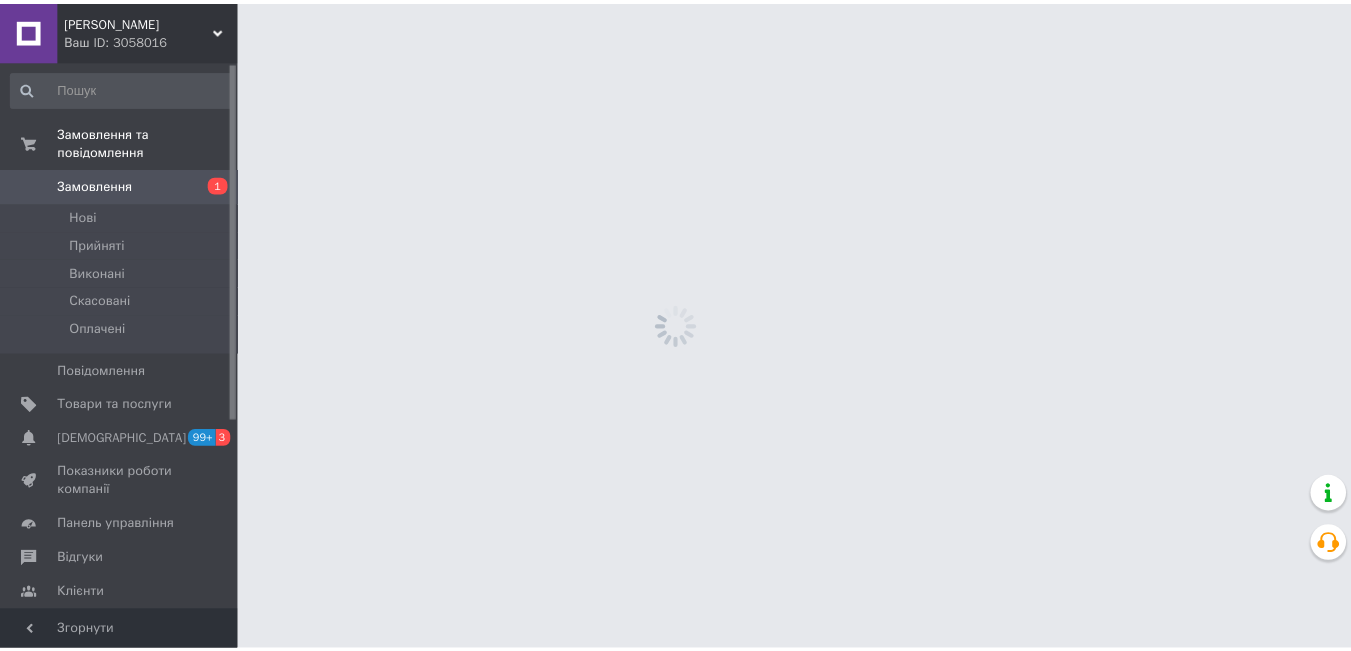 scroll, scrollTop: 0, scrollLeft: 0, axis: both 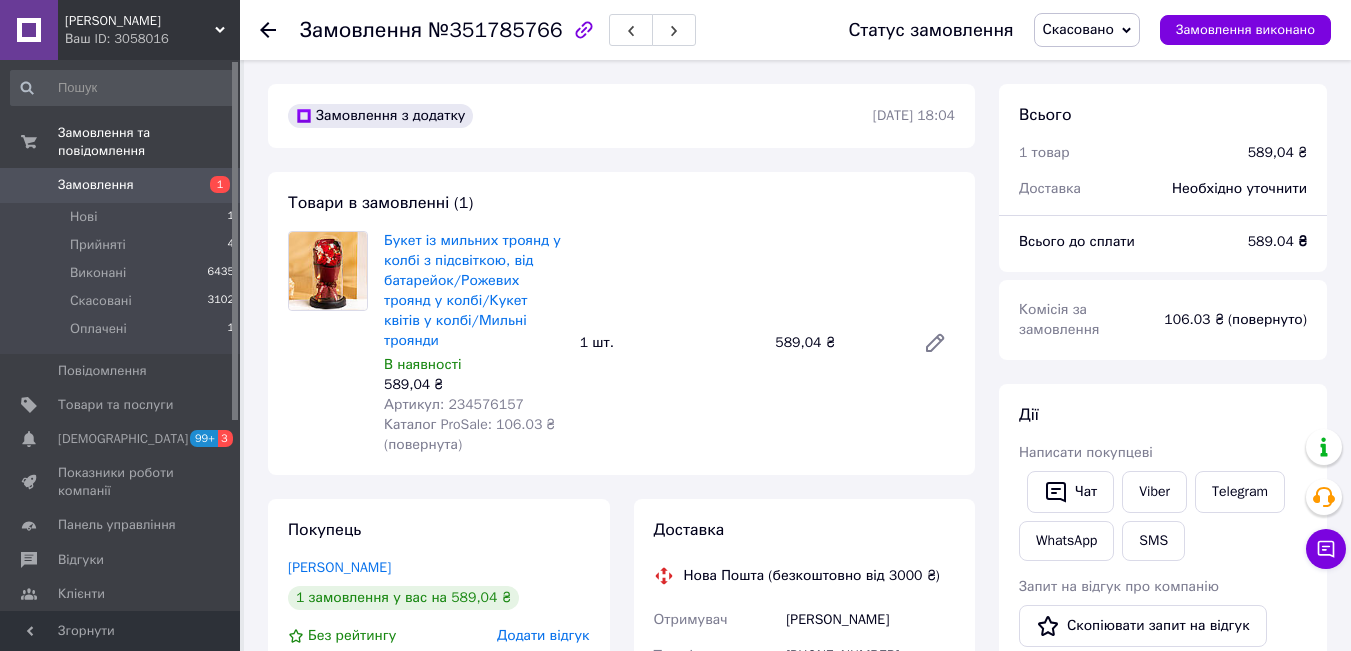 click on "Артикул: 234576157" at bounding box center (454, 404) 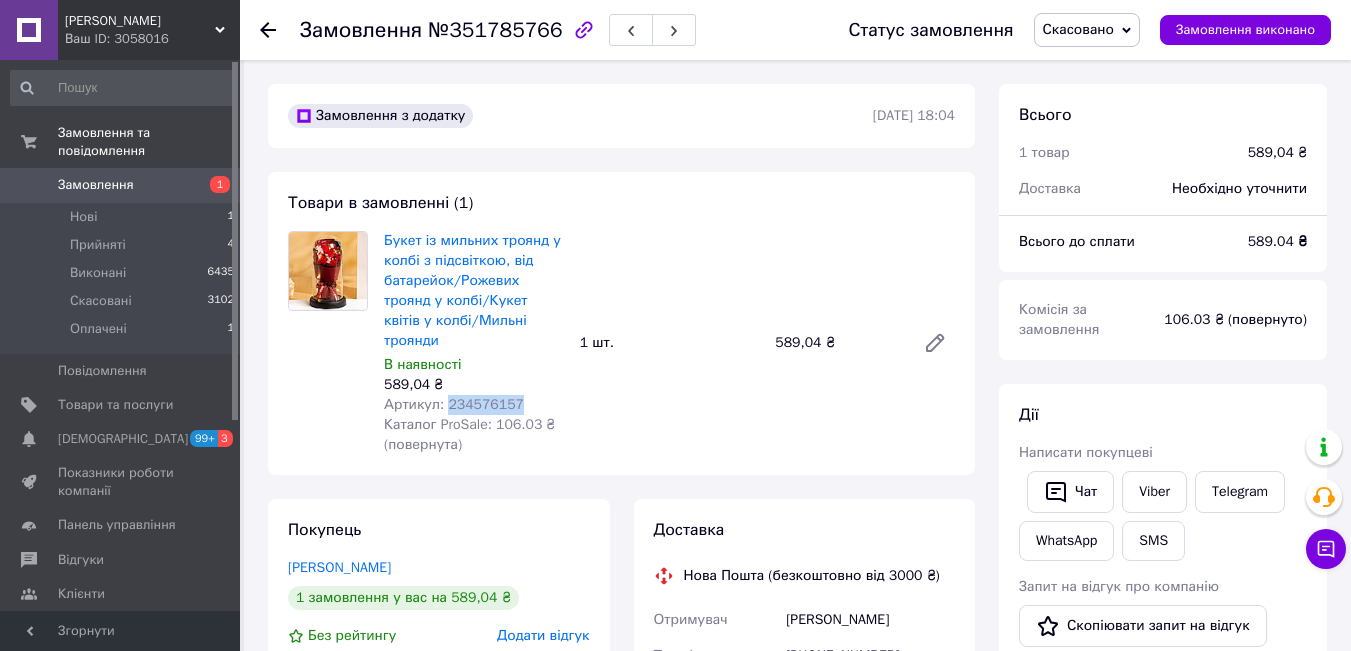 click on "Артикул: 234576157" at bounding box center [454, 404] 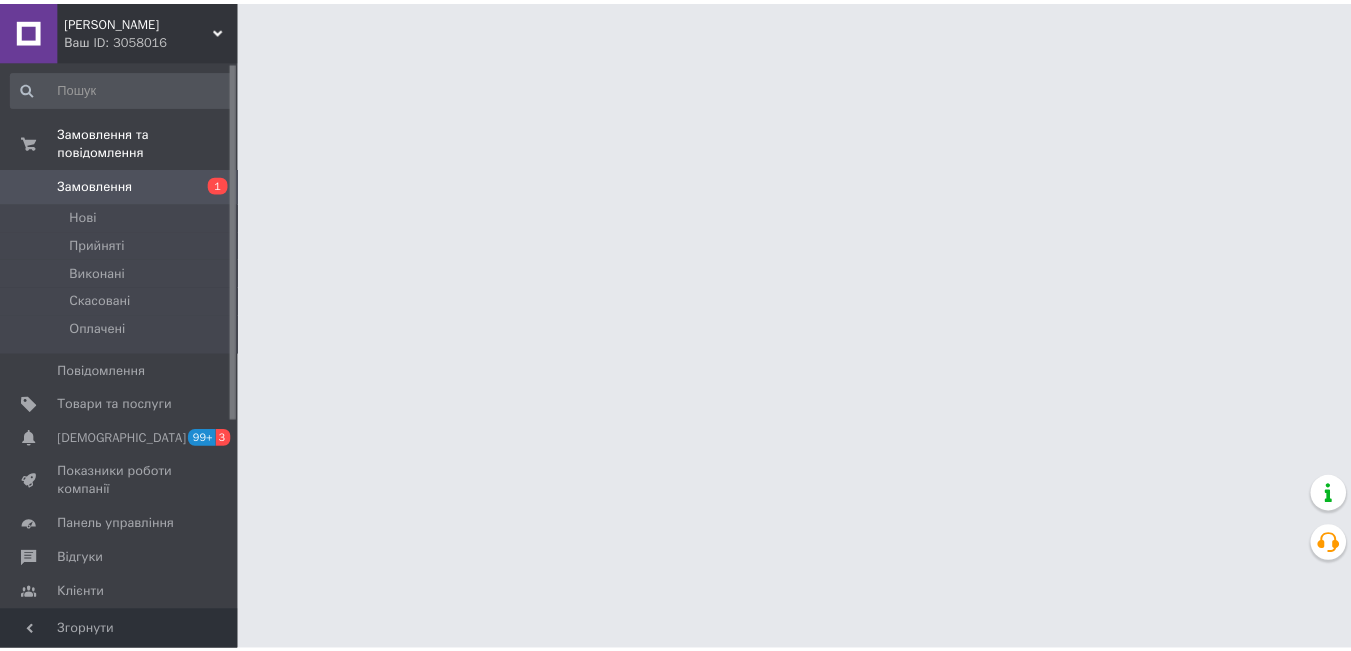 scroll, scrollTop: 0, scrollLeft: 0, axis: both 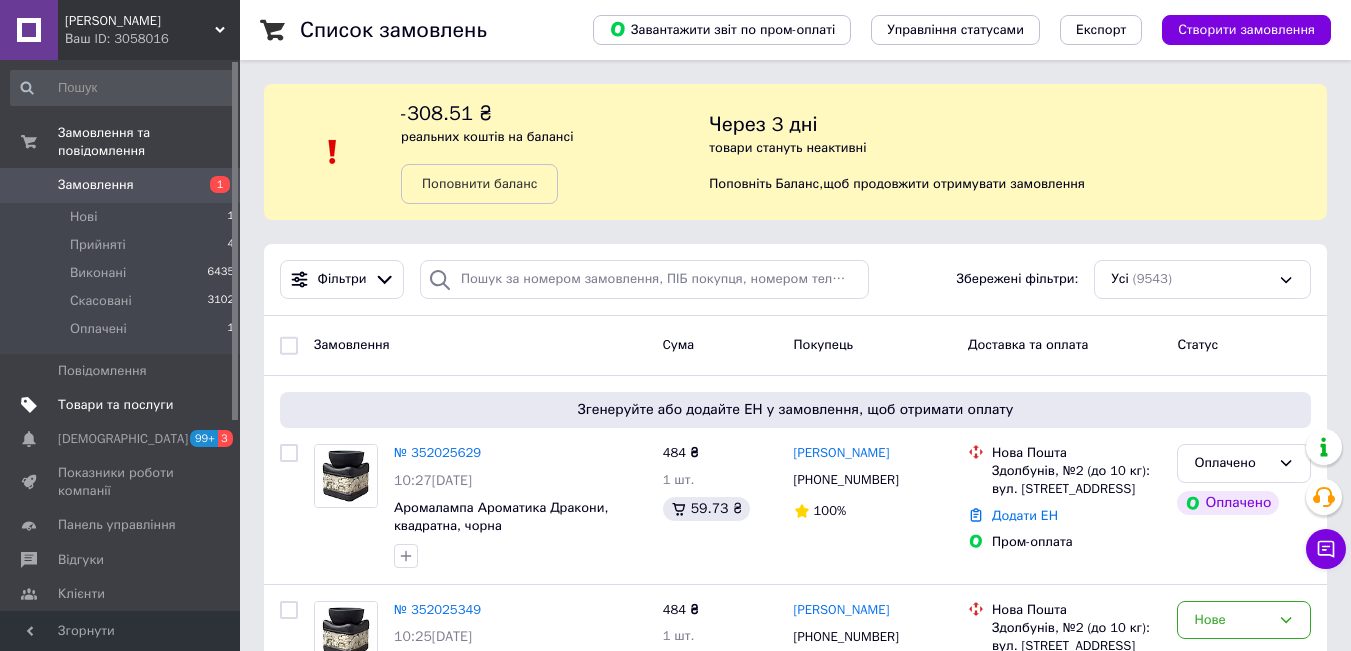 click on "Товари та послуги" at bounding box center [115, 405] 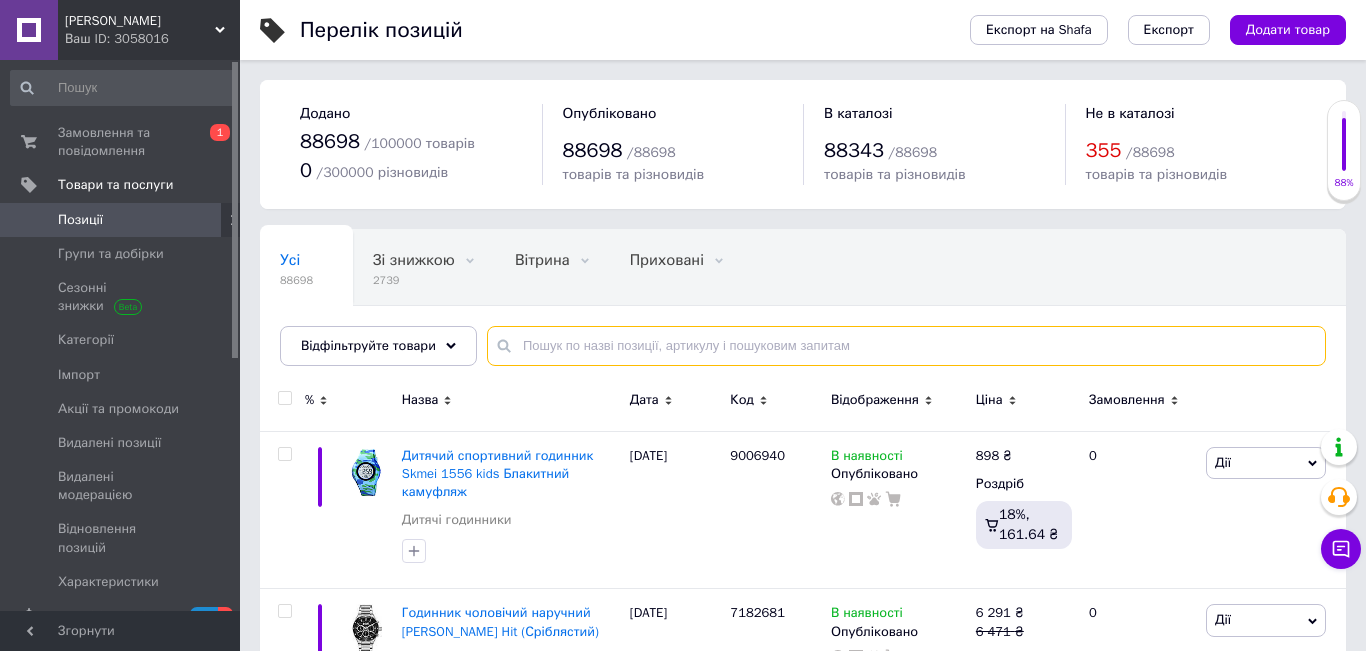 click at bounding box center [906, 346] 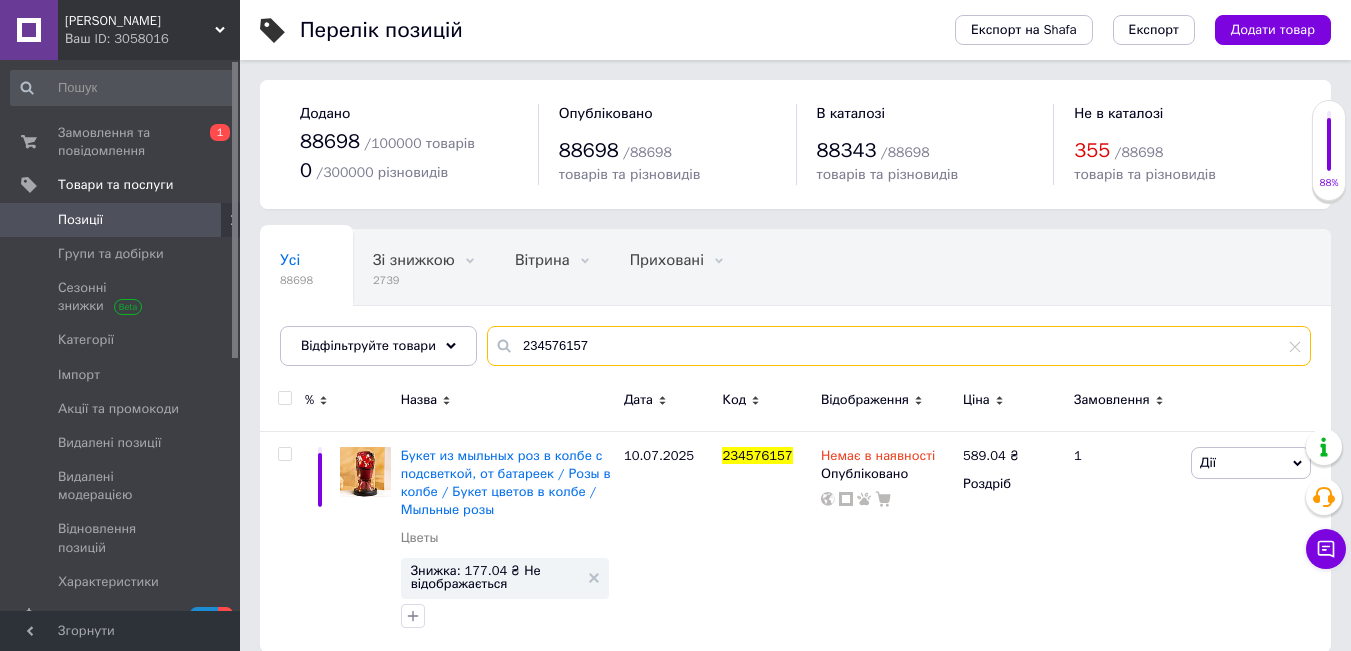 type on "234576157" 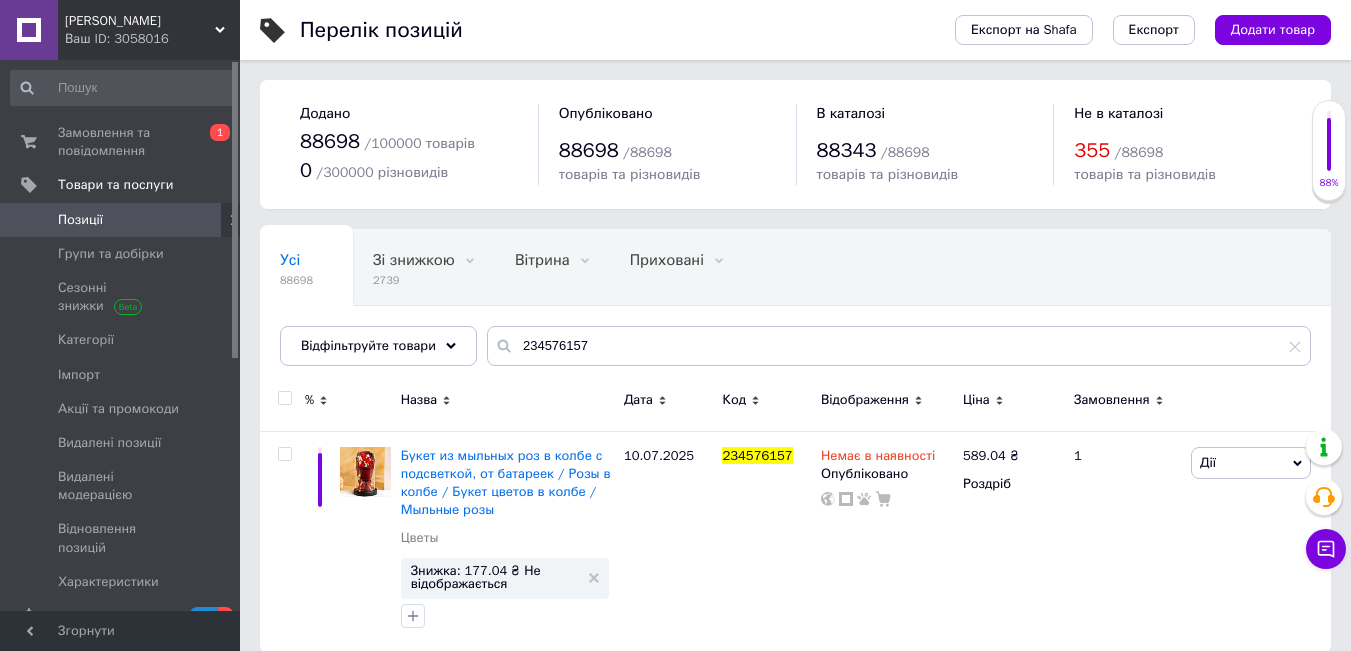 click on "Ваш ID: 3058016" at bounding box center (152, 39) 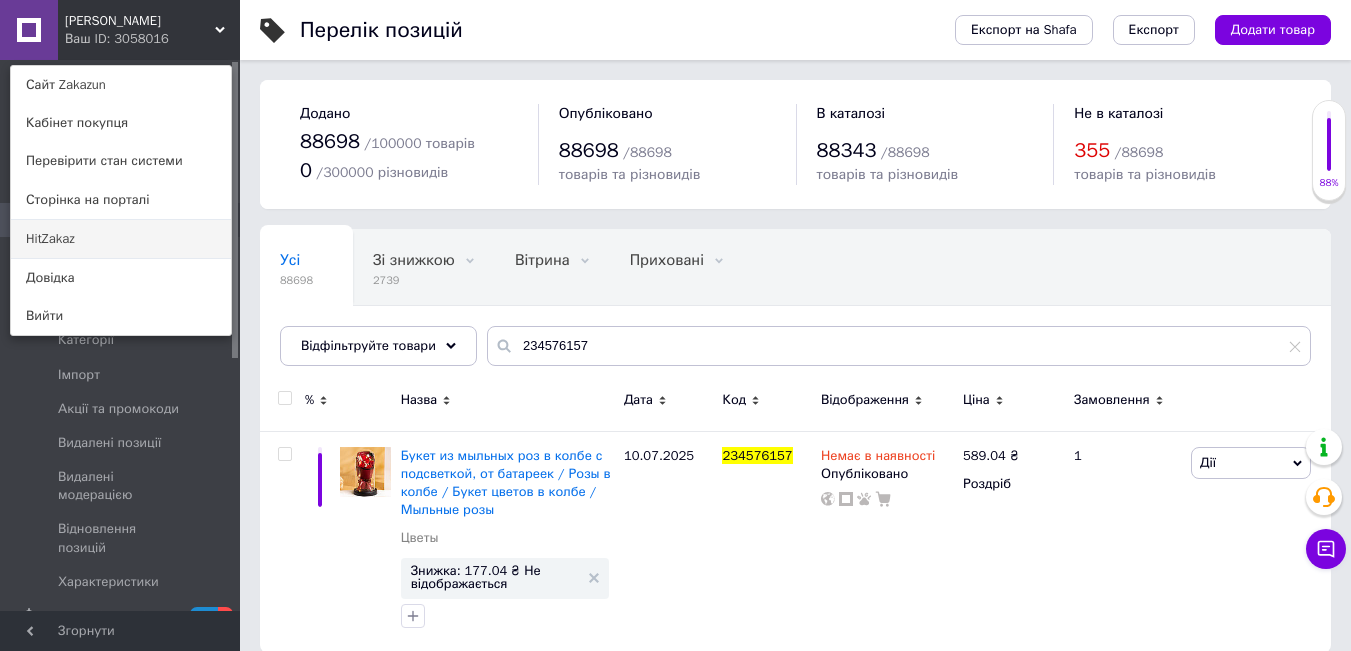 click on "HitZakaz" at bounding box center [121, 239] 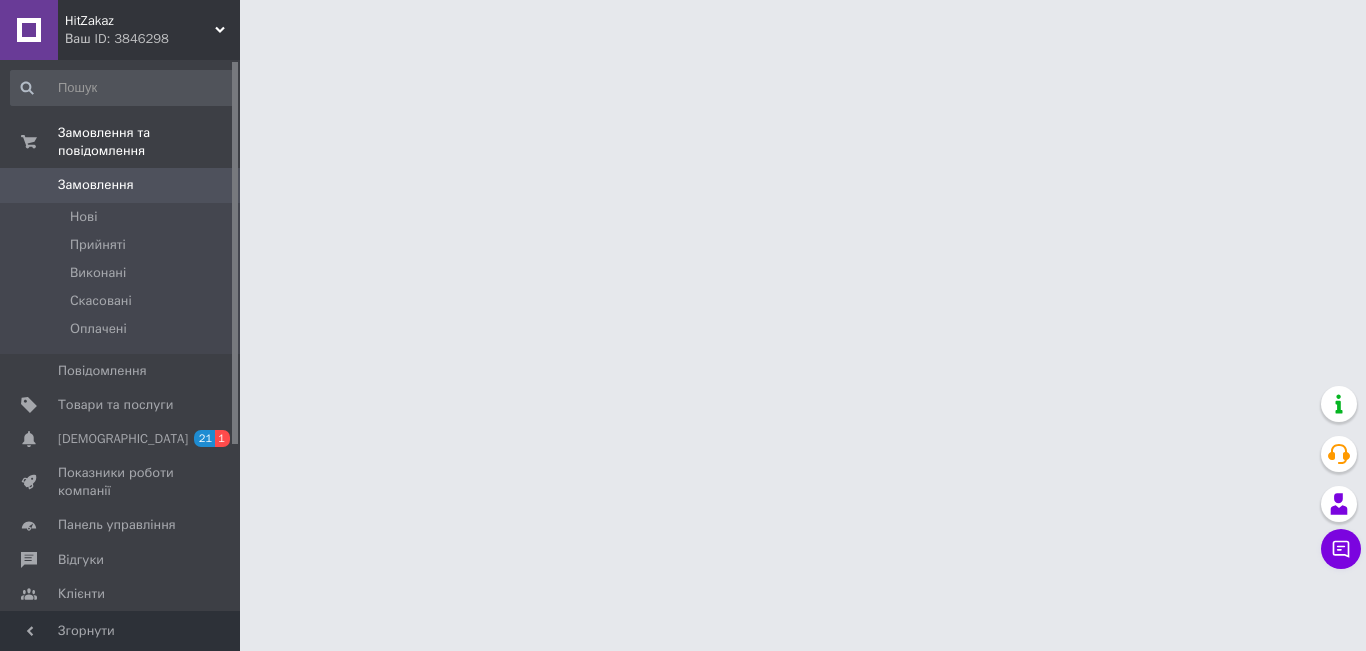 scroll, scrollTop: 0, scrollLeft: 0, axis: both 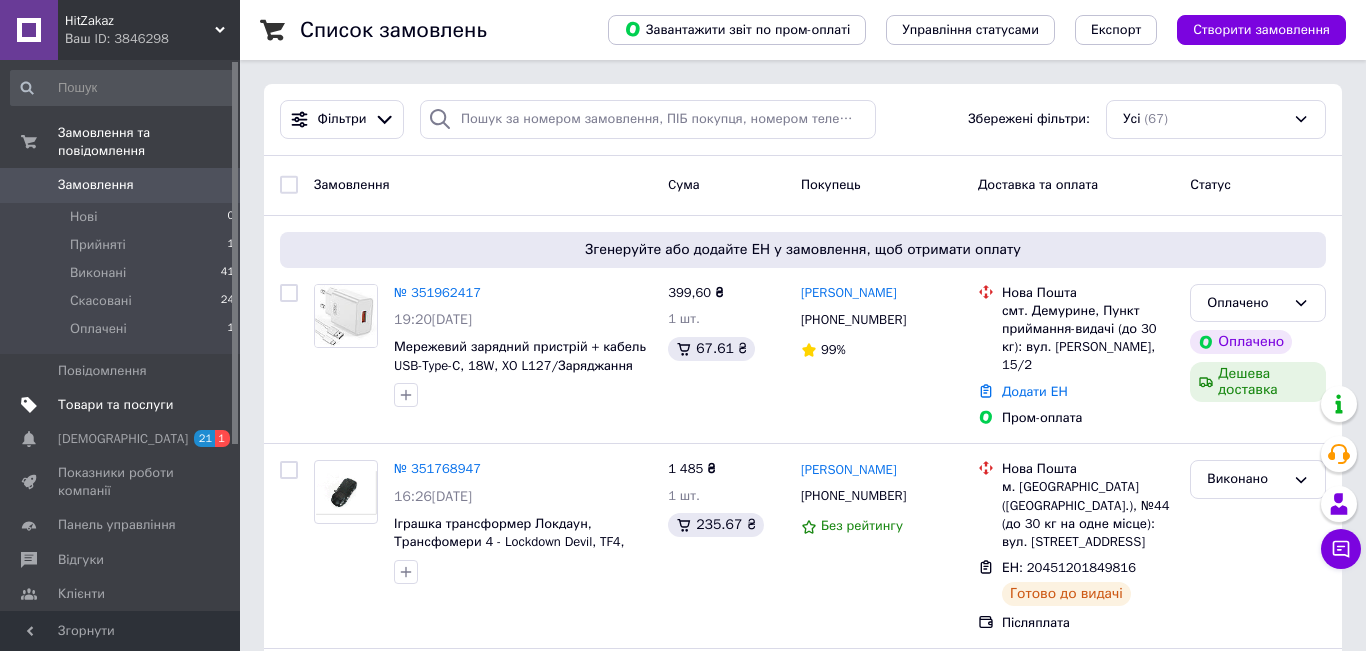 click on "Товари та послуги" at bounding box center [115, 405] 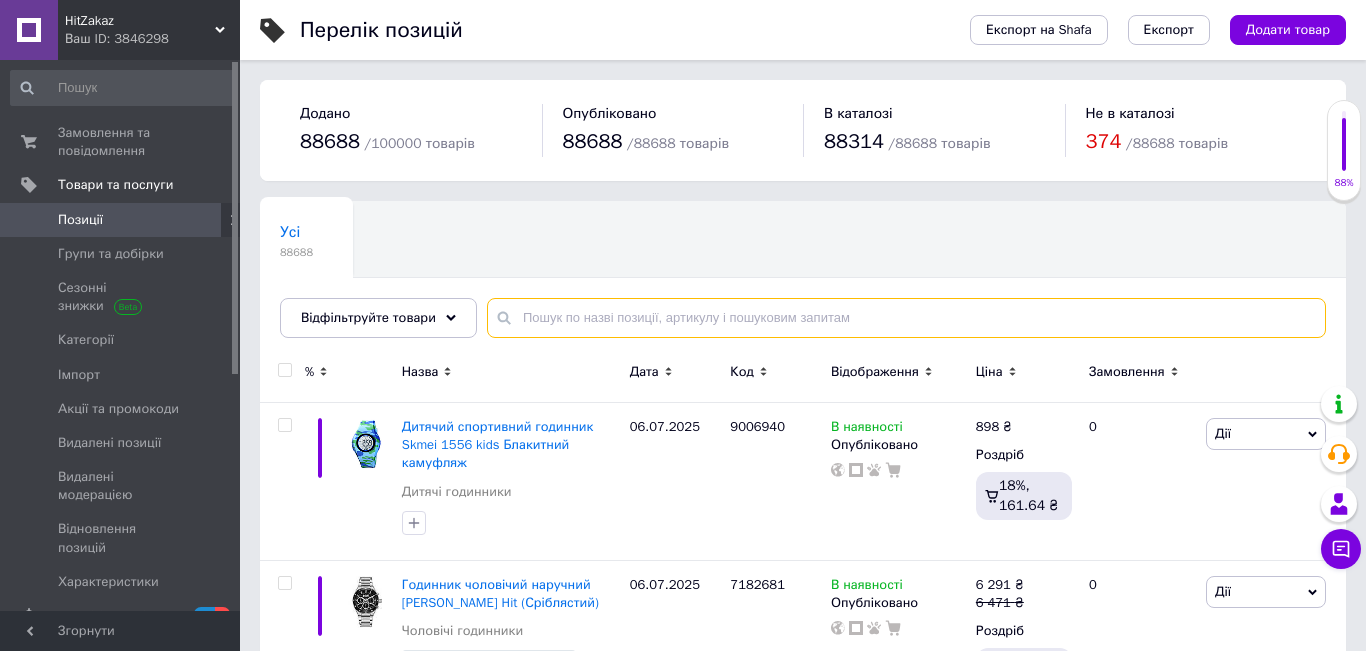 click at bounding box center (906, 318) 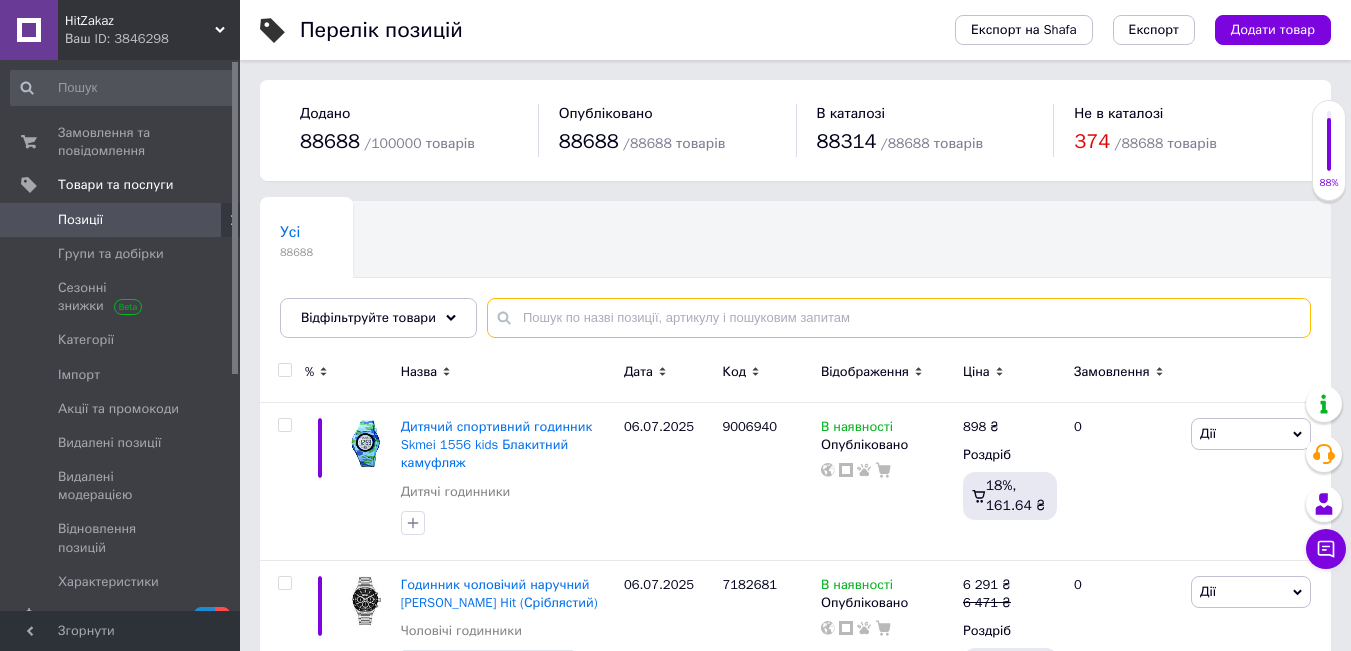 paste on "234576157" 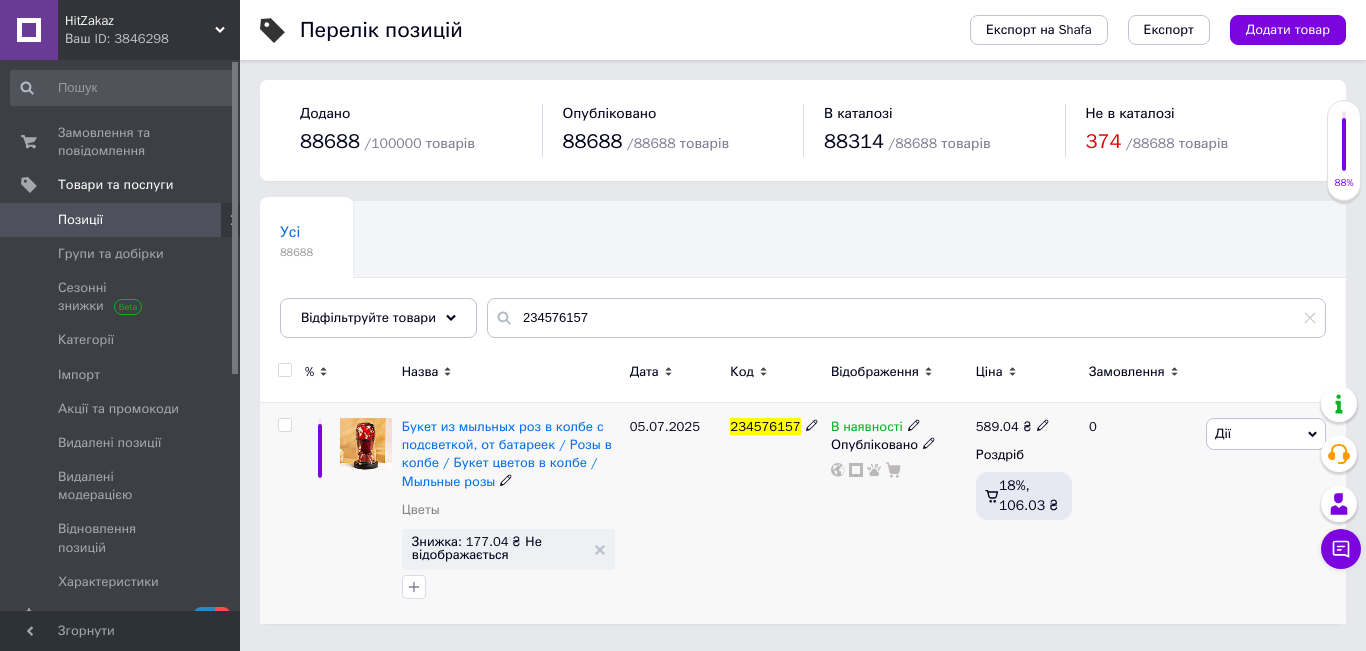 click at bounding box center [914, 424] 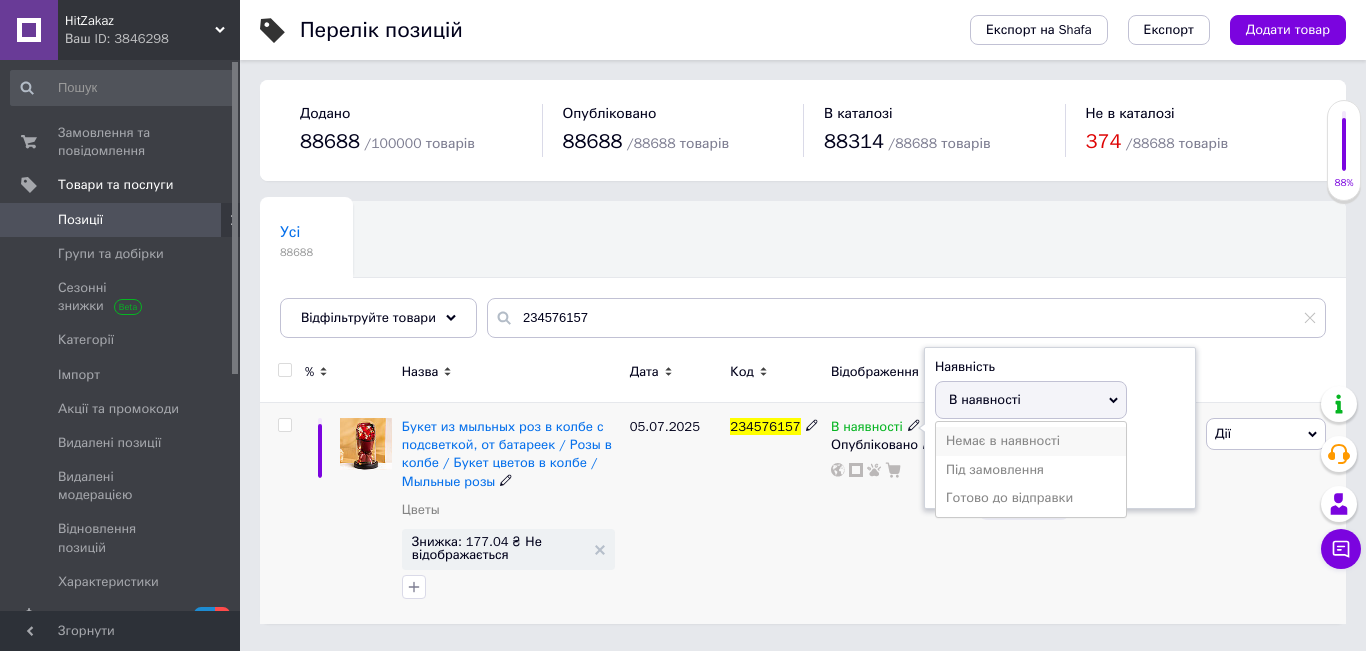 click on "Немає в наявності" at bounding box center [1031, 441] 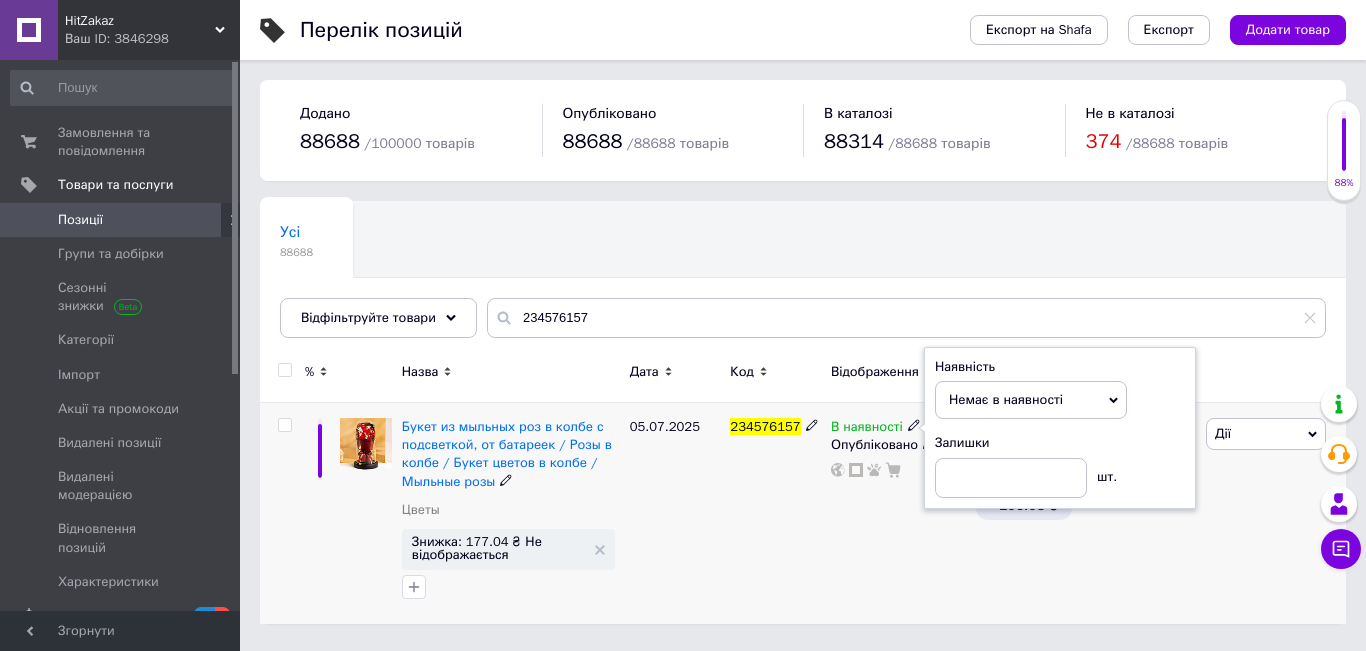 click on "234576157" at bounding box center [775, 514] 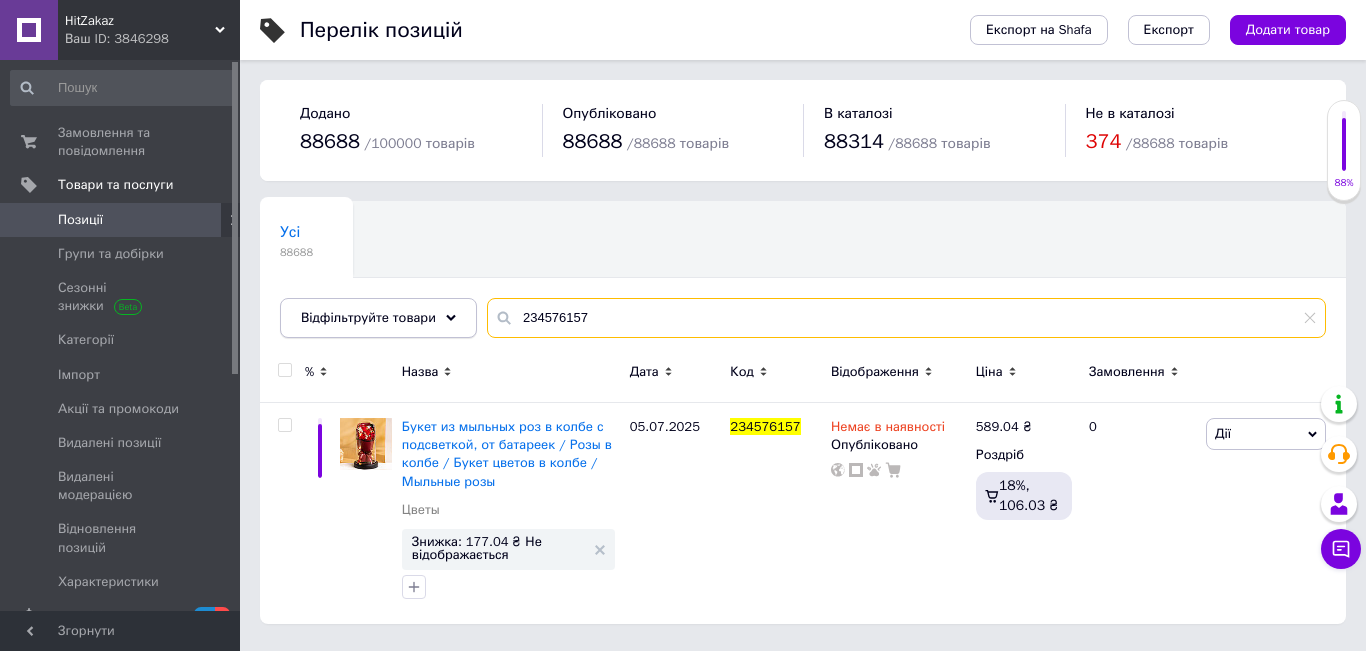 drag, startPoint x: 728, startPoint y: 329, endPoint x: 462, endPoint y: 309, distance: 266.75082 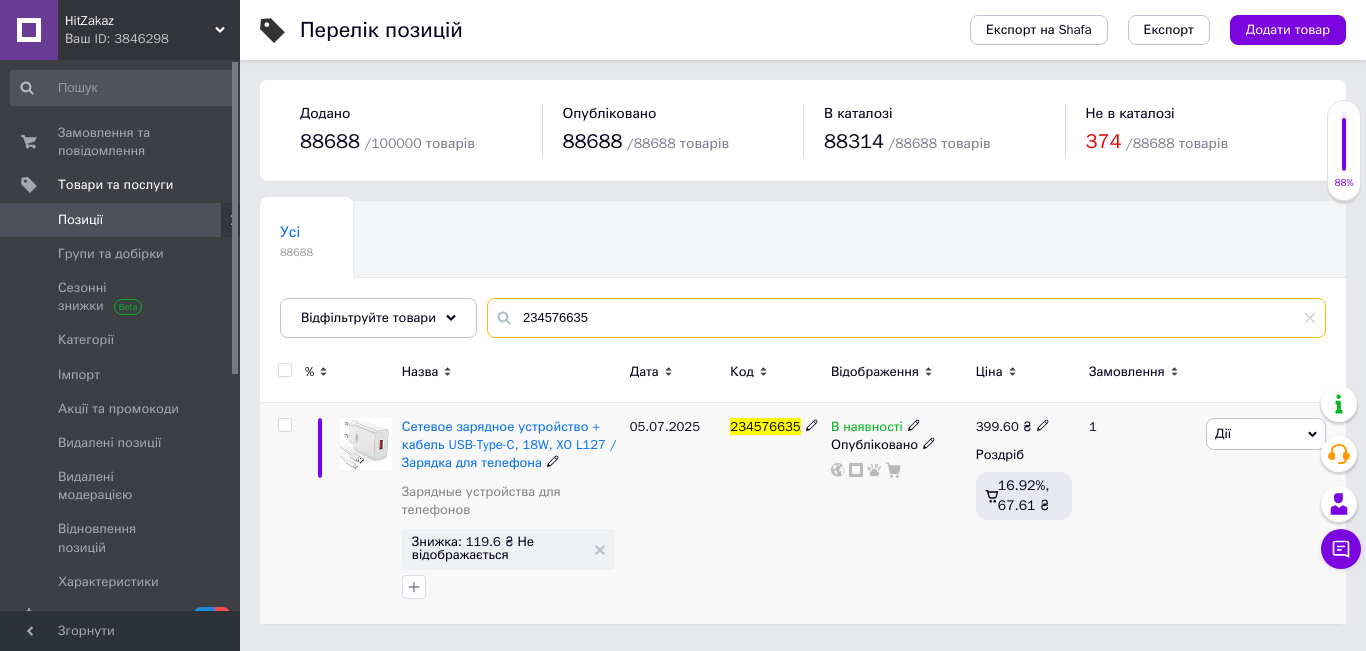 type on "234576635" 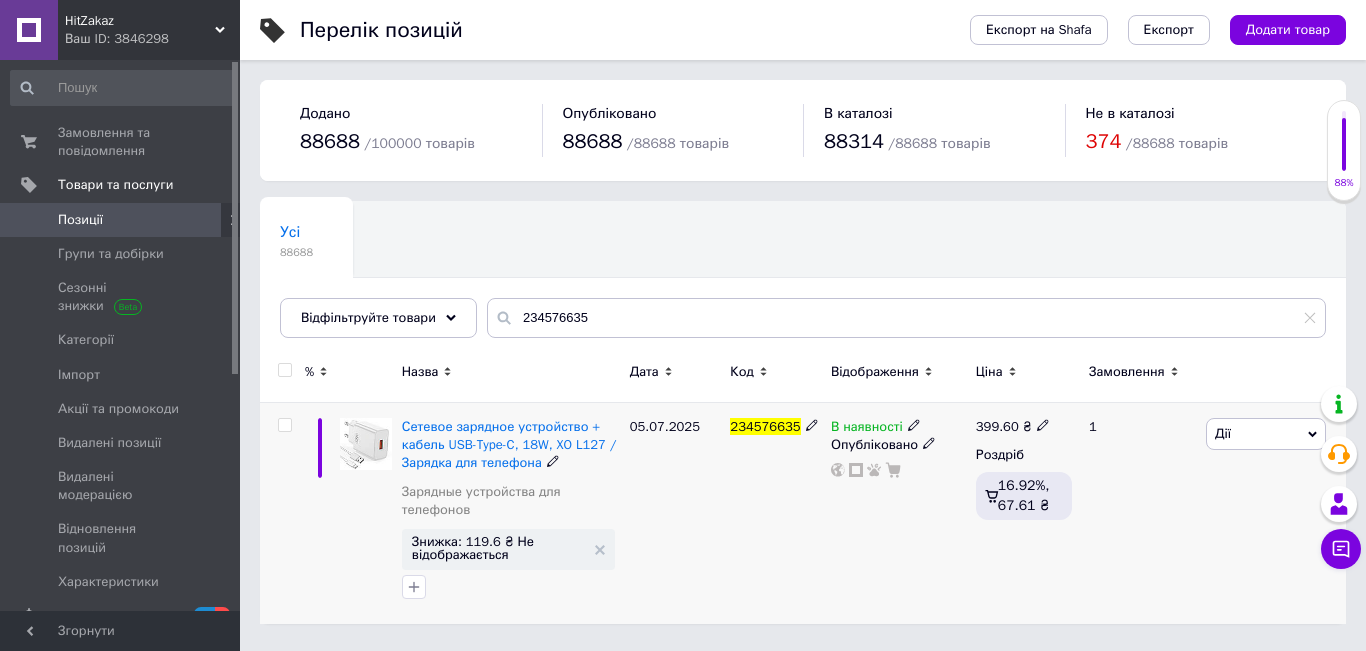 click 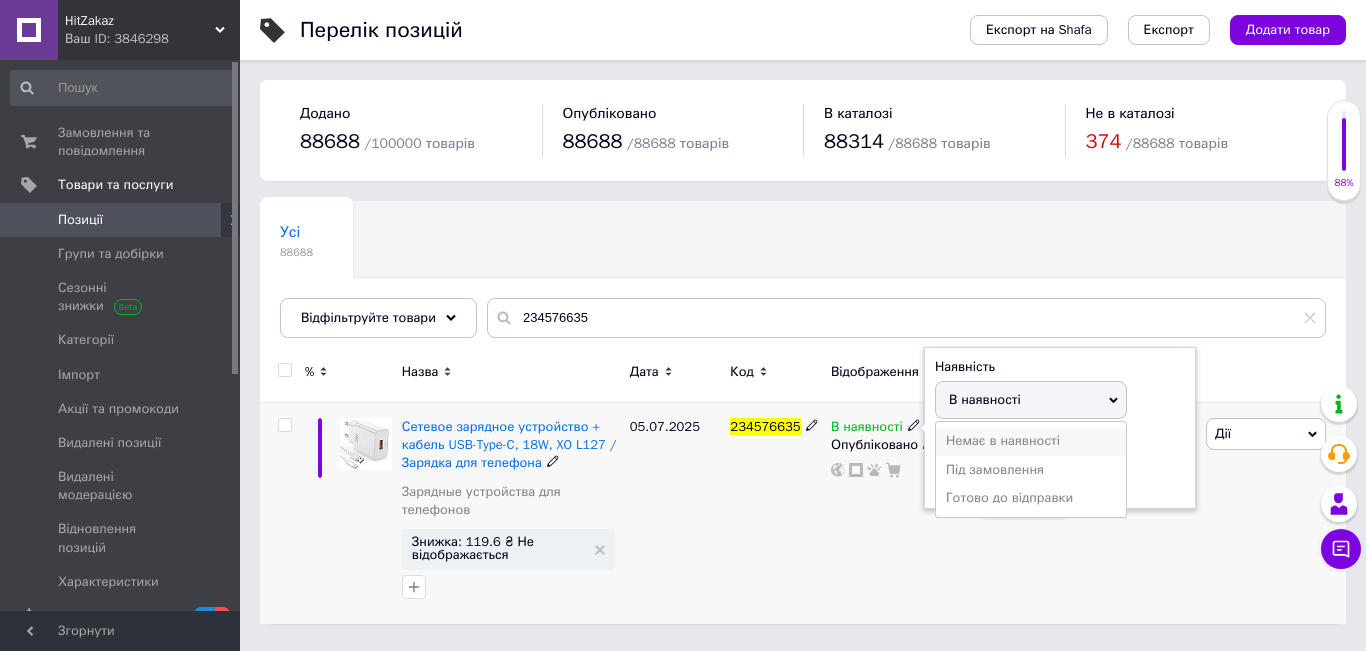 click on "Немає в наявності" at bounding box center (1031, 441) 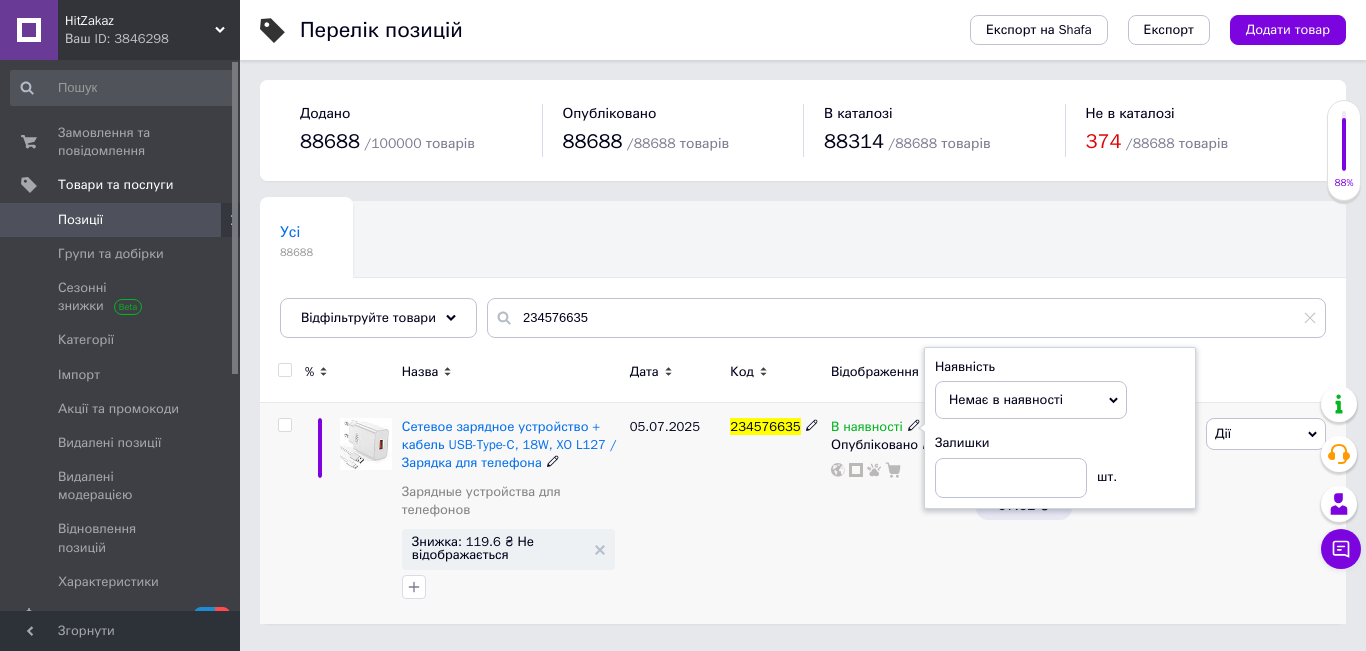click on "05.07.2025" at bounding box center (675, 514) 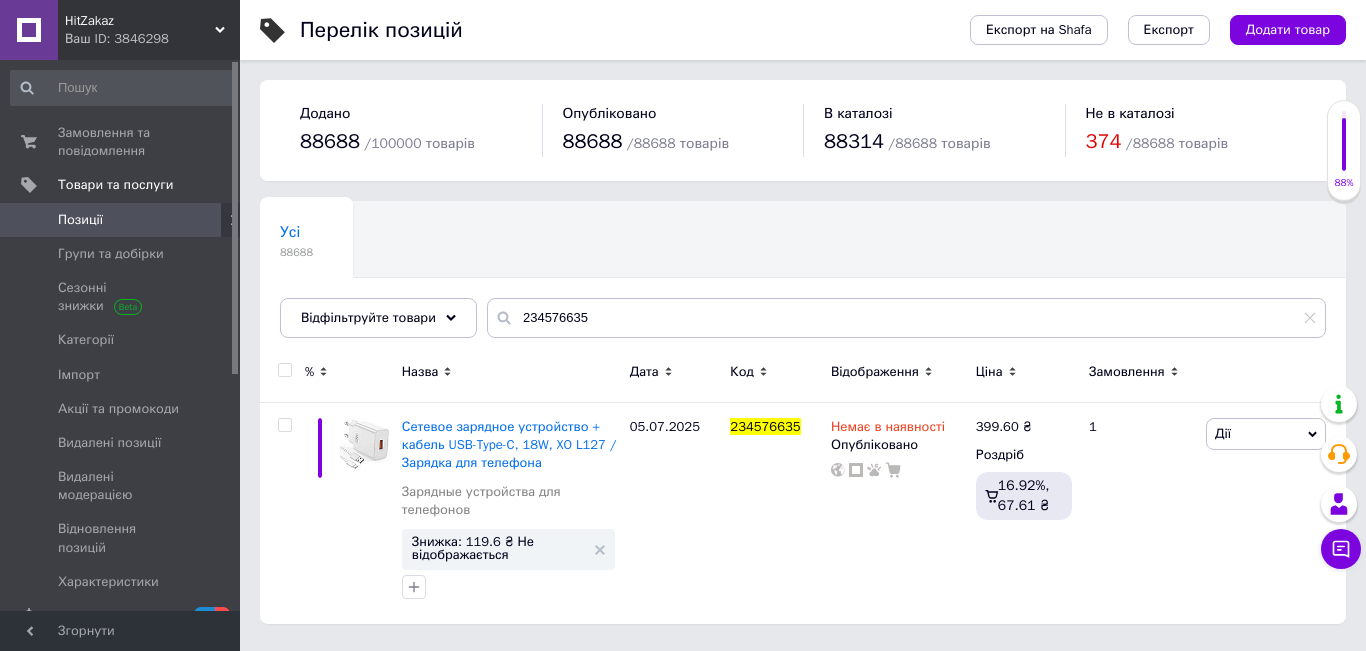 click on "Ваш ID: 3846298" at bounding box center [152, 39] 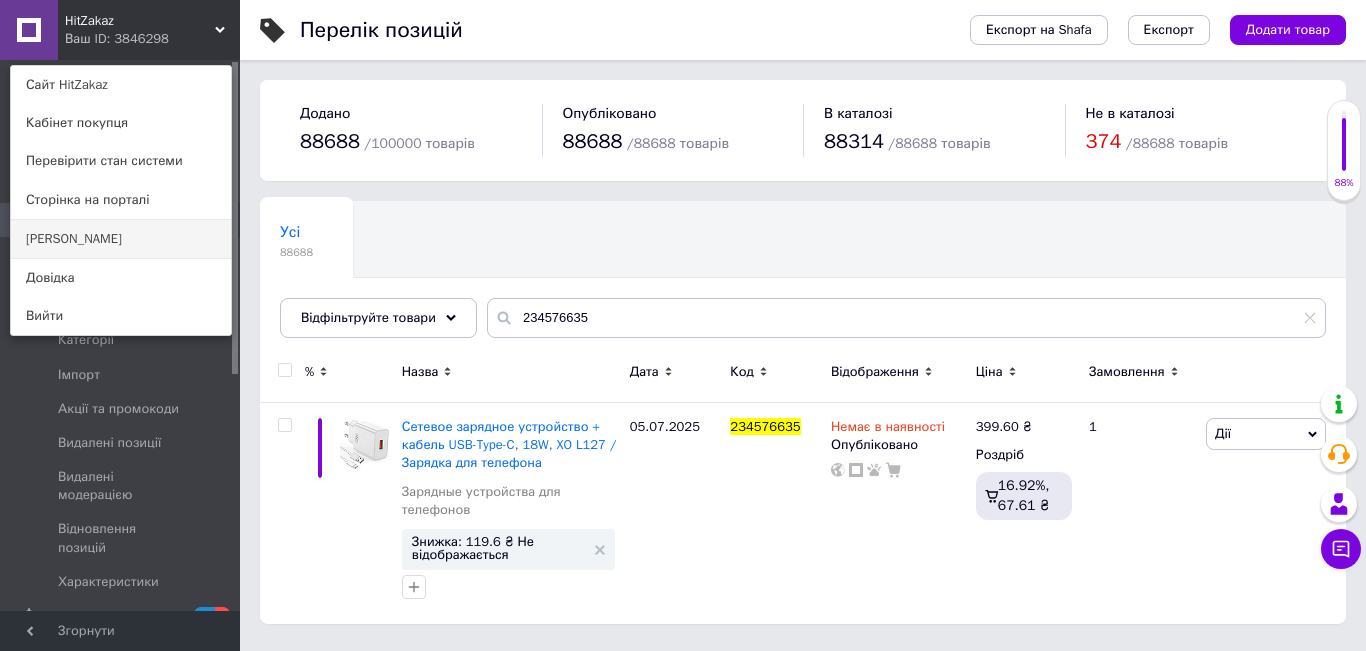 click on "[PERSON_NAME]" at bounding box center [121, 239] 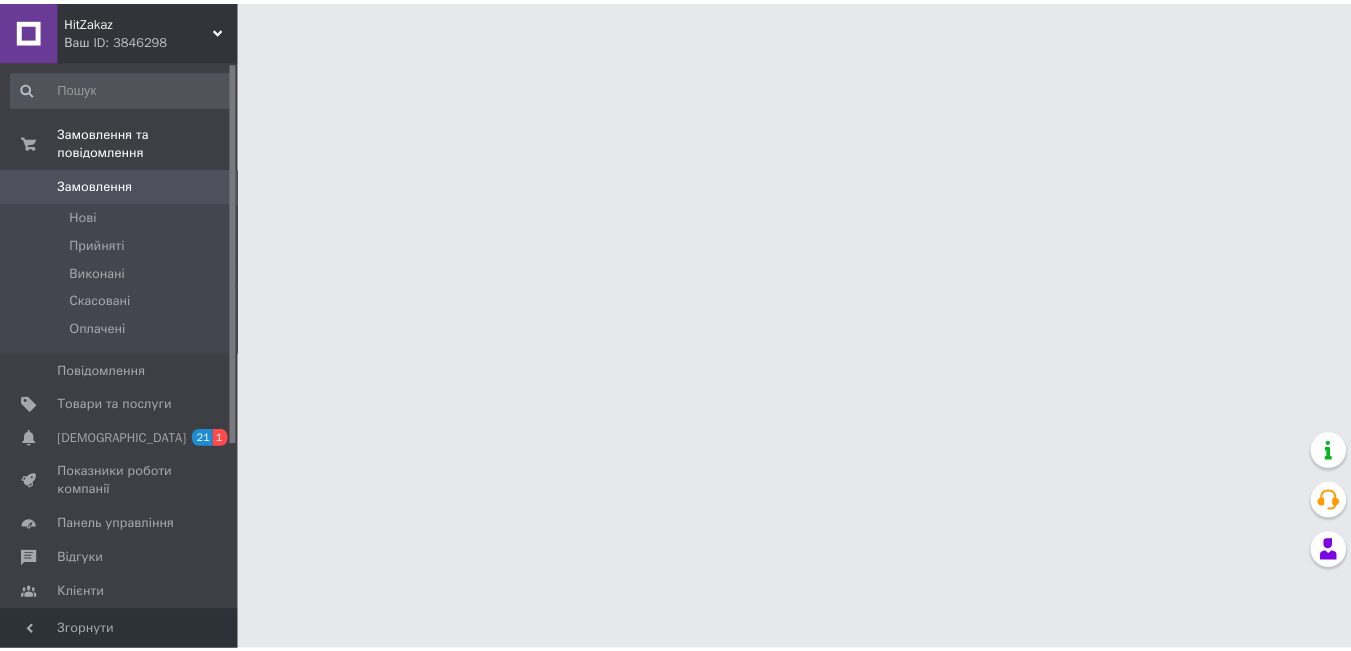 scroll, scrollTop: 0, scrollLeft: 0, axis: both 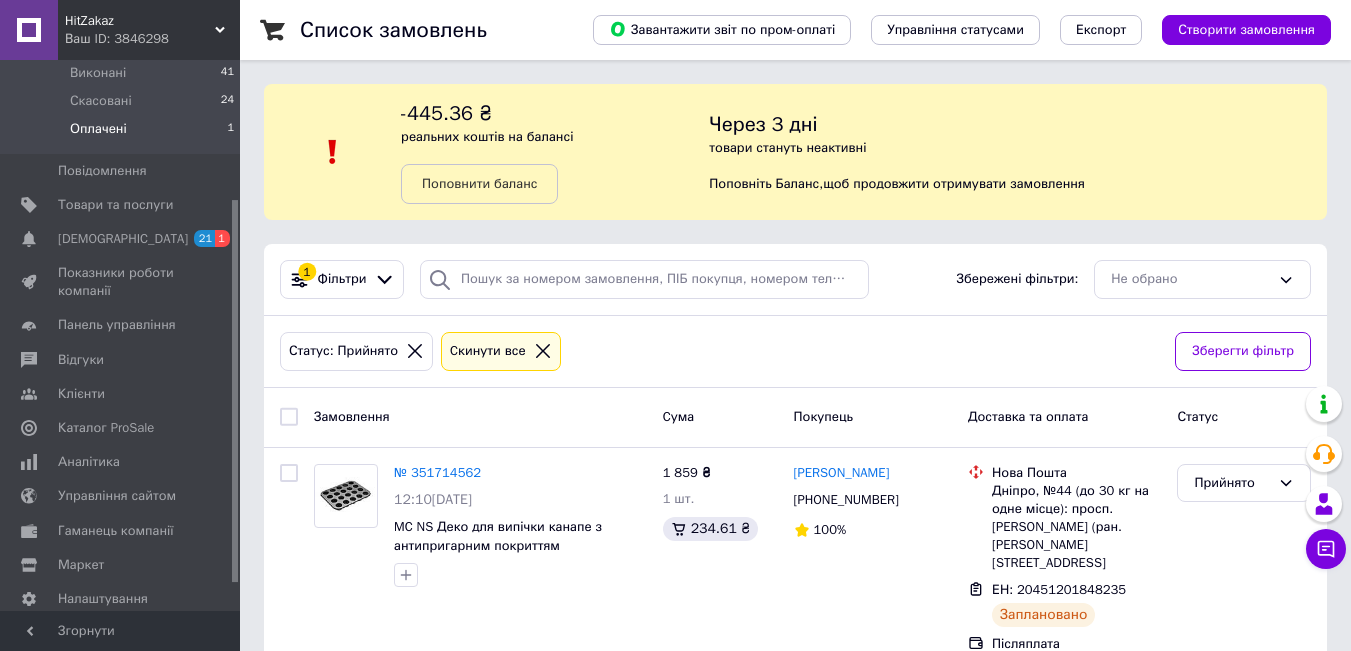 click on "Оплачені 1" at bounding box center [123, 134] 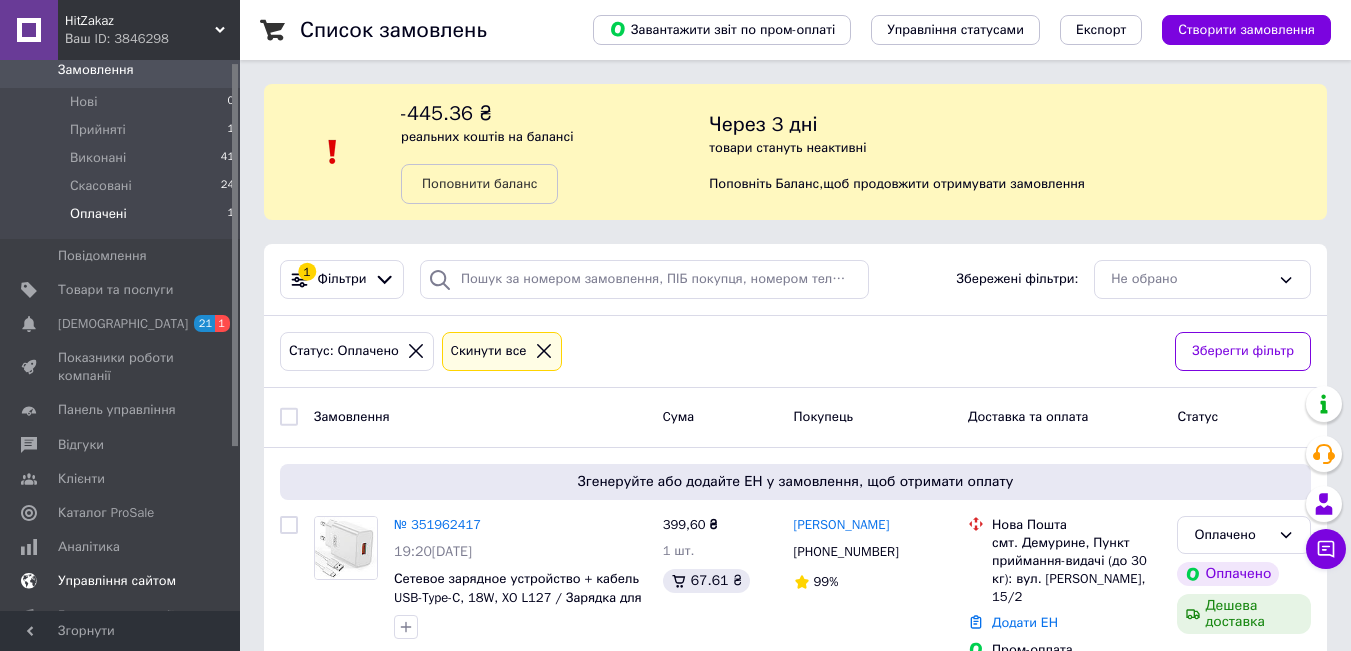 scroll, scrollTop: 0, scrollLeft: 0, axis: both 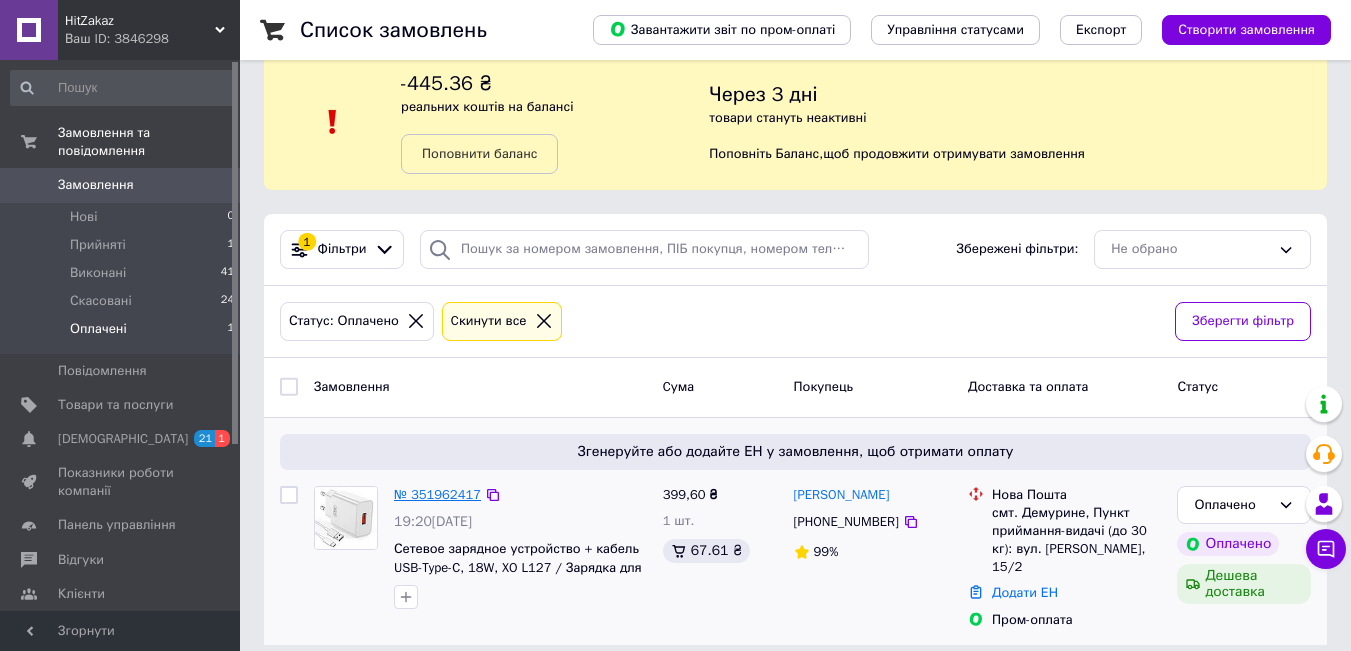 click on "№ 351962417" at bounding box center [437, 494] 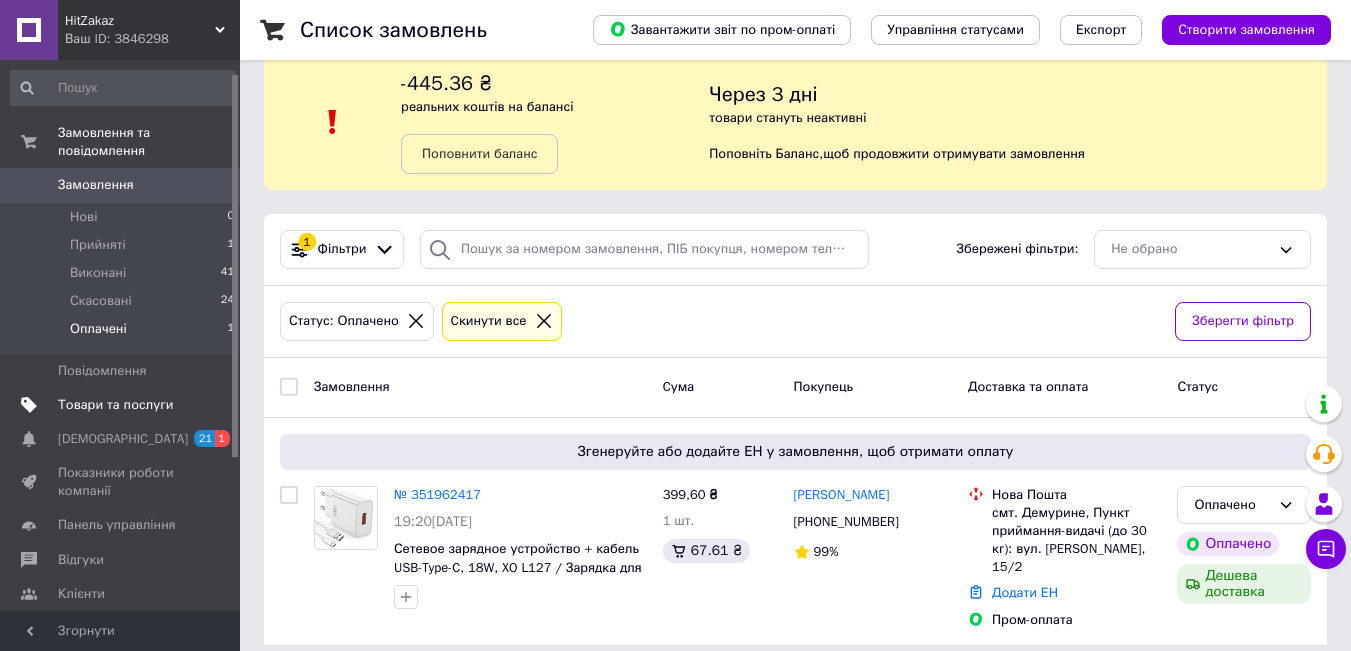 scroll, scrollTop: 239, scrollLeft: 0, axis: vertical 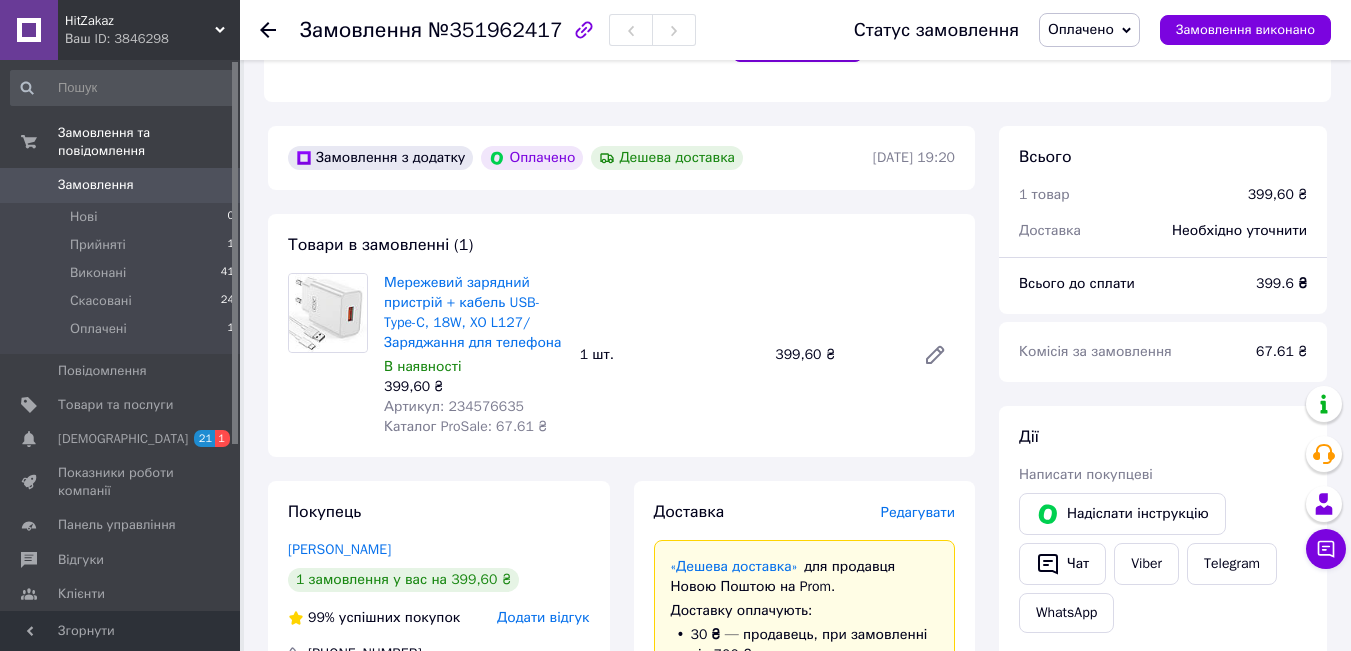 click on "Артикул: 234576635" at bounding box center (454, 406) 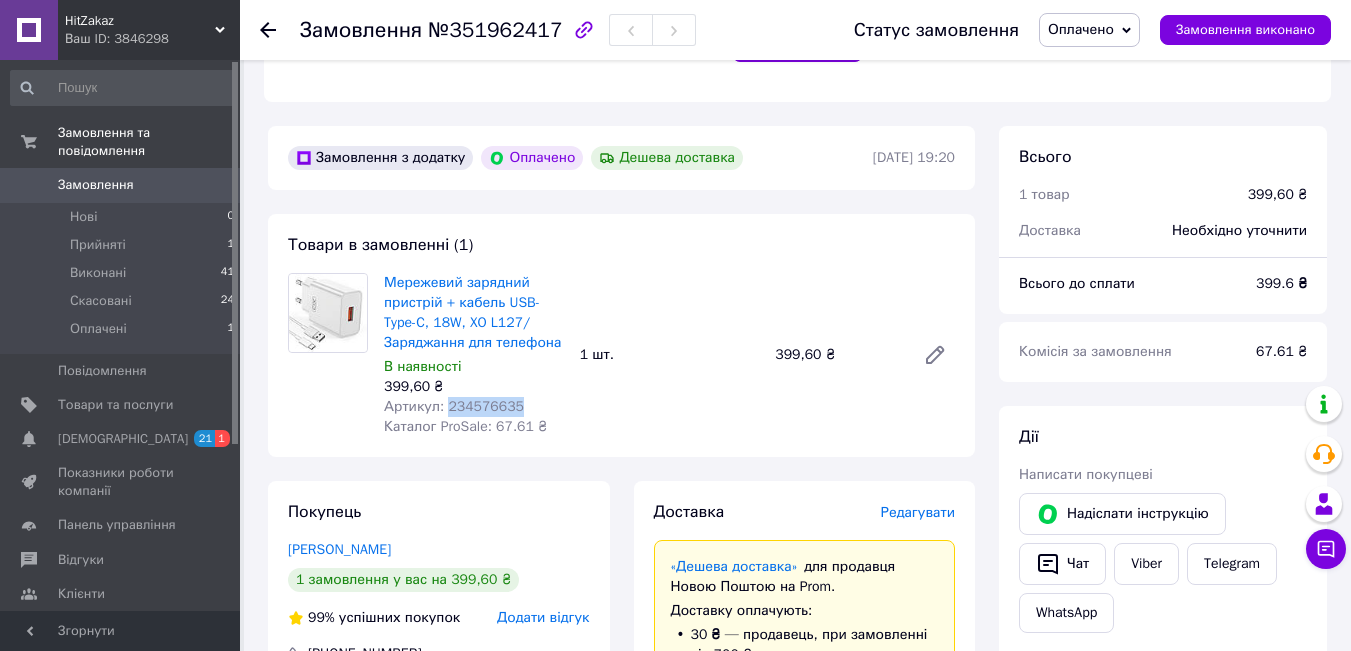 click on "Артикул: 234576635" at bounding box center [454, 406] 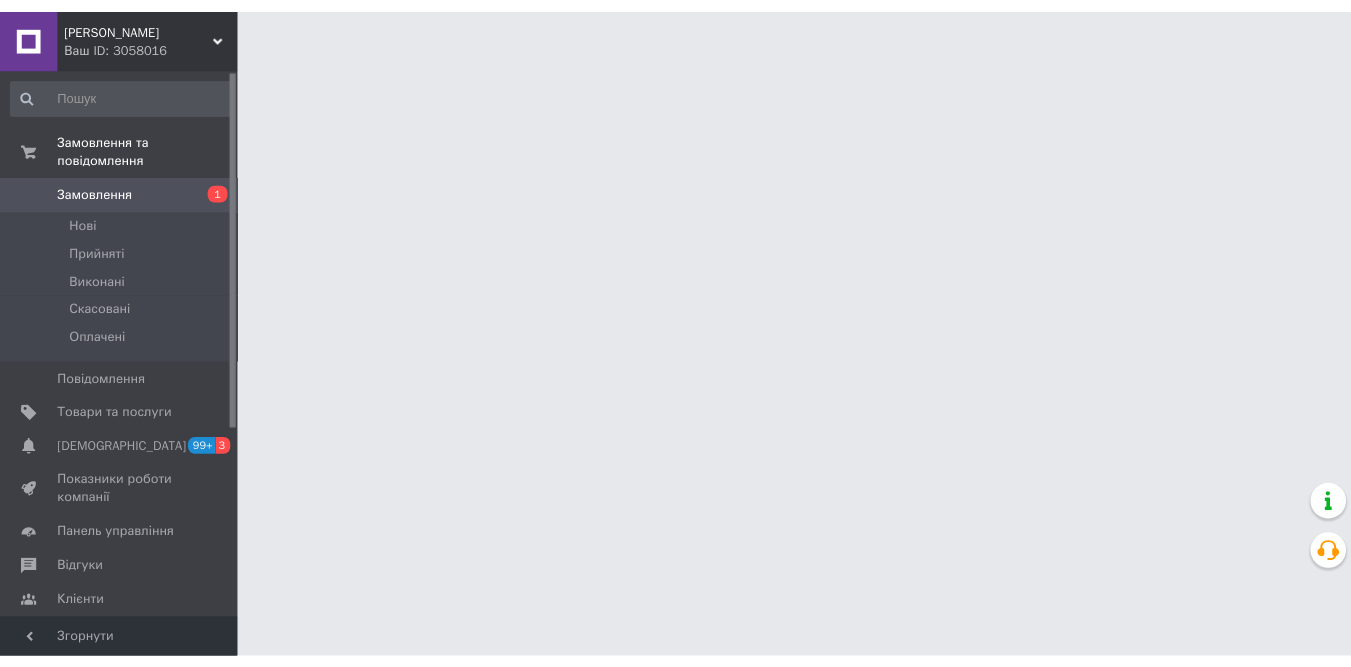 scroll, scrollTop: 0, scrollLeft: 0, axis: both 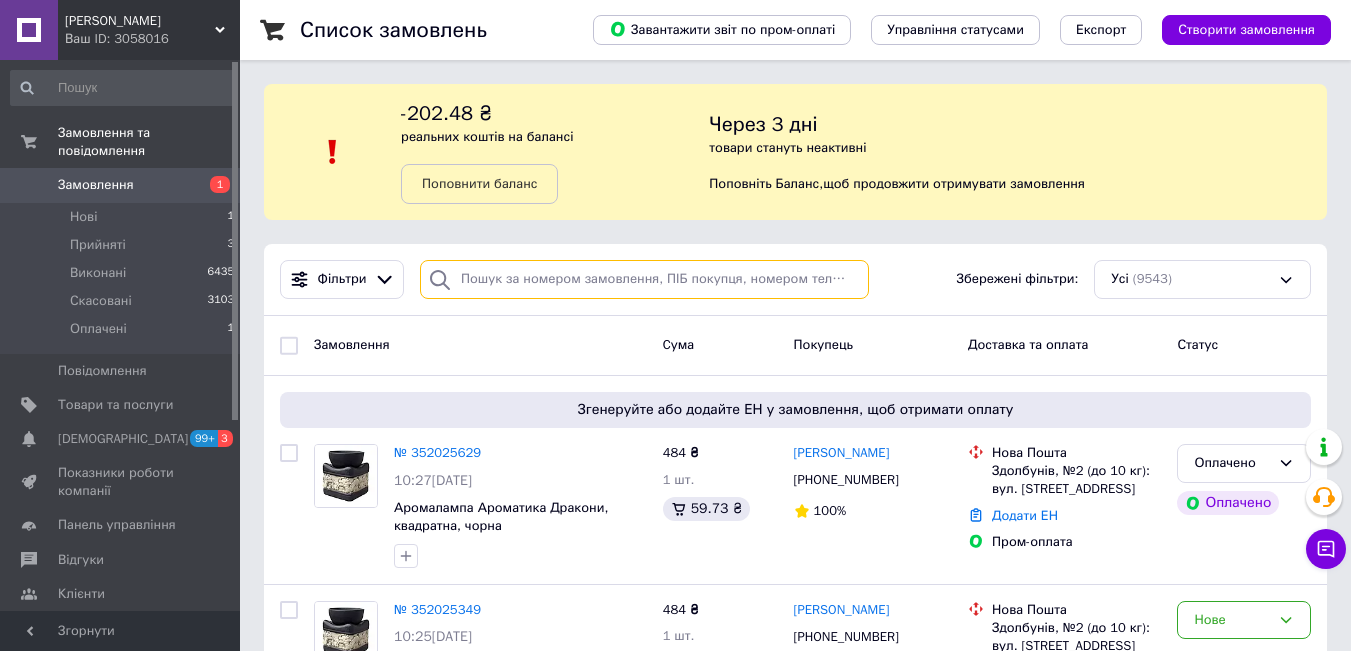 click at bounding box center (644, 279) 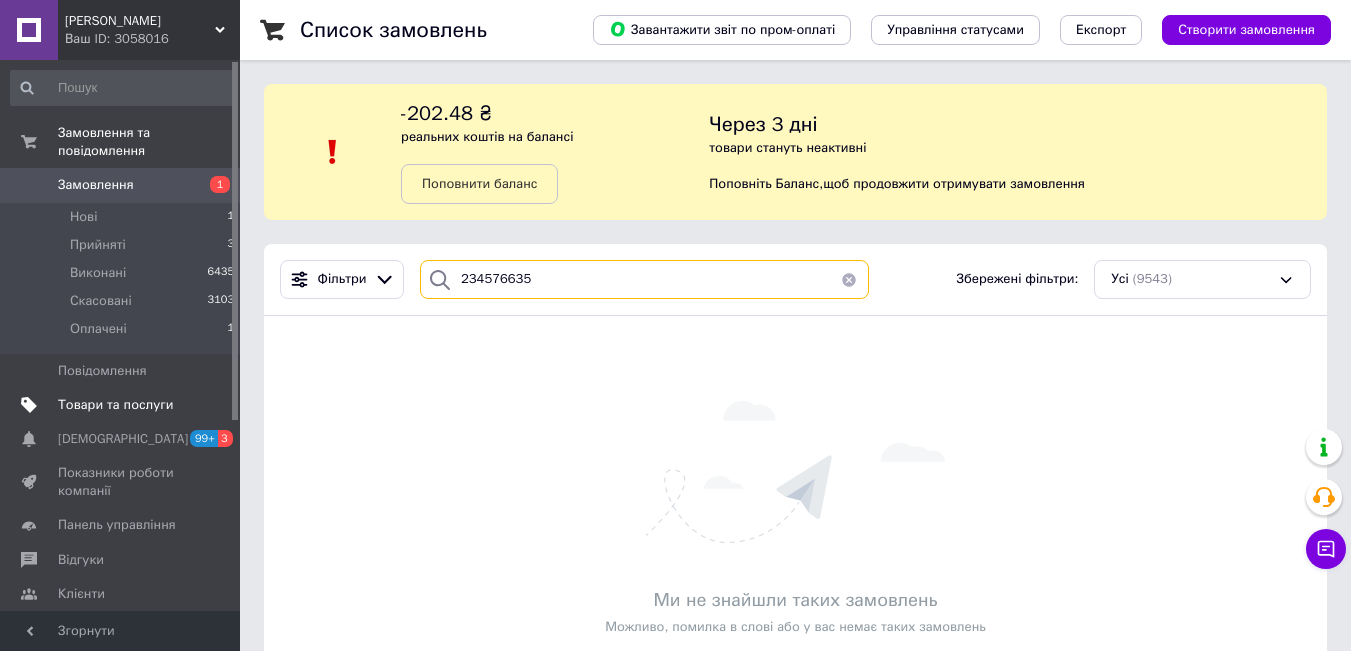 type on "234576635" 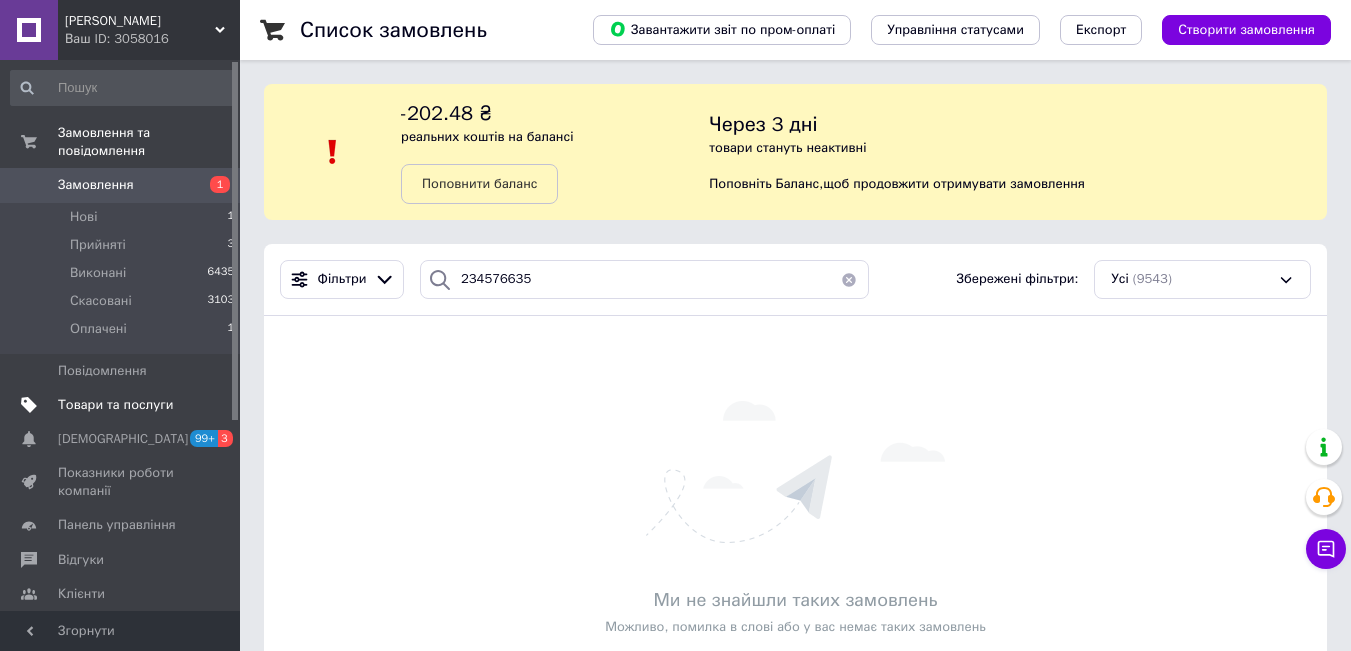 click on "Товари та послуги" at bounding box center [115, 405] 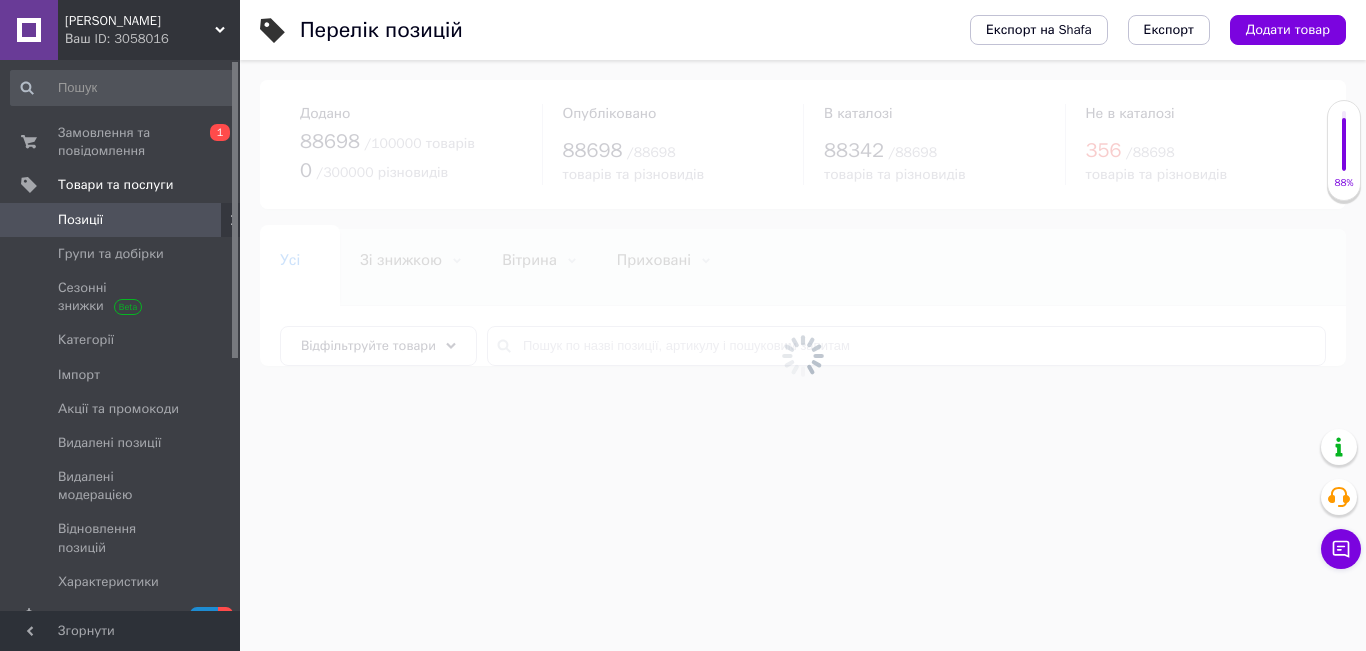 click at bounding box center (803, 355) 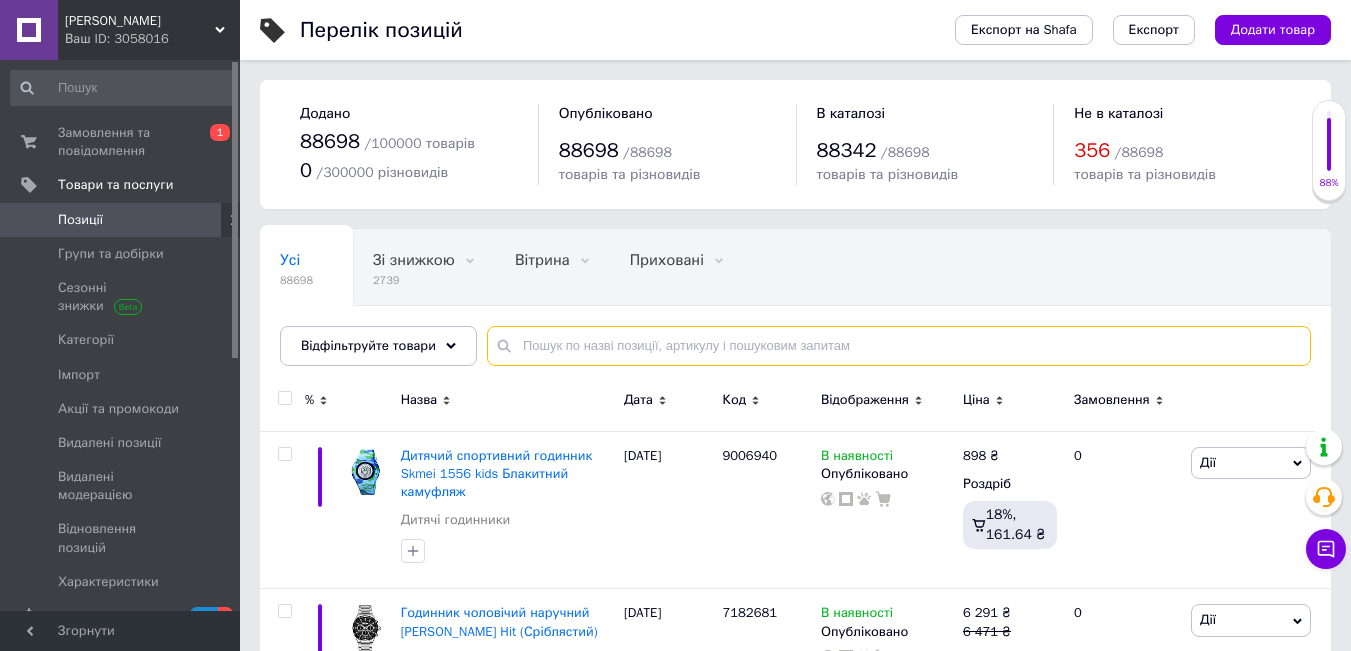click at bounding box center (899, 346) 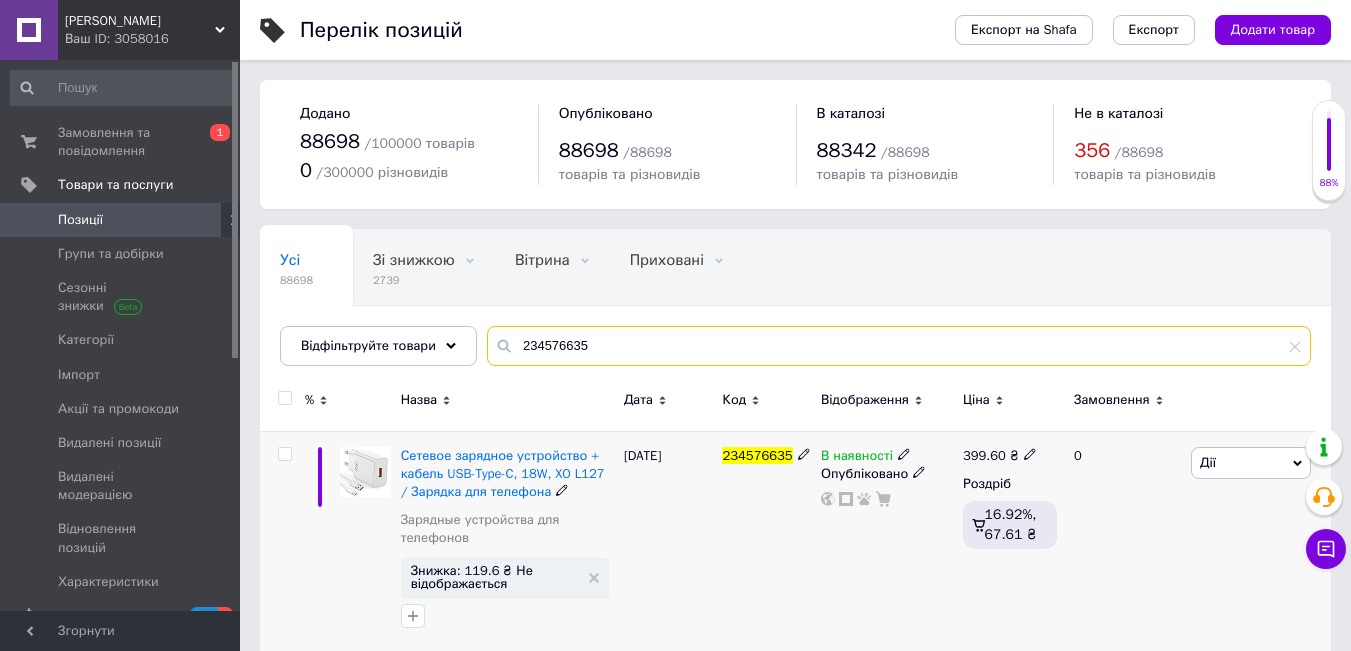 type on "234576635" 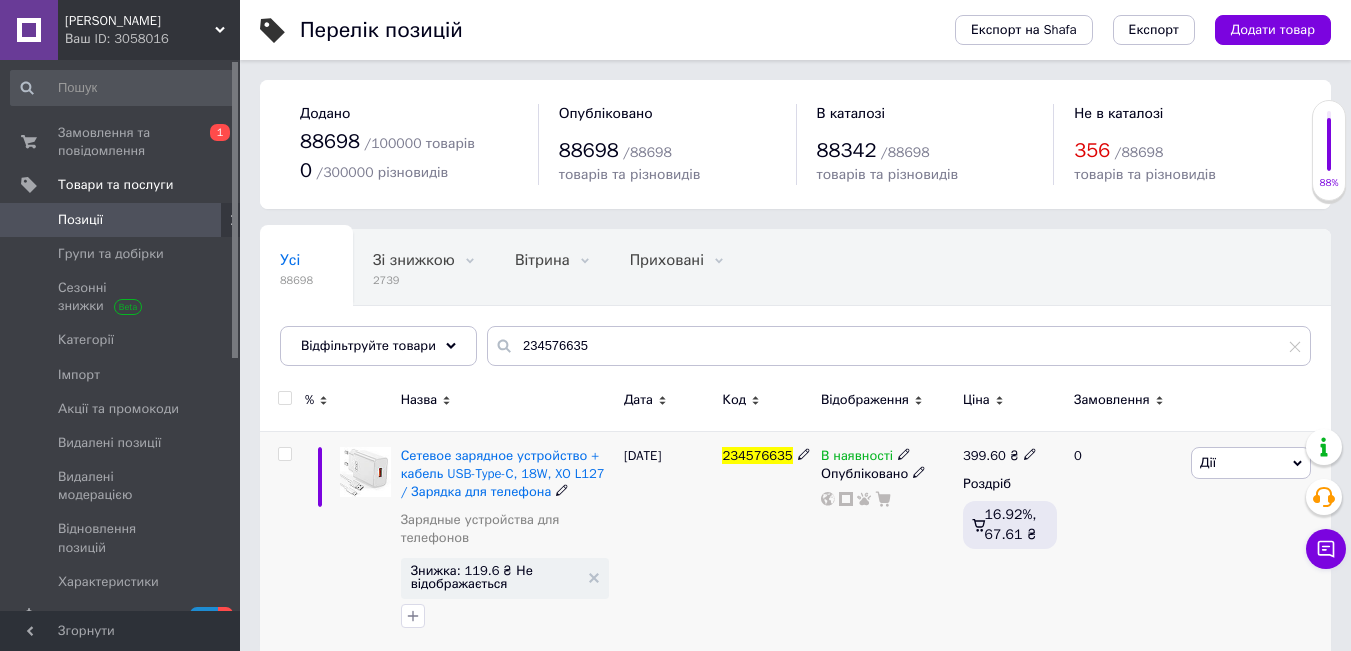 click 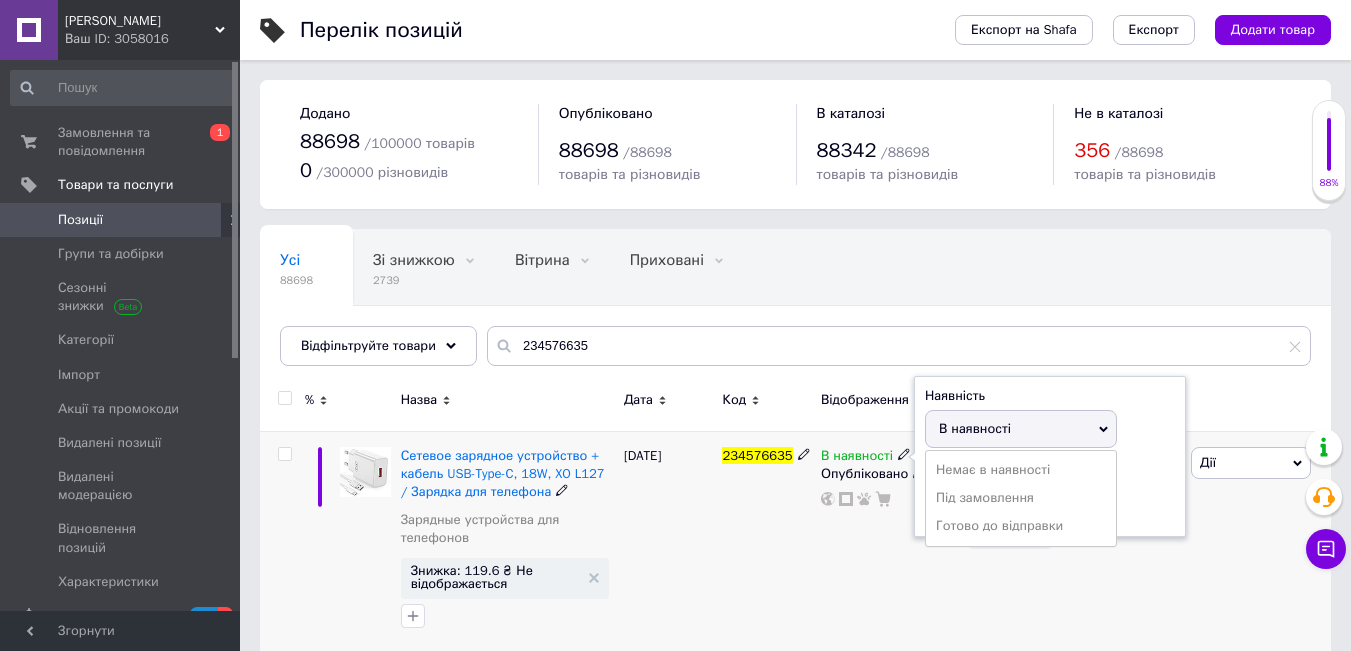 drag, startPoint x: 963, startPoint y: 462, endPoint x: 707, endPoint y: 522, distance: 262.93726 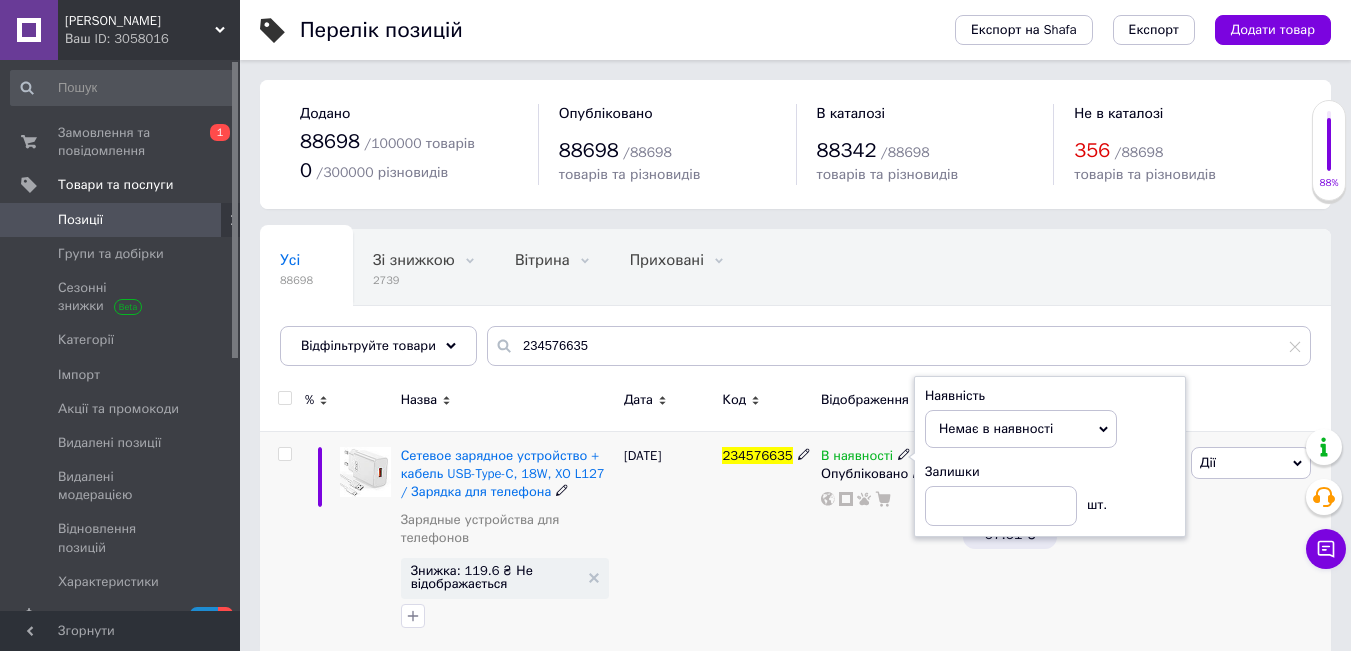 click on "23.05.2025" at bounding box center (668, 542) 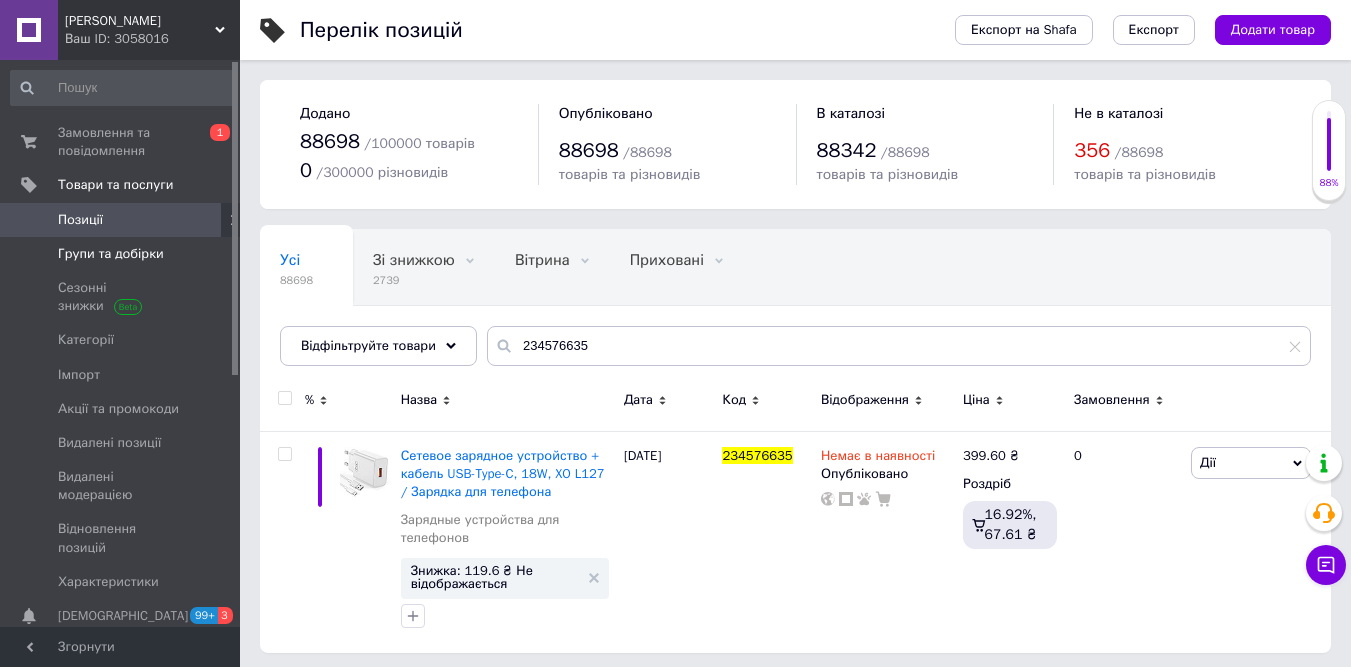 click on "Групи та добірки" at bounding box center [121, 254] 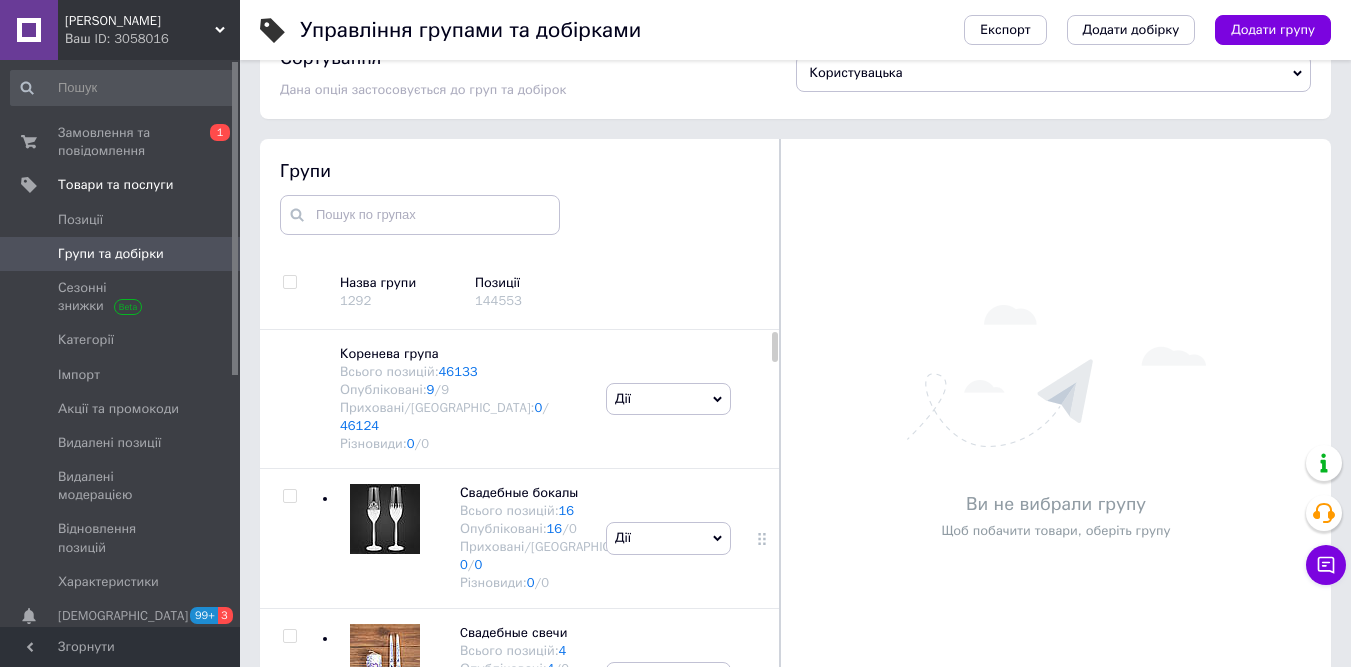 scroll, scrollTop: 100, scrollLeft: 0, axis: vertical 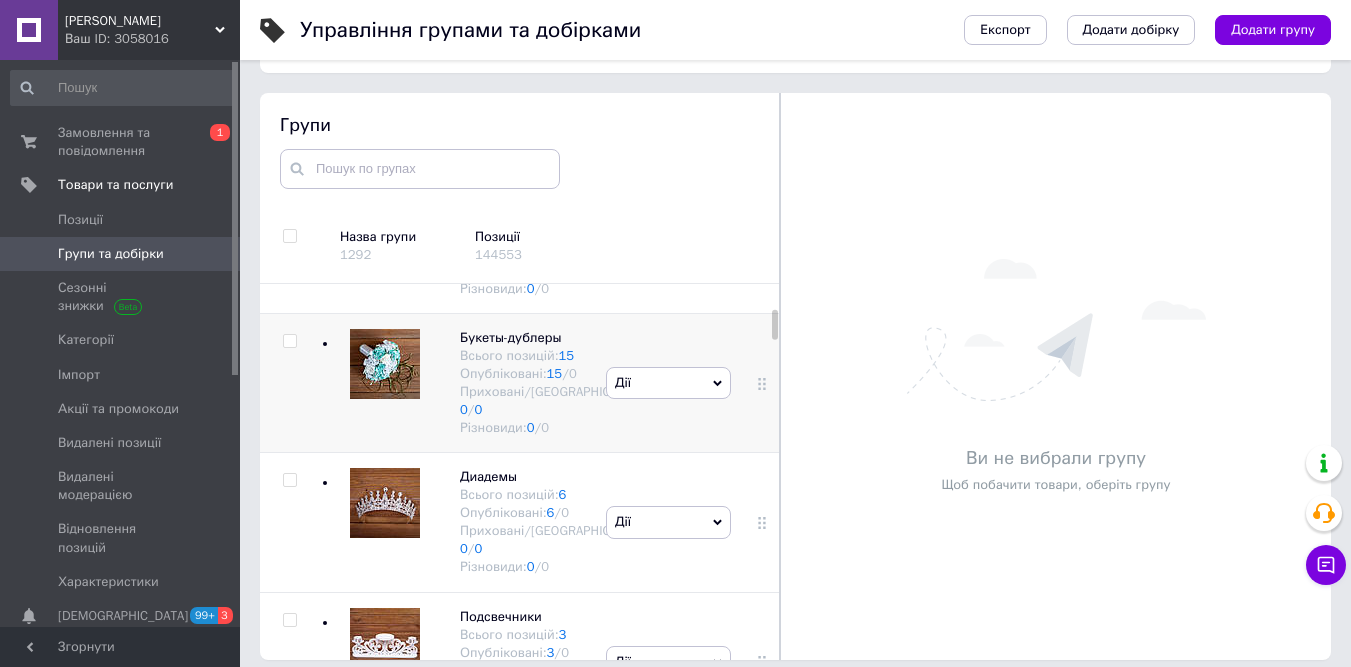 click at bounding box center (289, 341) 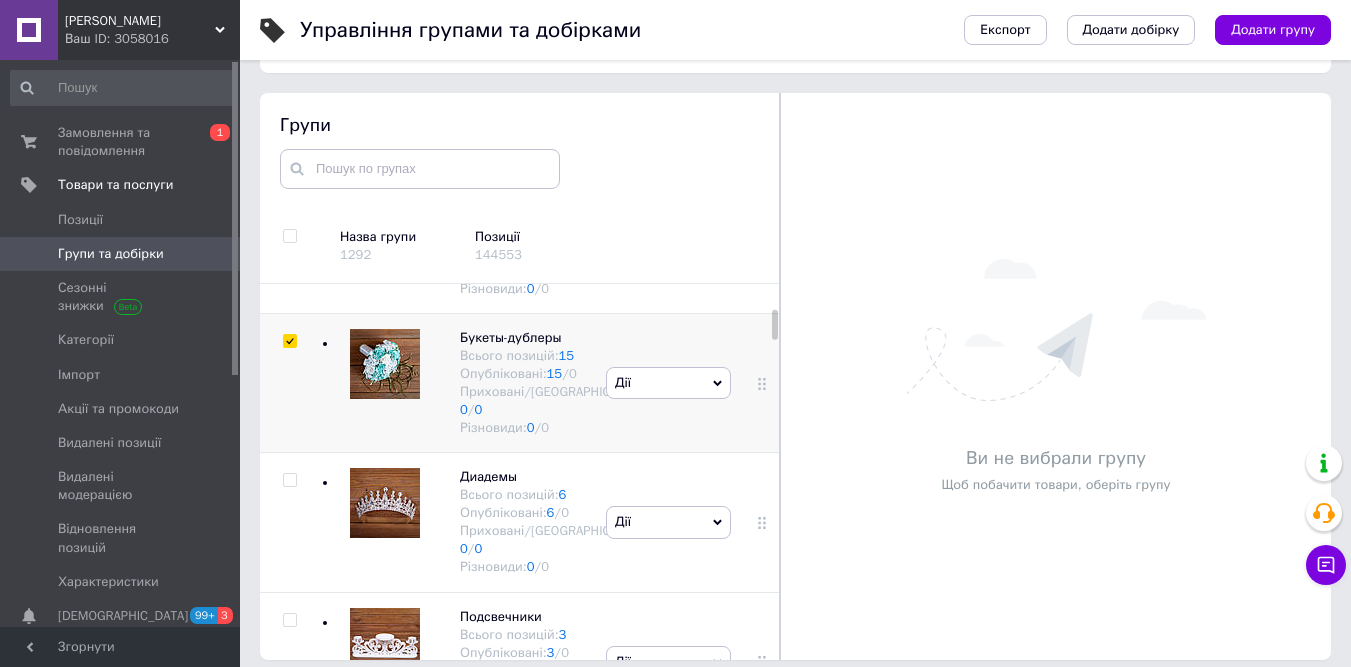 checkbox on "true" 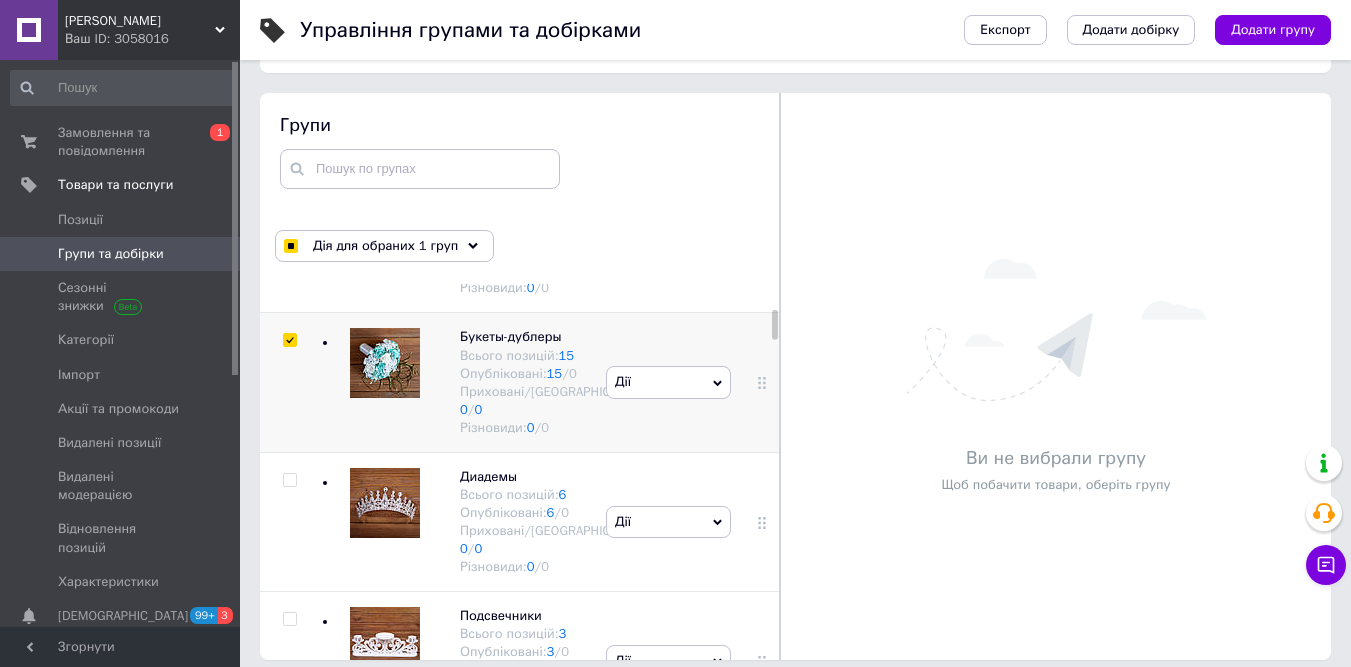 scroll, scrollTop: 99, scrollLeft: 0, axis: vertical 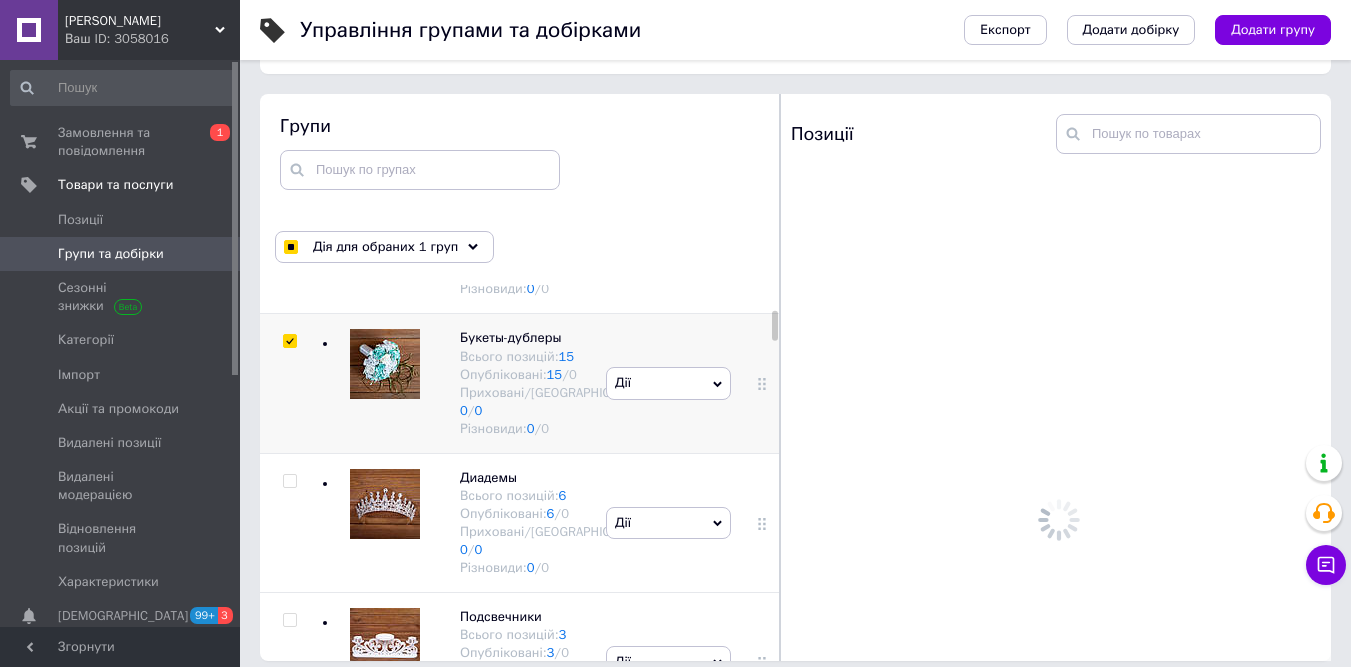 click on "Дії" at bounding box center (623, 382) 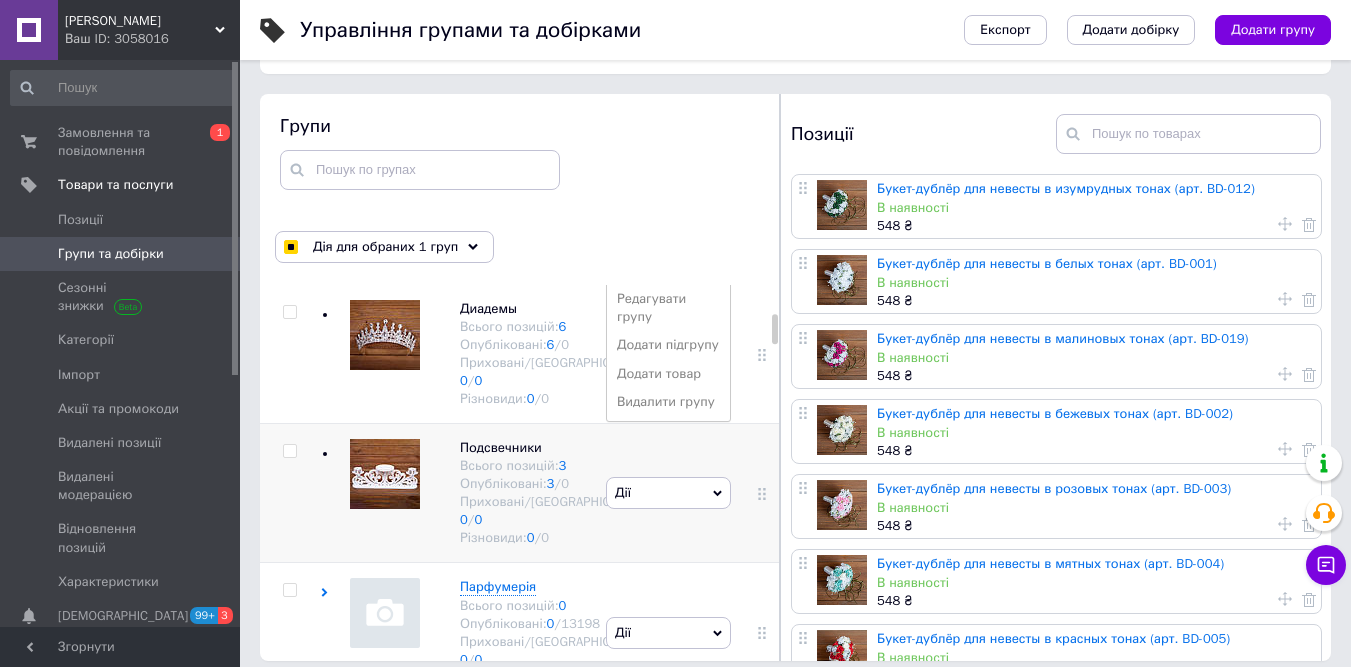 scroll, scrollTop: 1582, scrollLeft: 0, axis: vertical 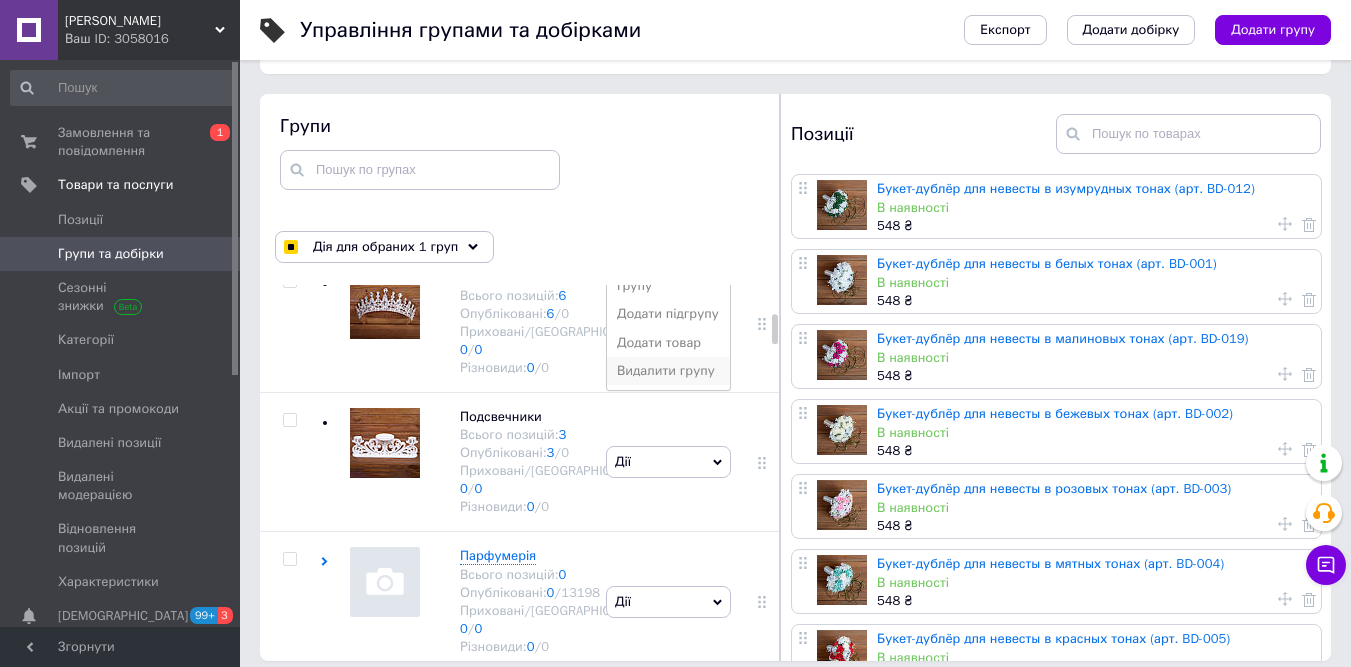 click on "Видалити групу" at bounding box center (668, 371) 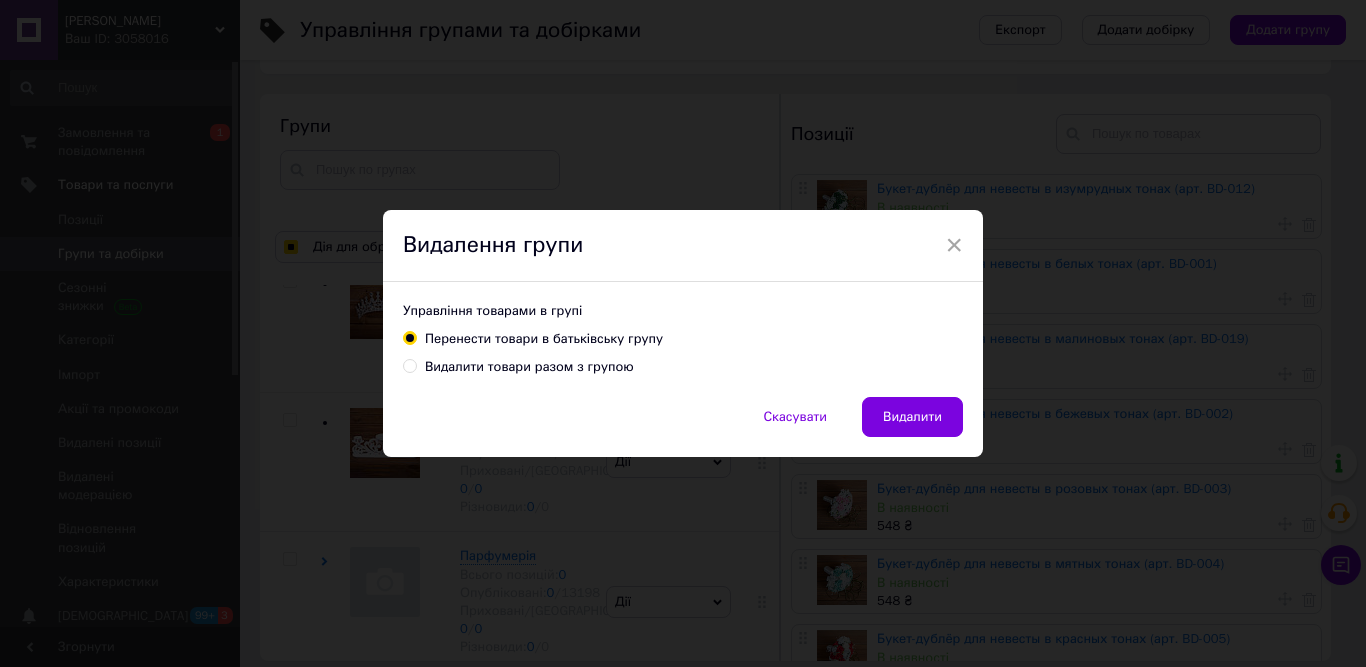 click on "Видалити товари разом з групою" at bounding box center (529, 367) 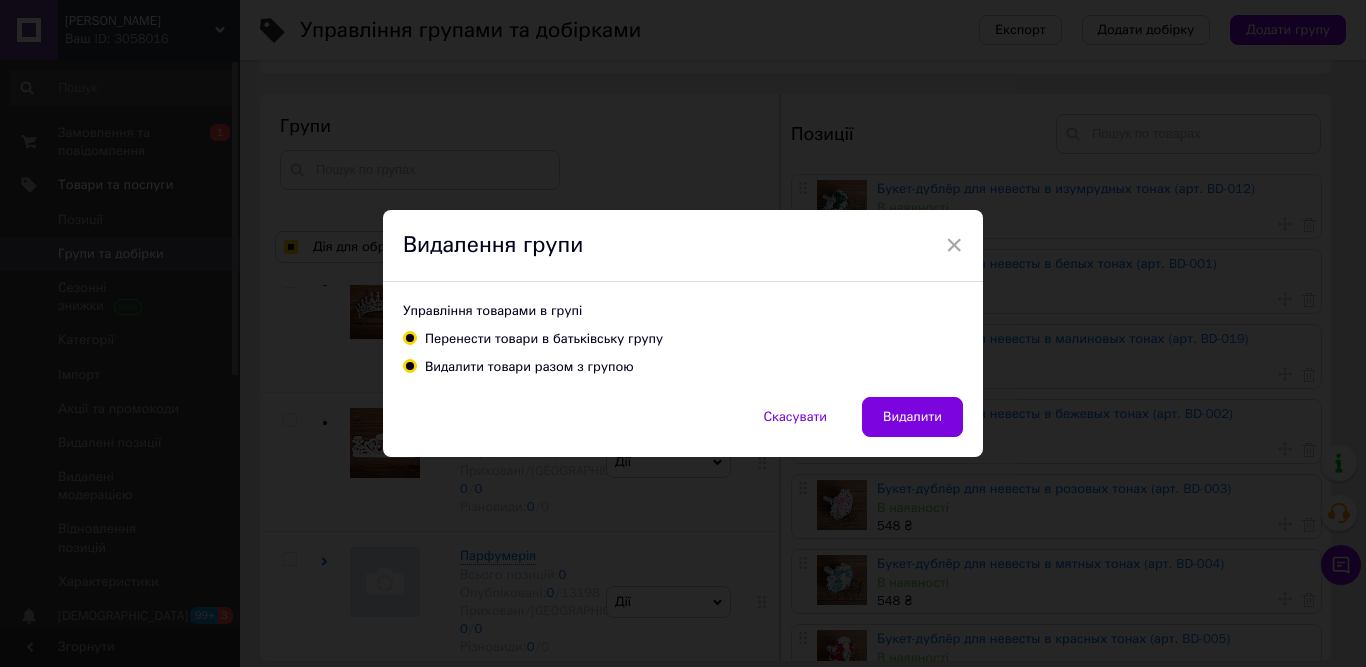 radio on "true" 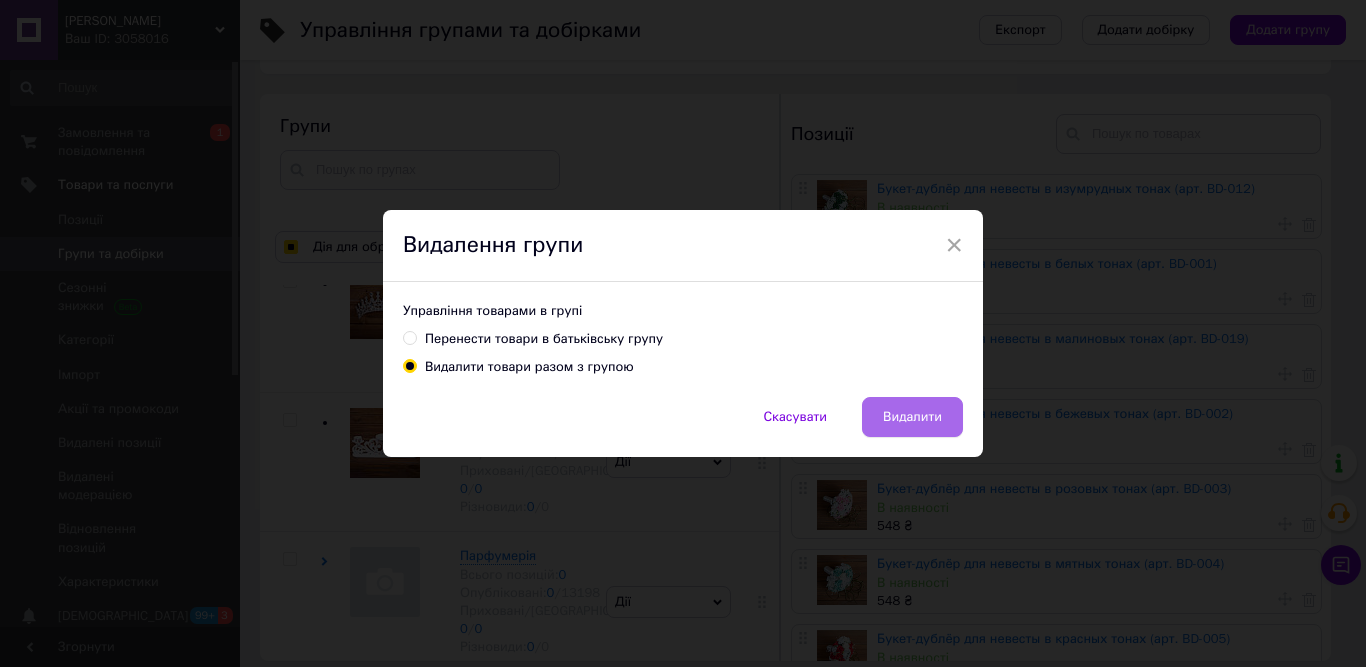 click on "Видалити" at bounding box center [912, 417] 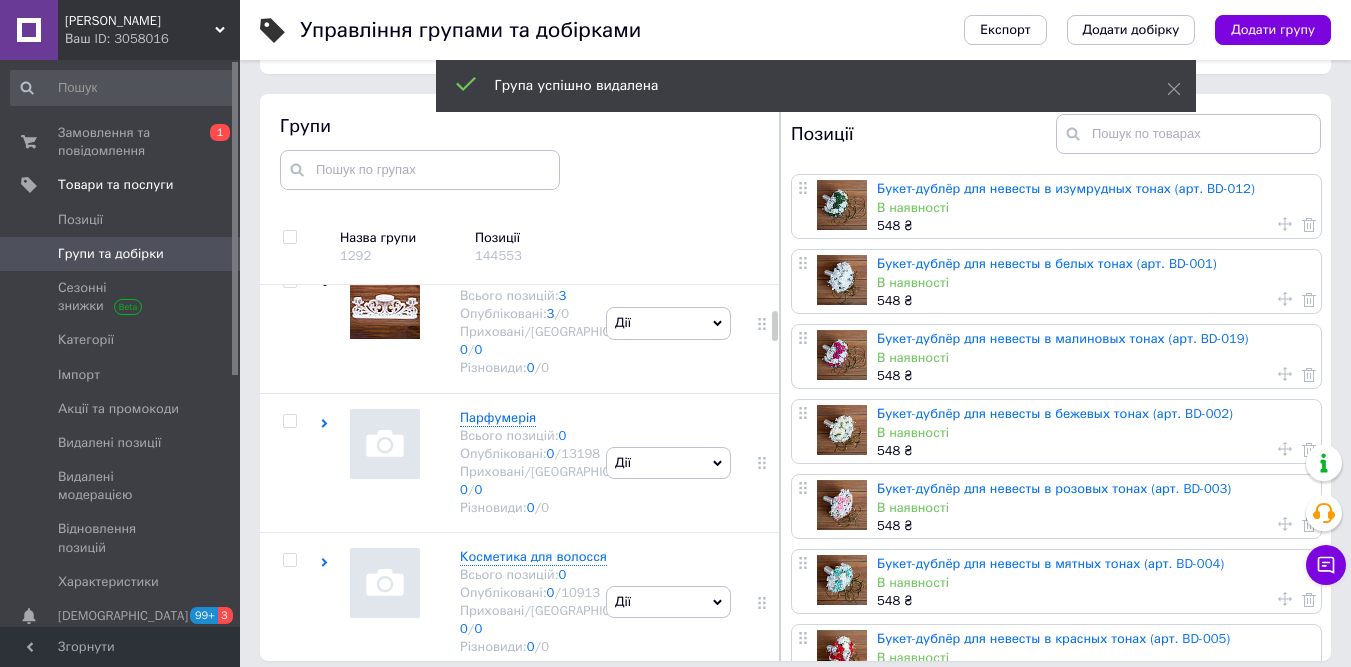 scroll, scrollTop: 1382, scrollLeft: 0, axis: vertical 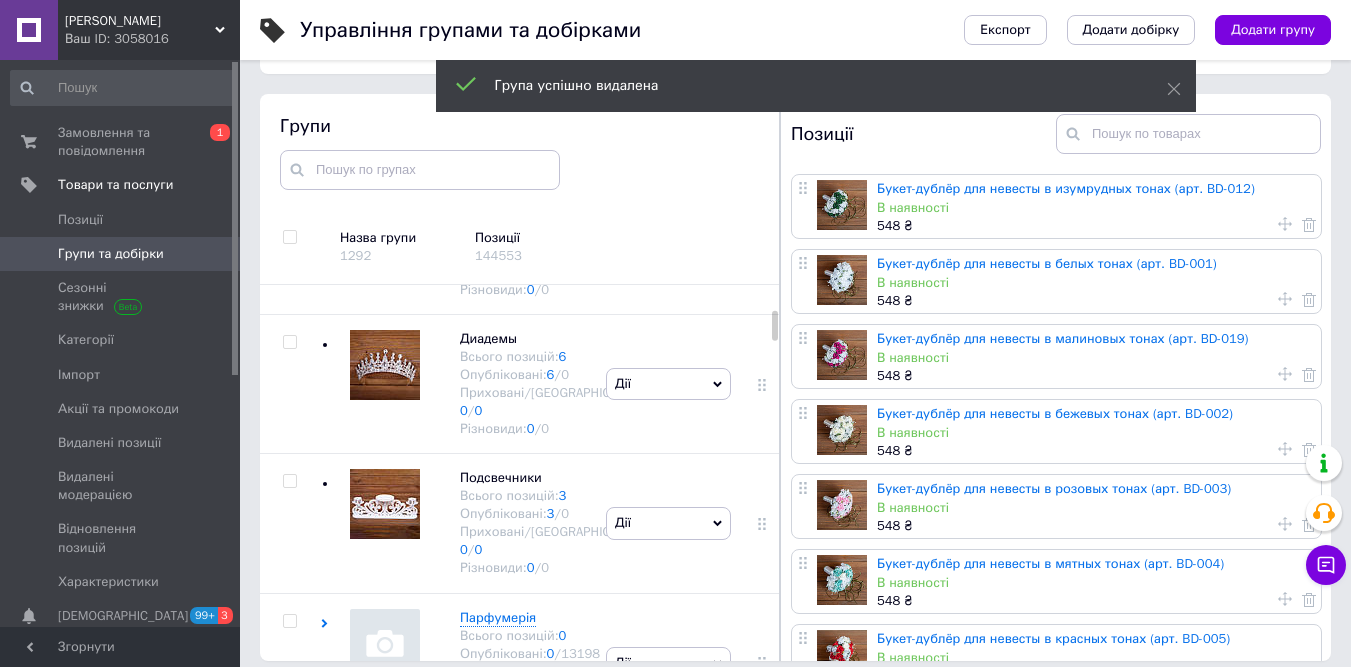 click on "Zakazun Ваш ID: 3058016" at bounding box center [149, 30] 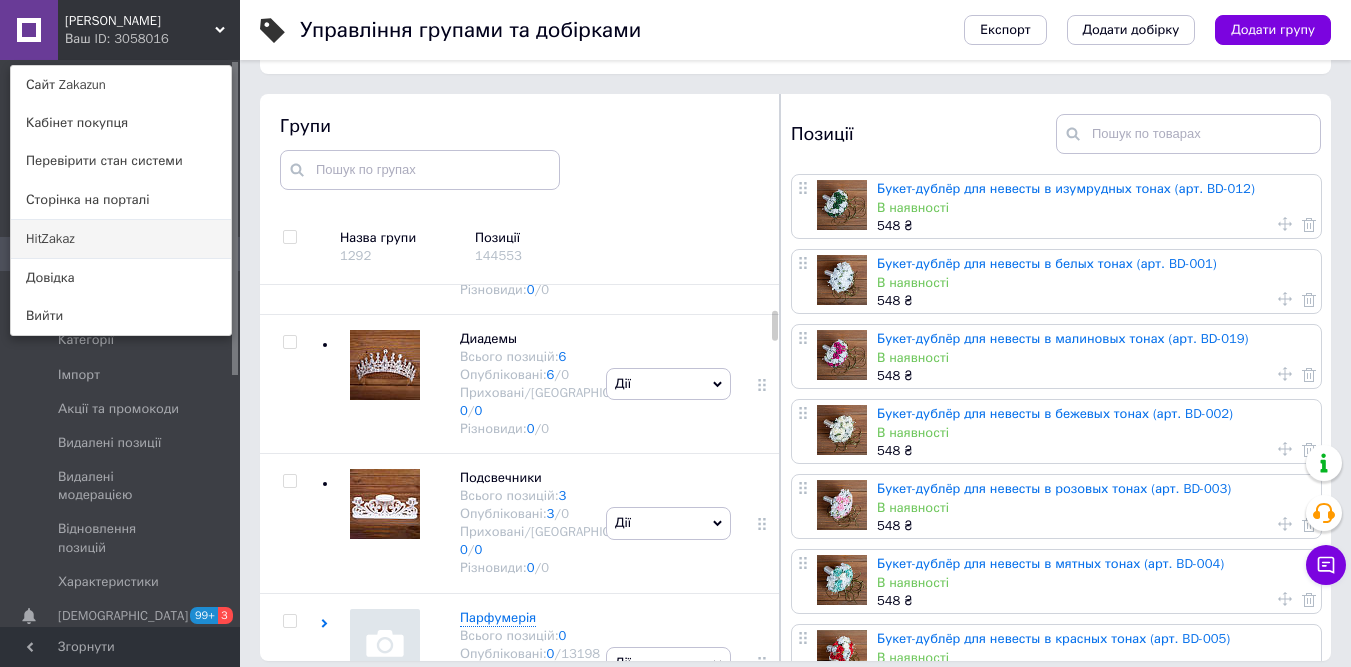 click on "HitZakaz" at bounding box center (121, 239) 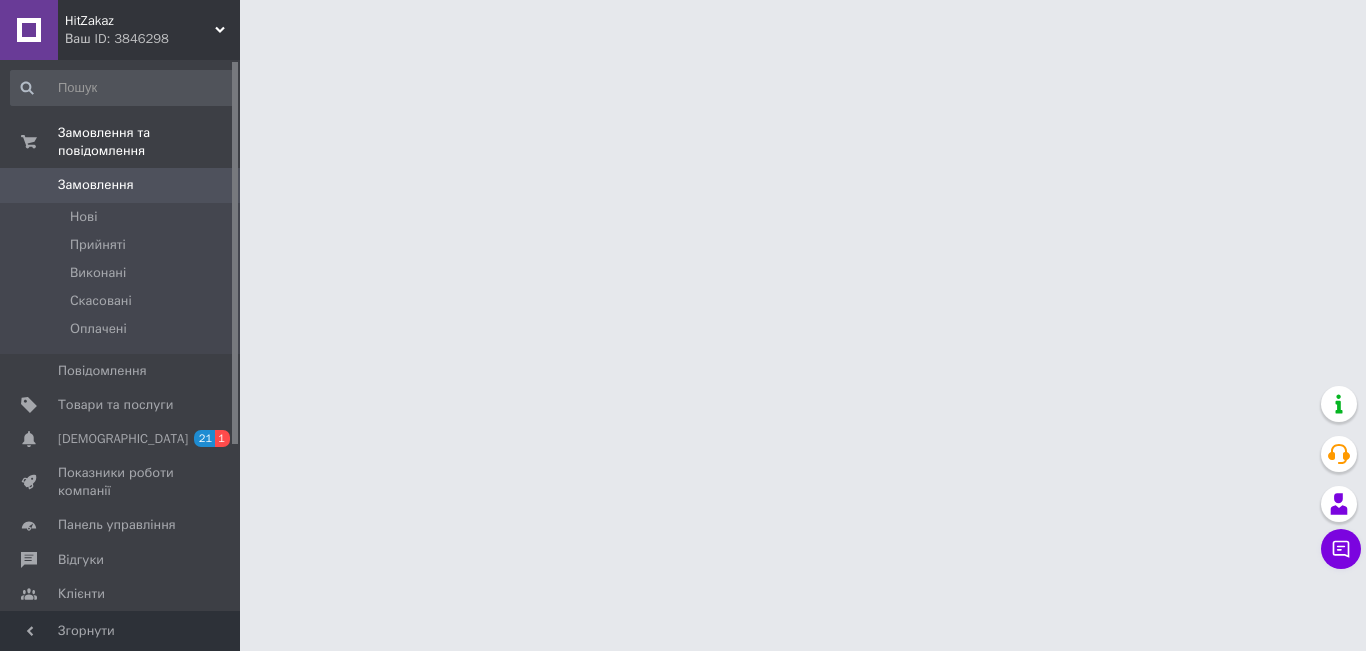 scroll, scrollTop: 0, scrollLeft: 0, axis: both 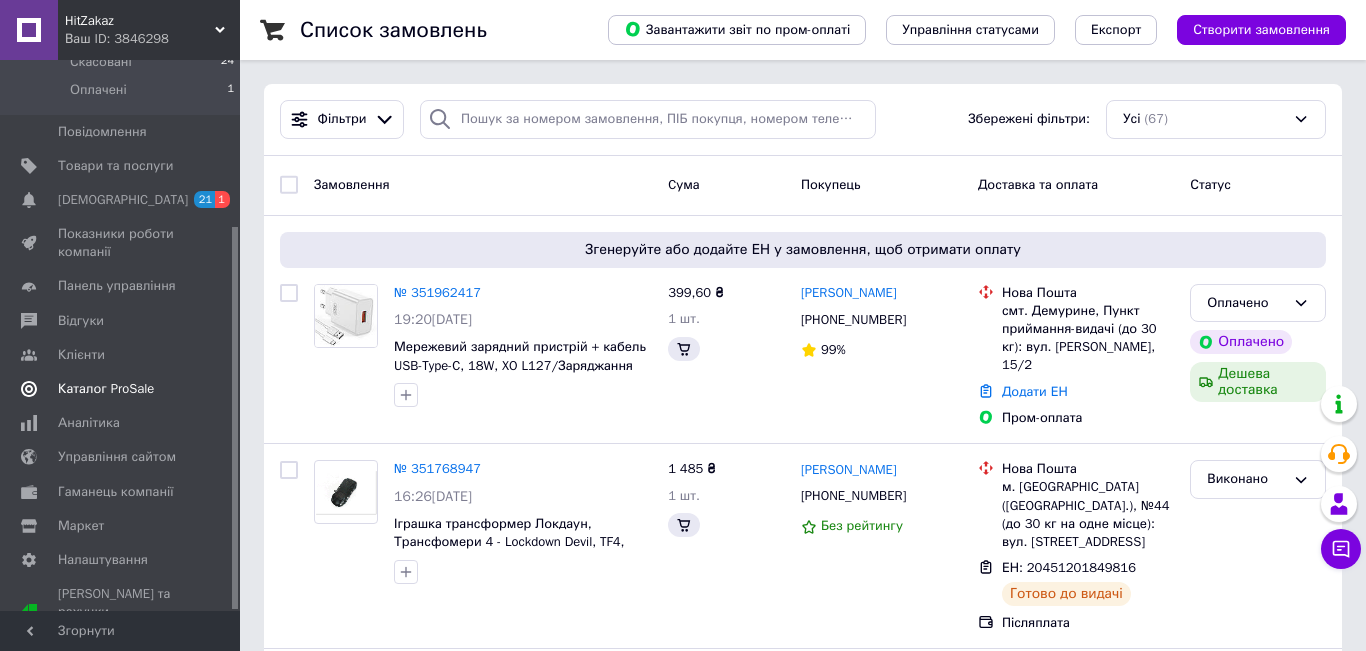click on "Каталог ProSale" at bounding box center (123, 389) 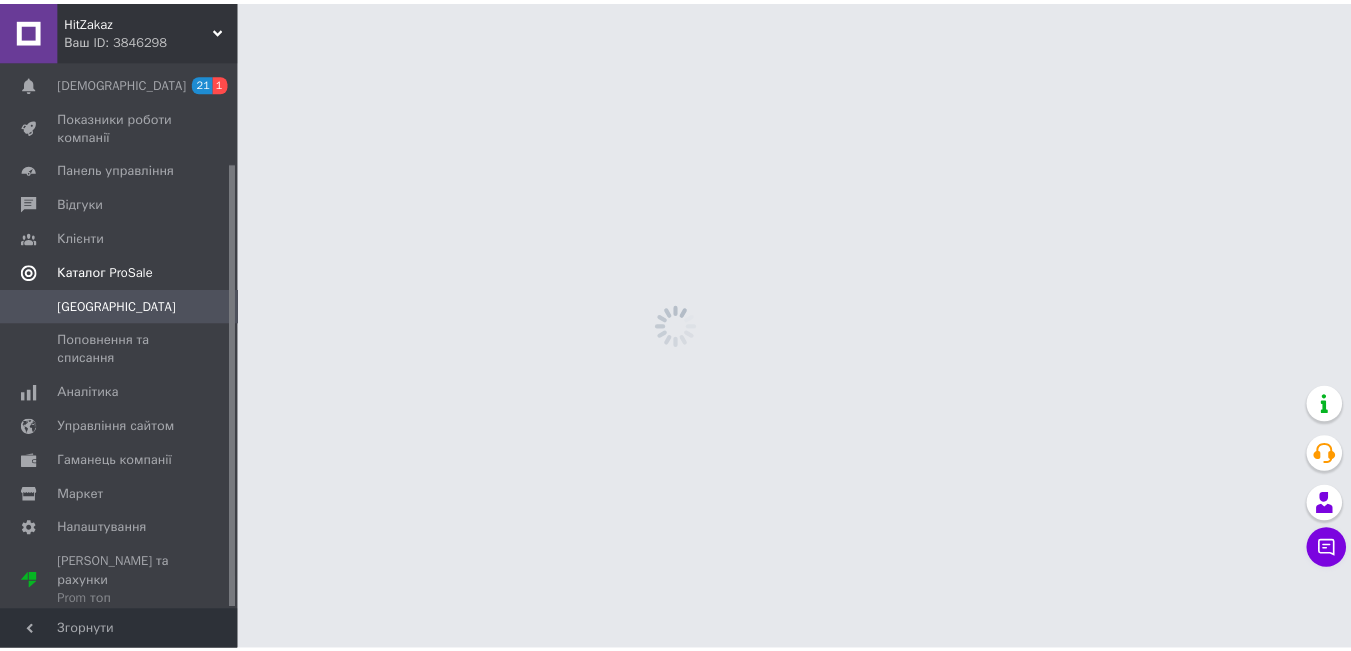 scroll, scrollTop: 125, scrollLeft: 0, axis: vertical 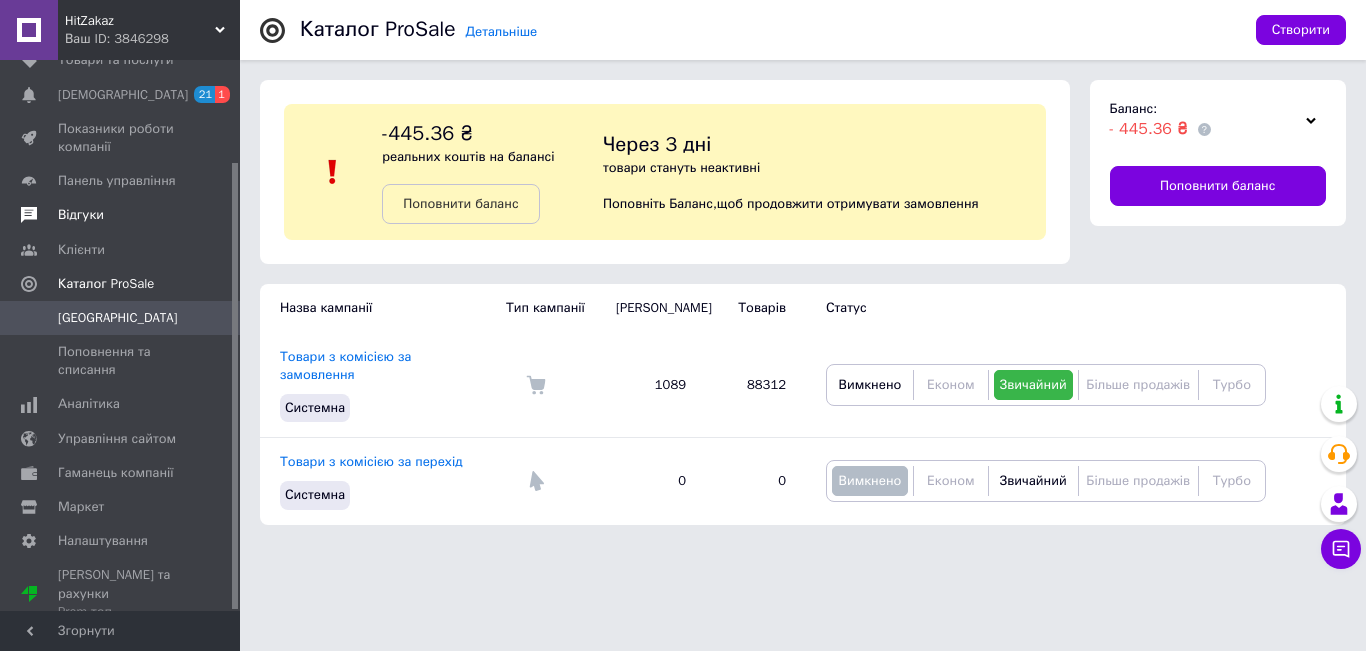 click on "Відгуки" at bounding box center (123, 215) 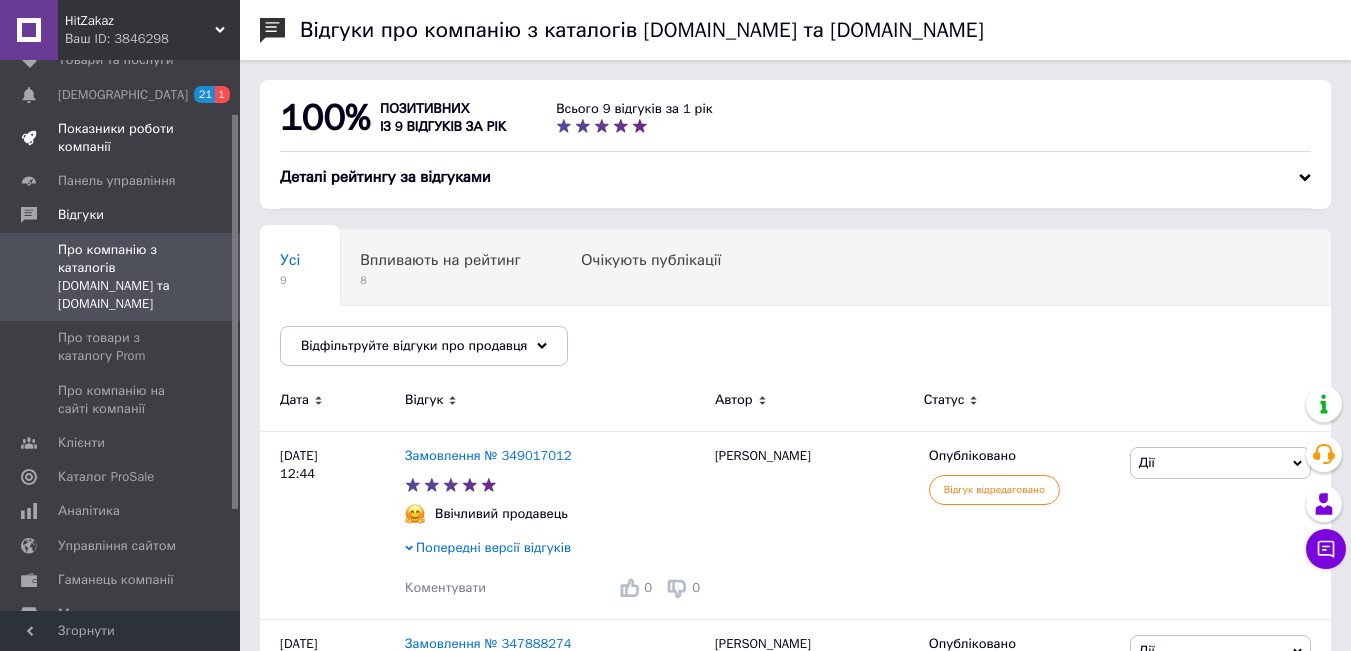 scroll, scrollTop: 0, scrollLeft: 0, axis: both 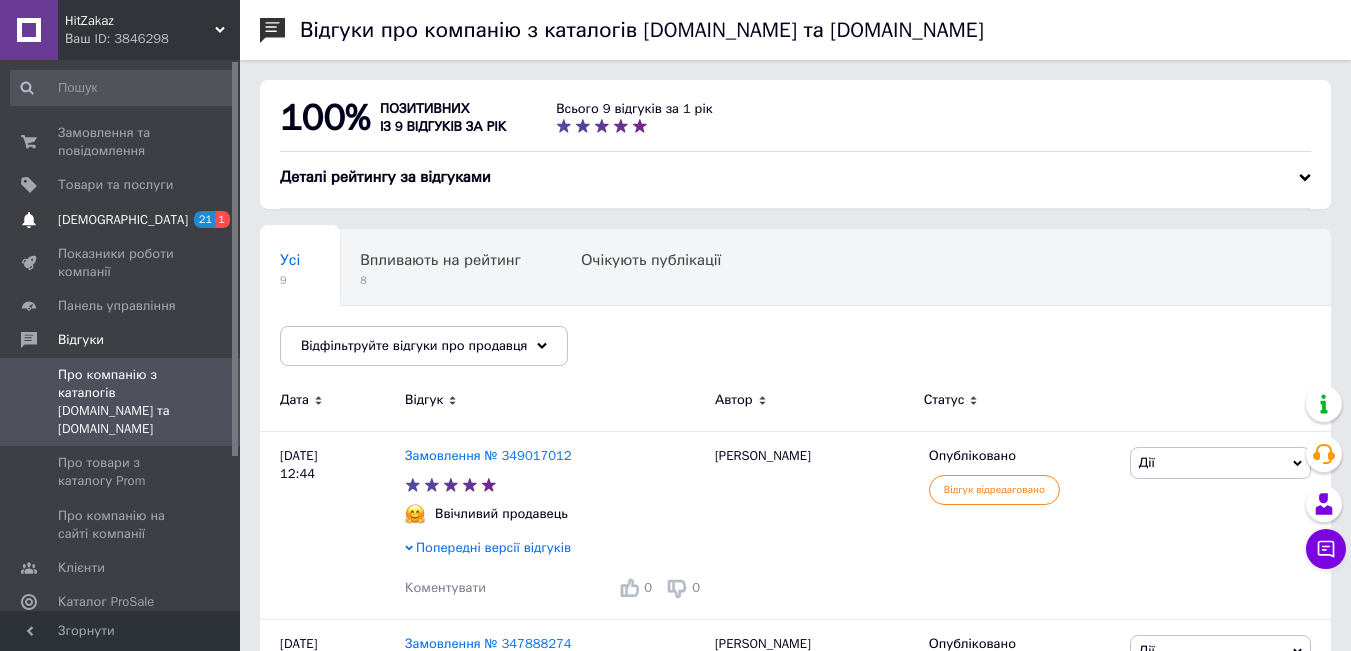 click on "[DEMOGRAPHIC_DATA]" at bounding box center [121, 220] 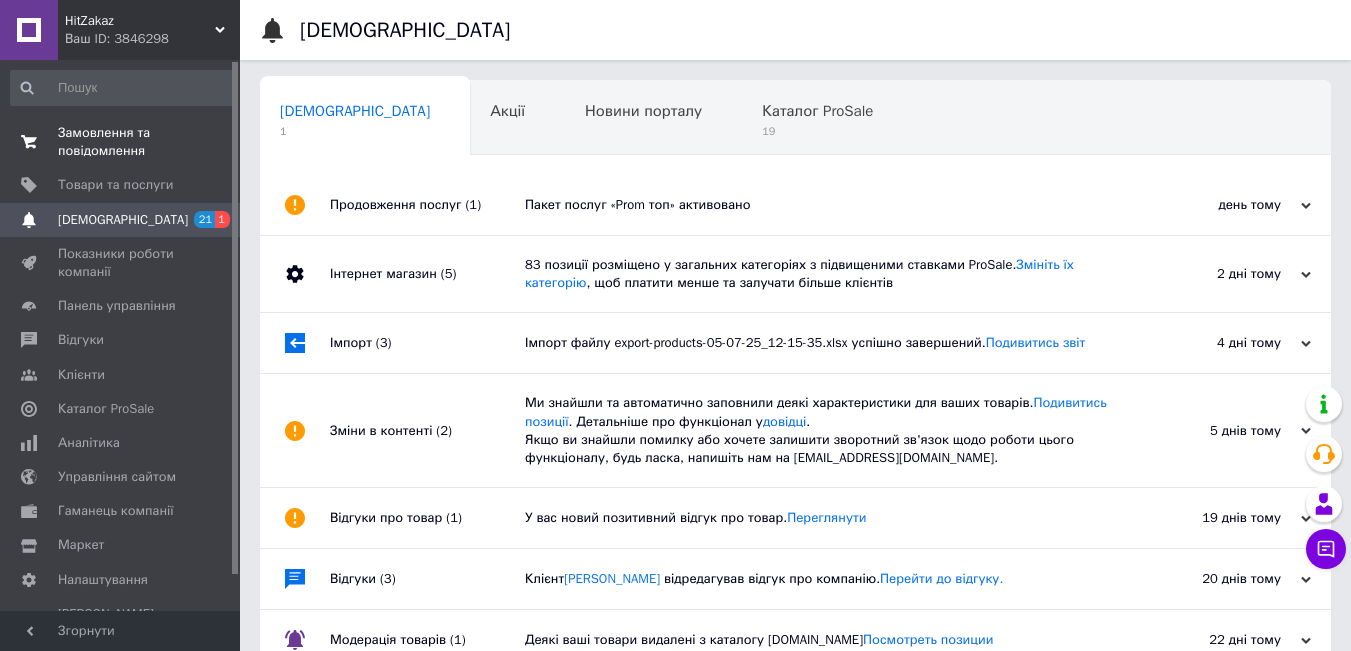 click on "Замовлення та повідомлення" at bounding box center (121, 142) 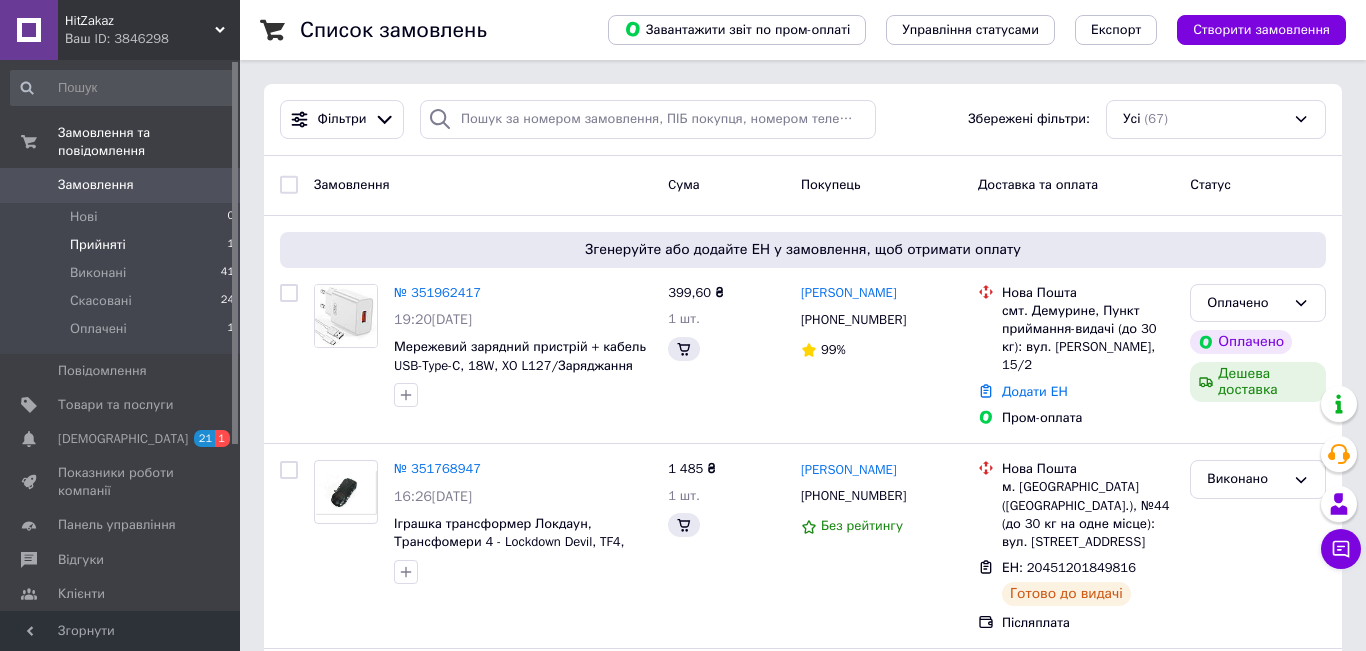 click on "Прийняті 1" at bounding box center (123, 245) 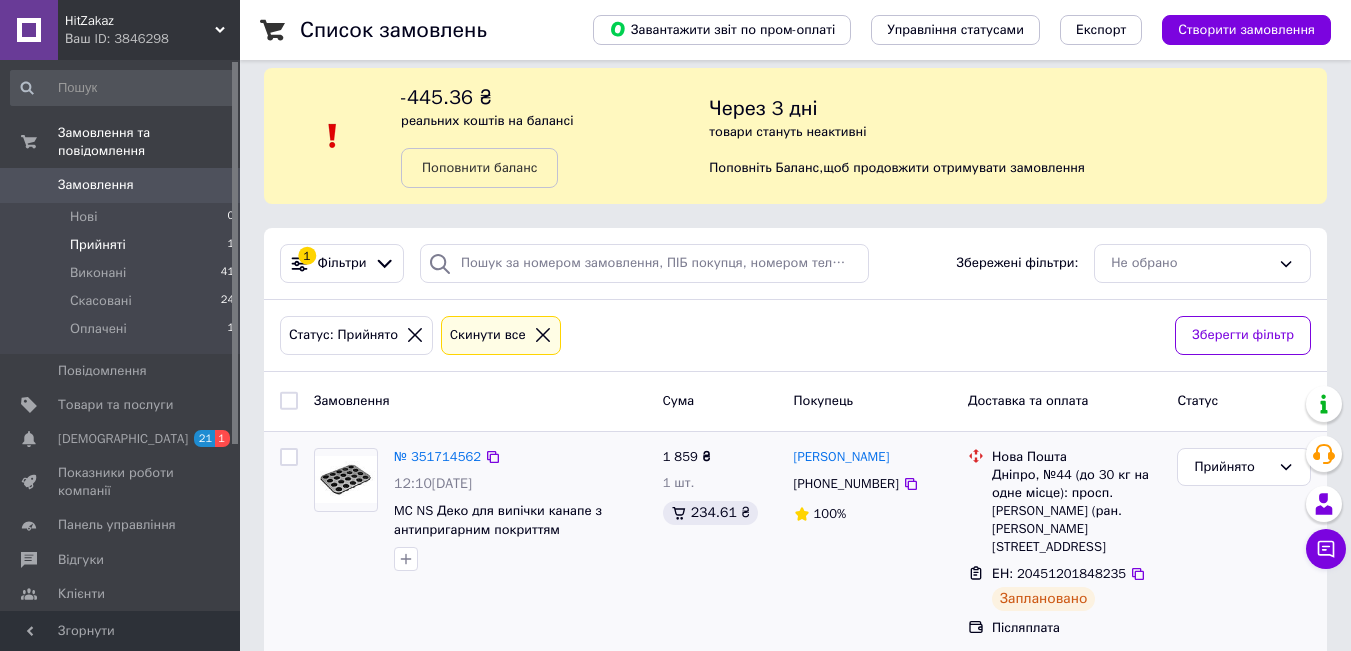 scroll, scrollTop: 24, scrollLeft: 0, axis: vertical 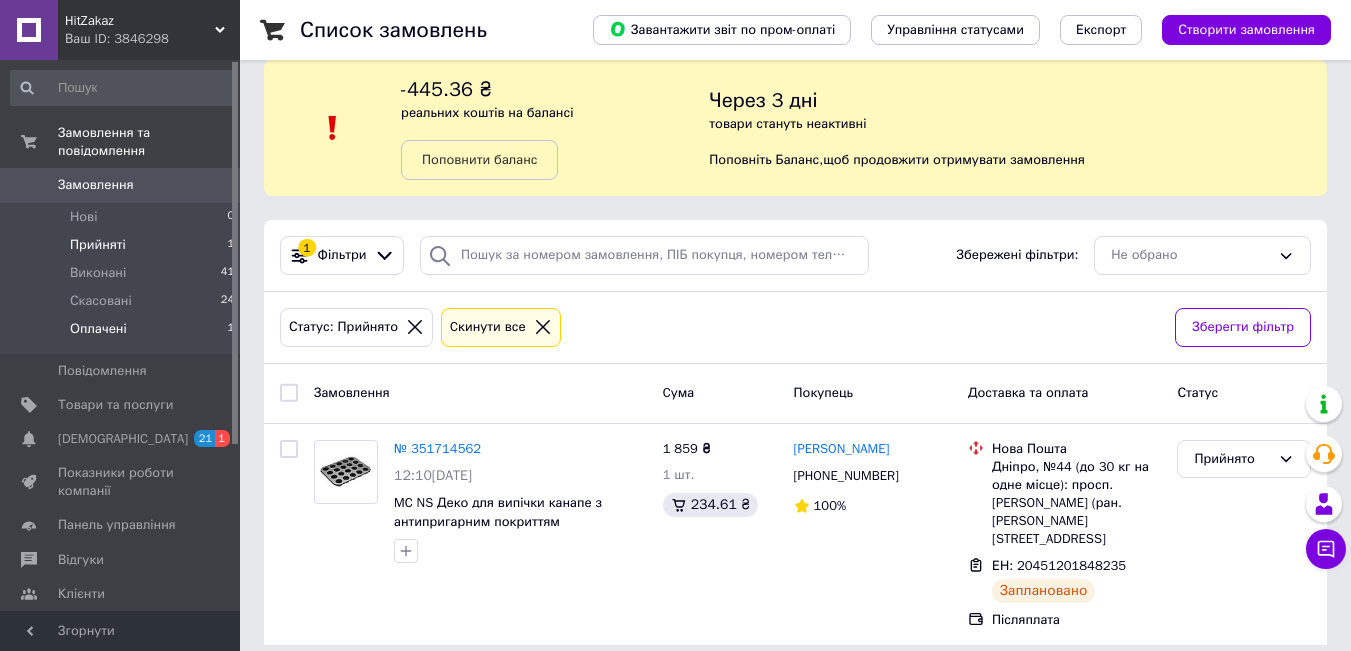click on "Оплачені 1" at bounding box center (123, 334) 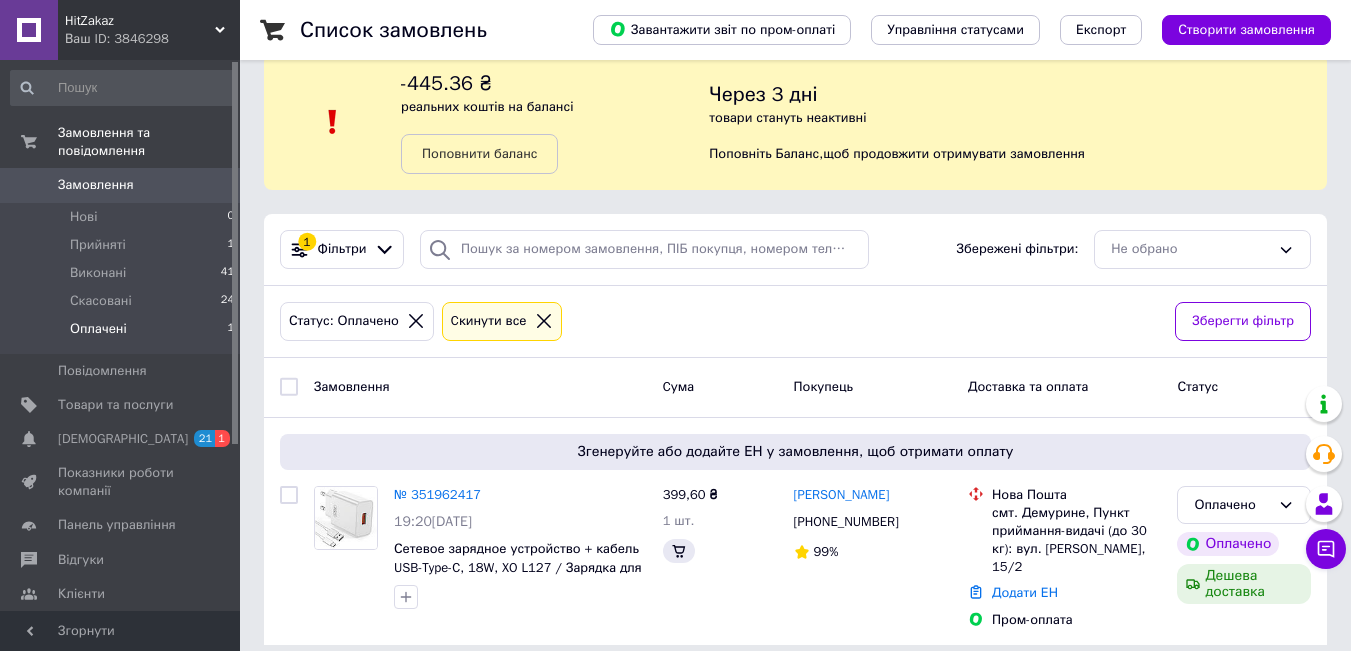 scroll, scrollTop: 0, scrollLeft: 0, axis: both 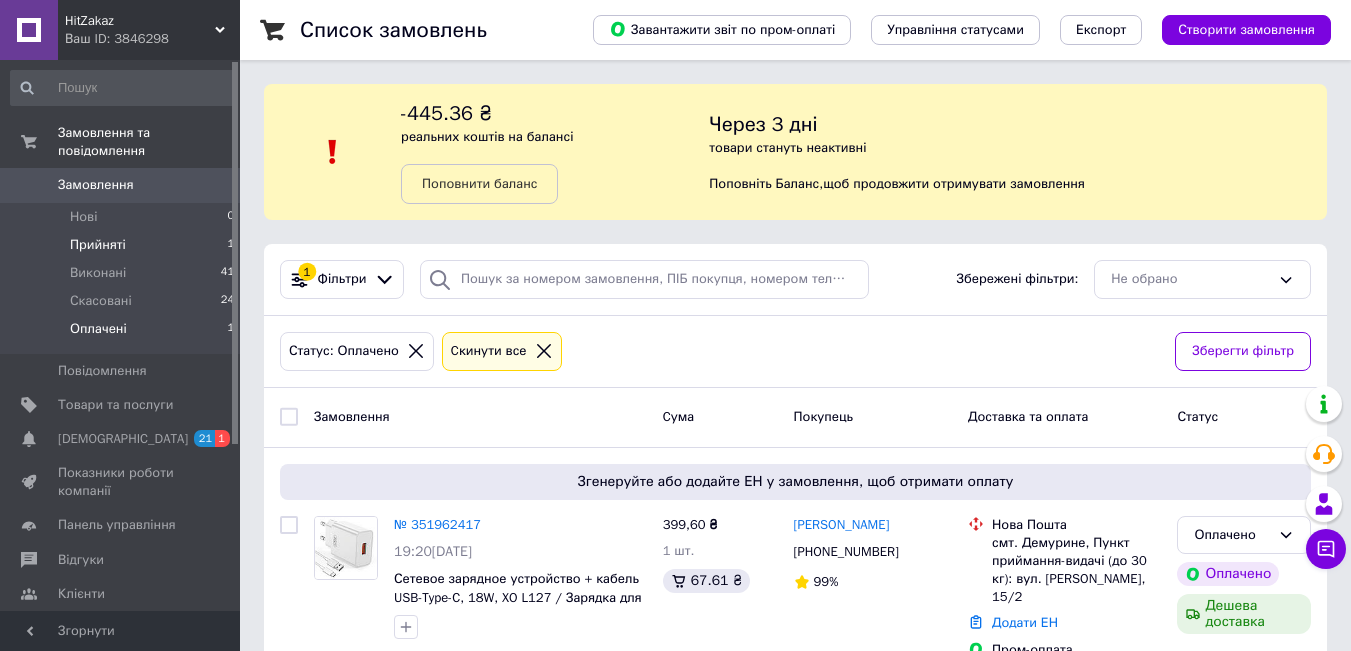 click on "Прийняті" at bounding box center [98, 245] 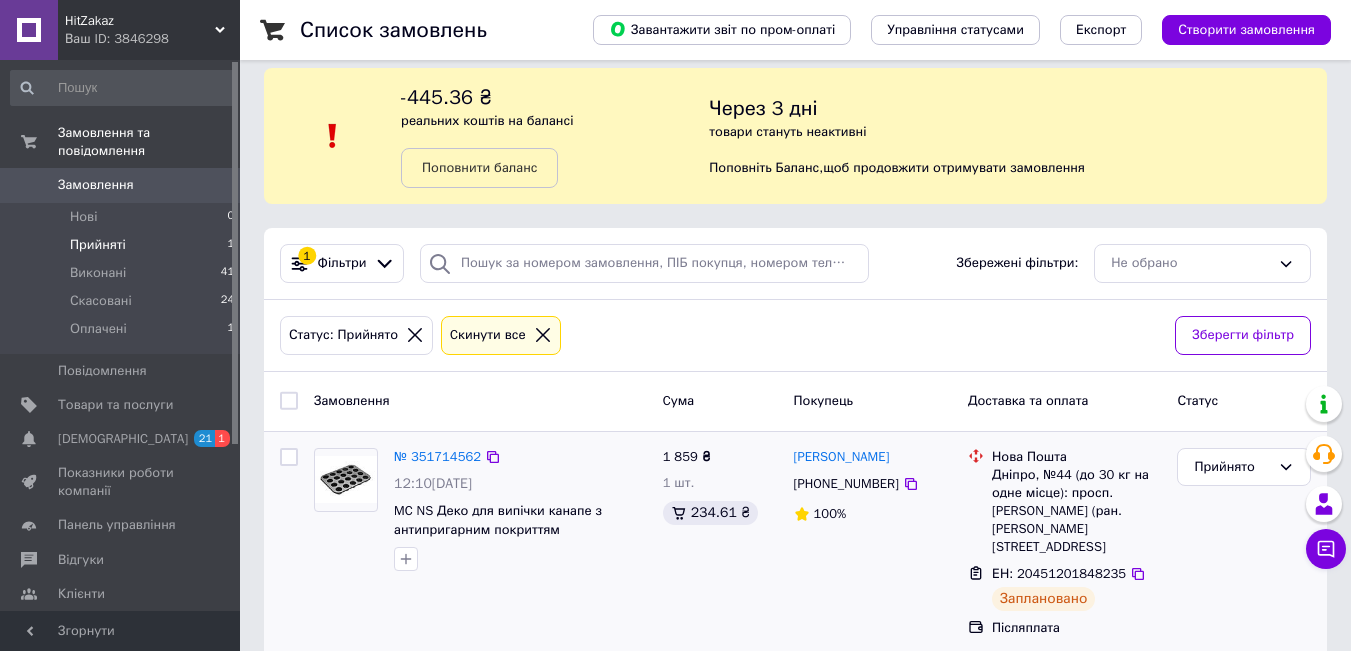 scroll, scrollTop: 24, scrollLeft: 0, axis: vertical 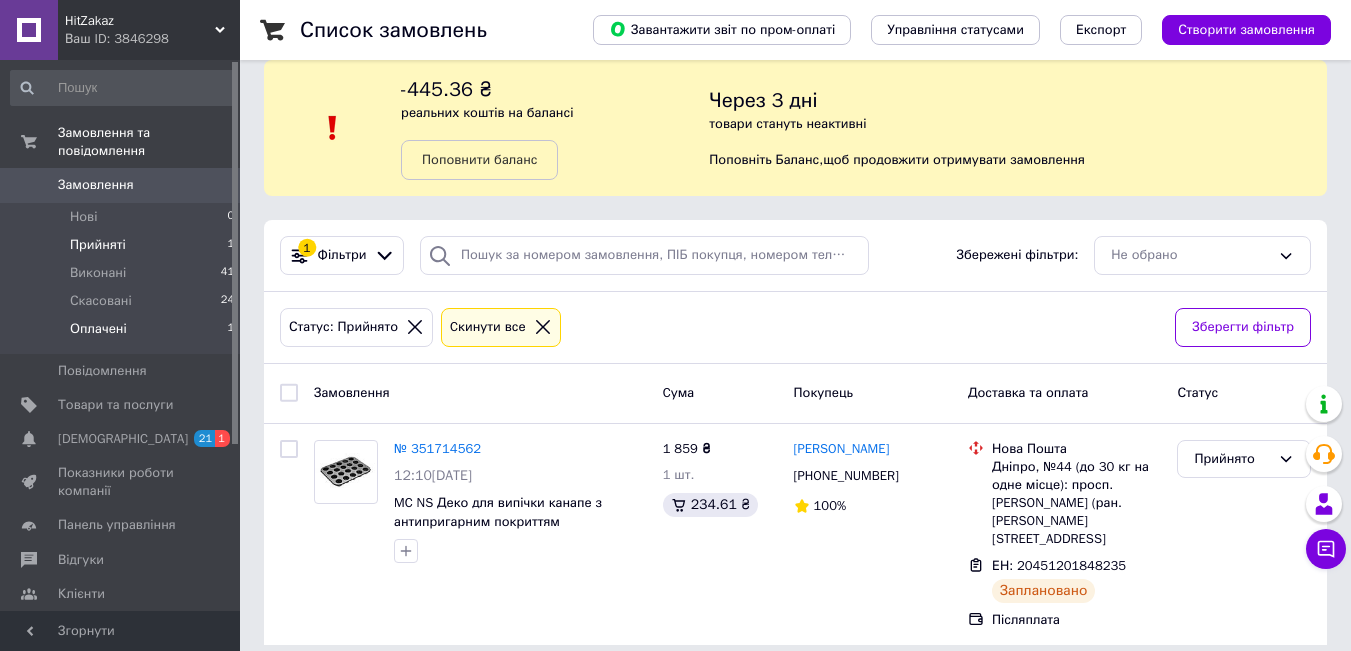 click on "Оплачені 1" at bounding box center [123, 334] 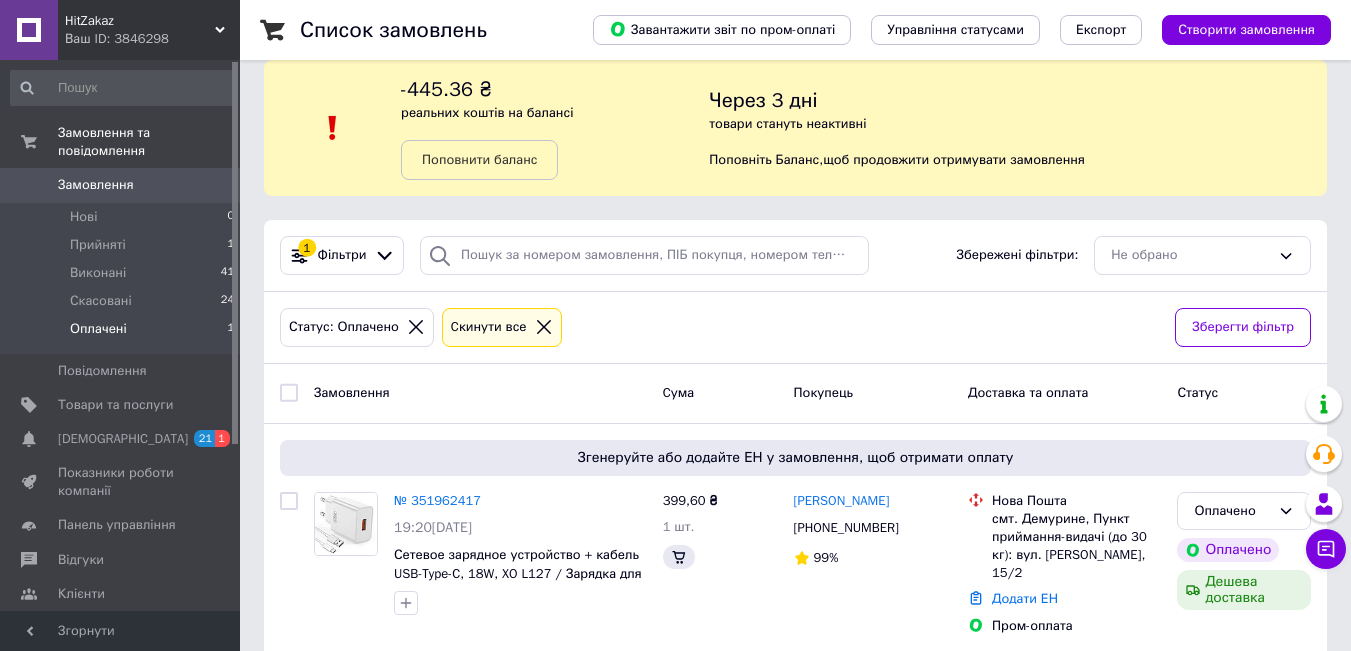 scroll, scrollTop: 0, scrollLeft: 0, axis: both 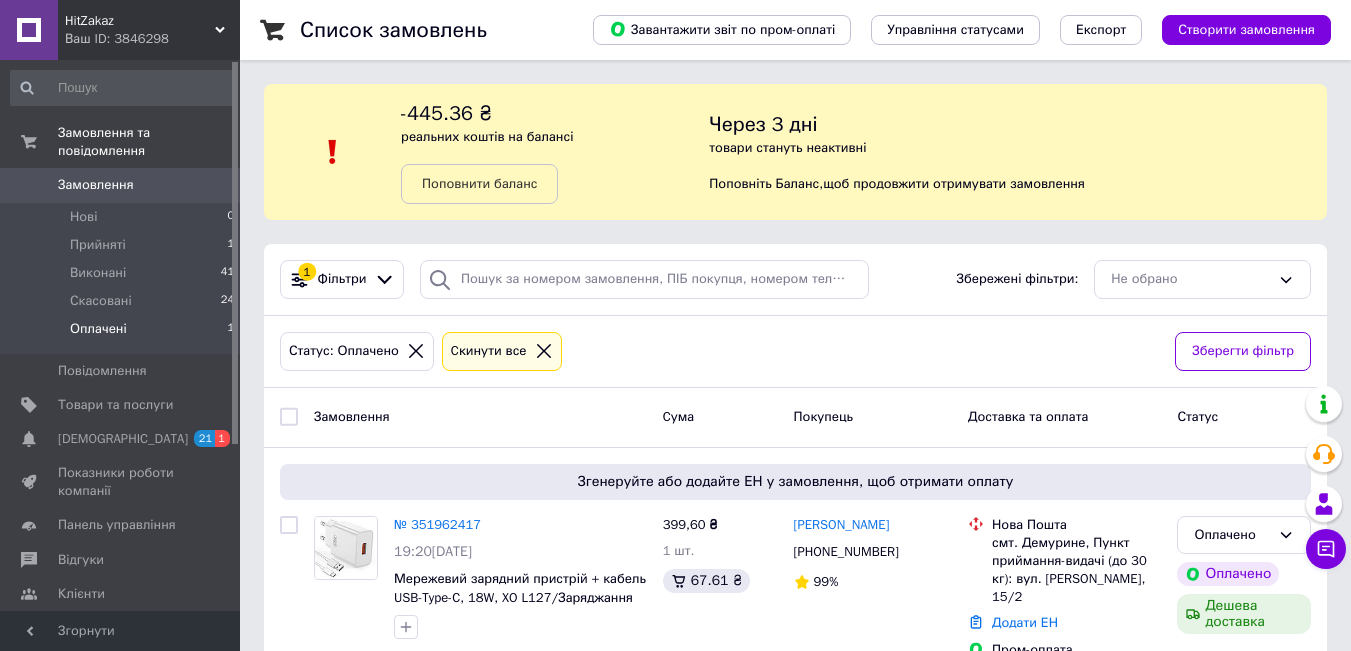 click on "HitZakaz" at bounding box center [140, 21] 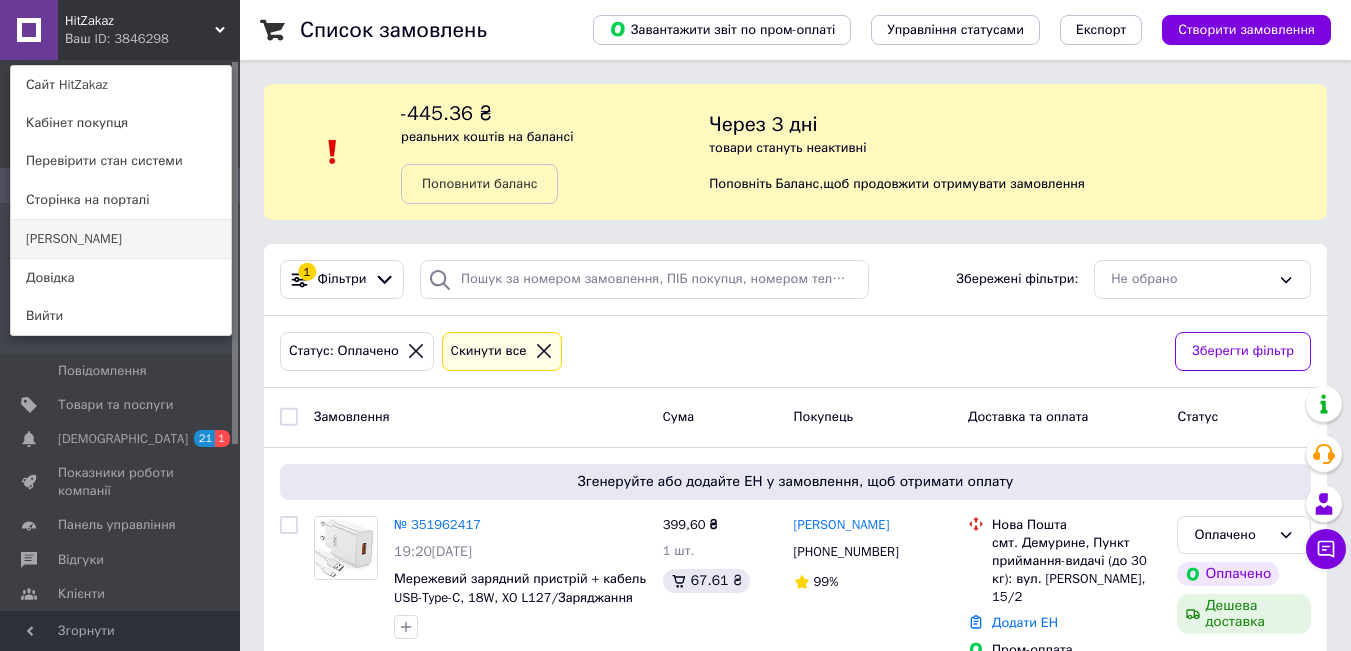 click on "[PERSON_NAME]" at bounding box center [121, 239] 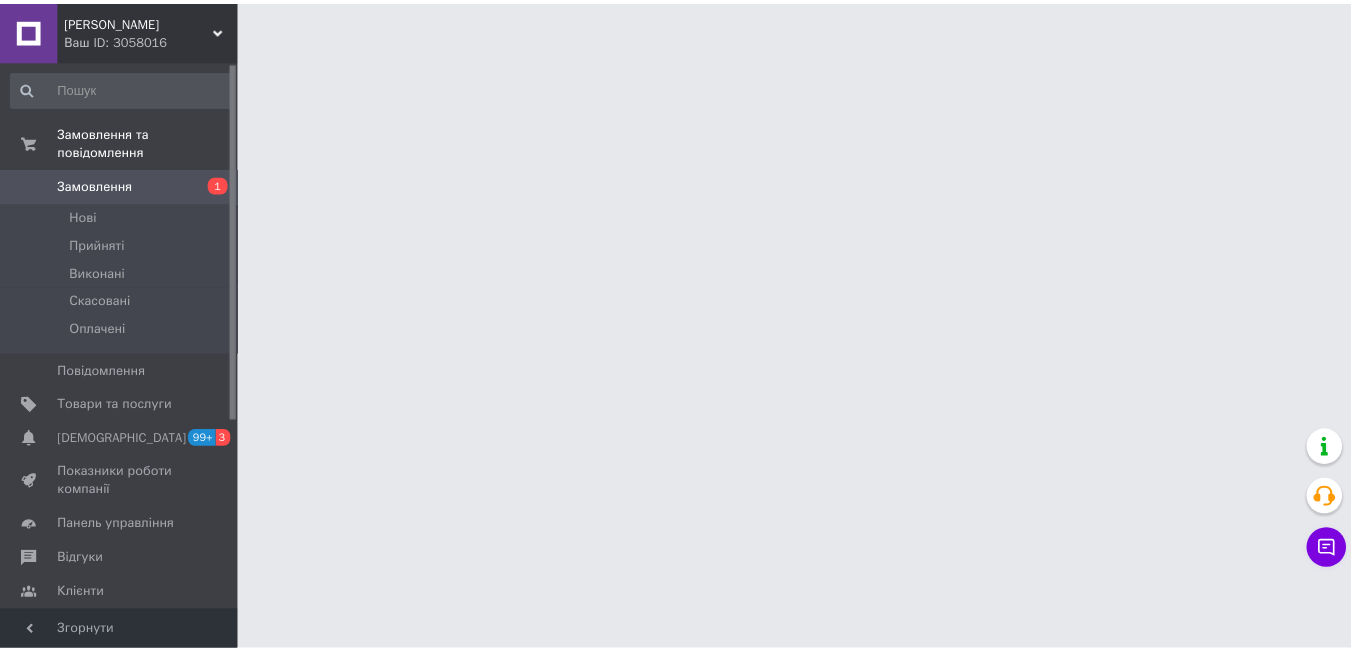 scroll, scrollTop: 0, scrollLeft: 0, axis: both 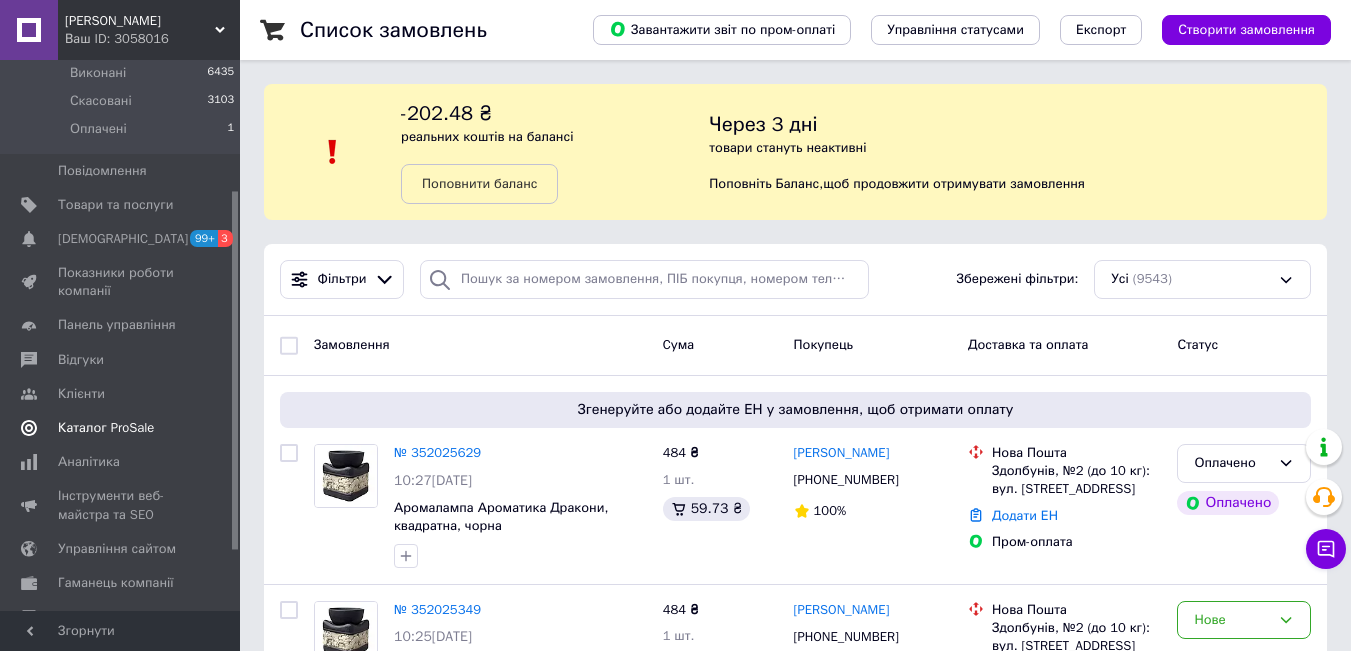 click on "Каталог ProSale" at bounding box center [121, 428] 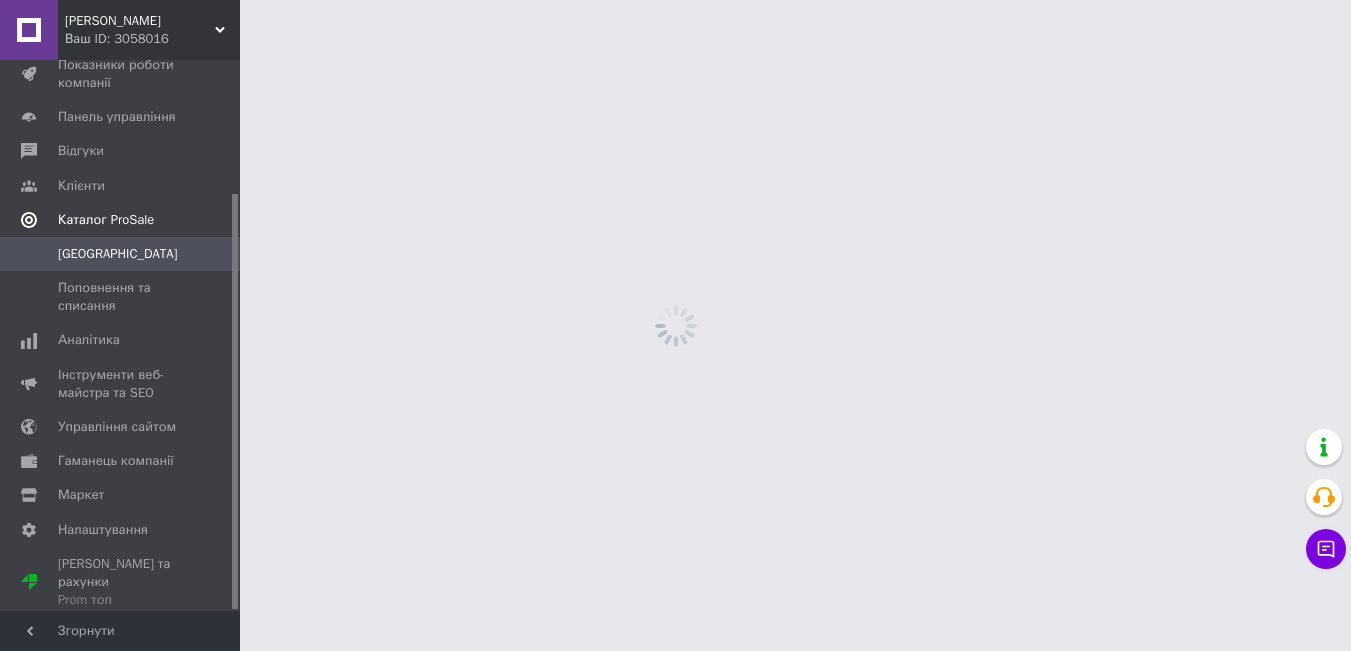 scroll, scrollTop: 177, scrollLeft: 0, axis: vertical 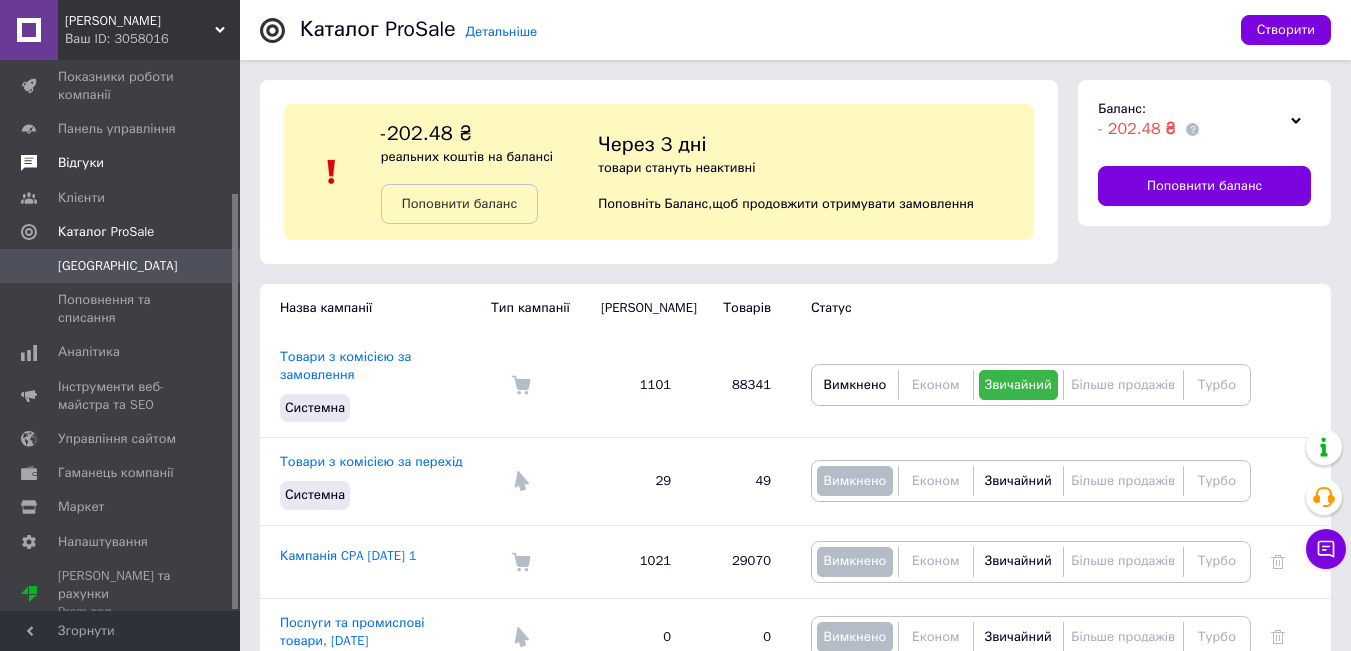 click on "Відгуки" at bounding box center (121, 163) 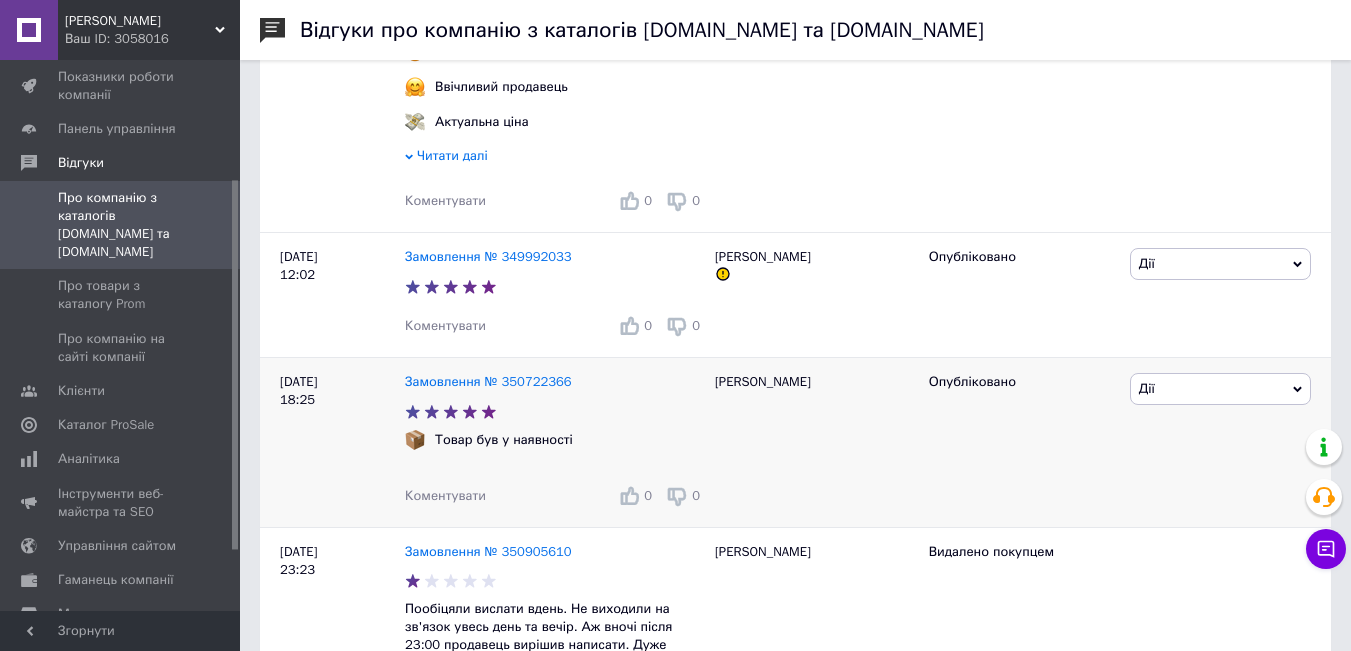 scroll, scrollTop: 700, scrollLeft: 0, axis: vertical 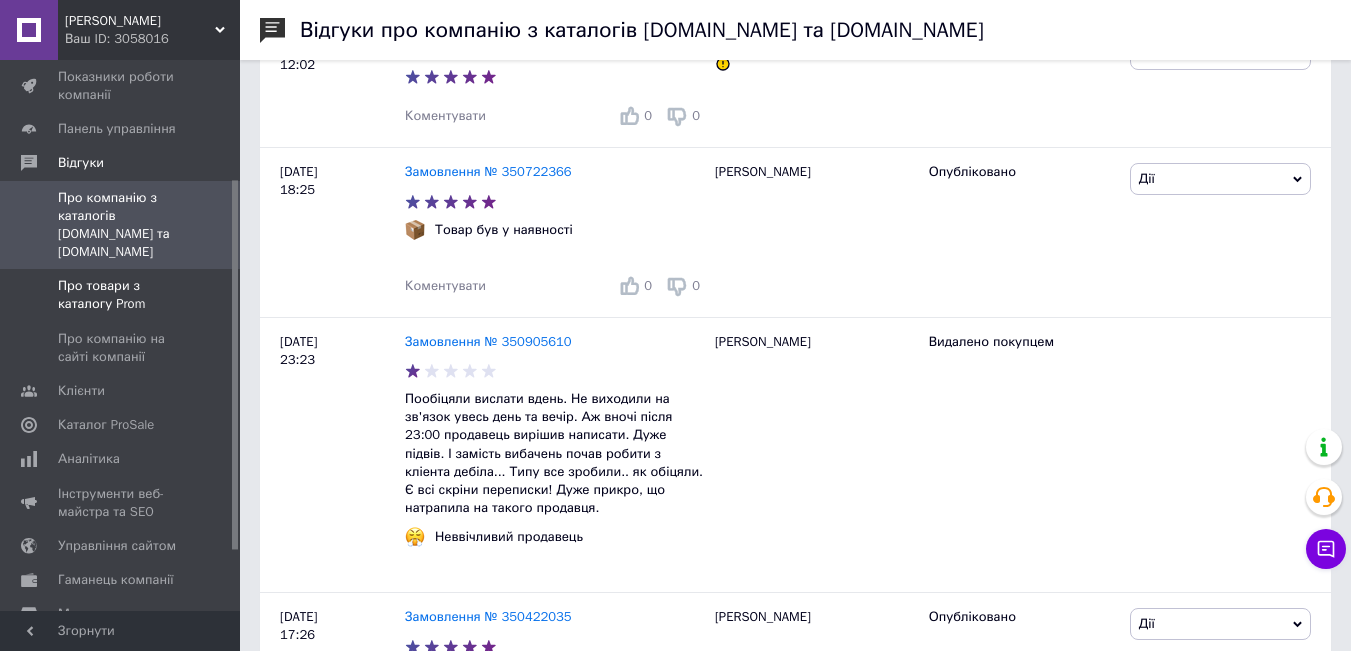 click 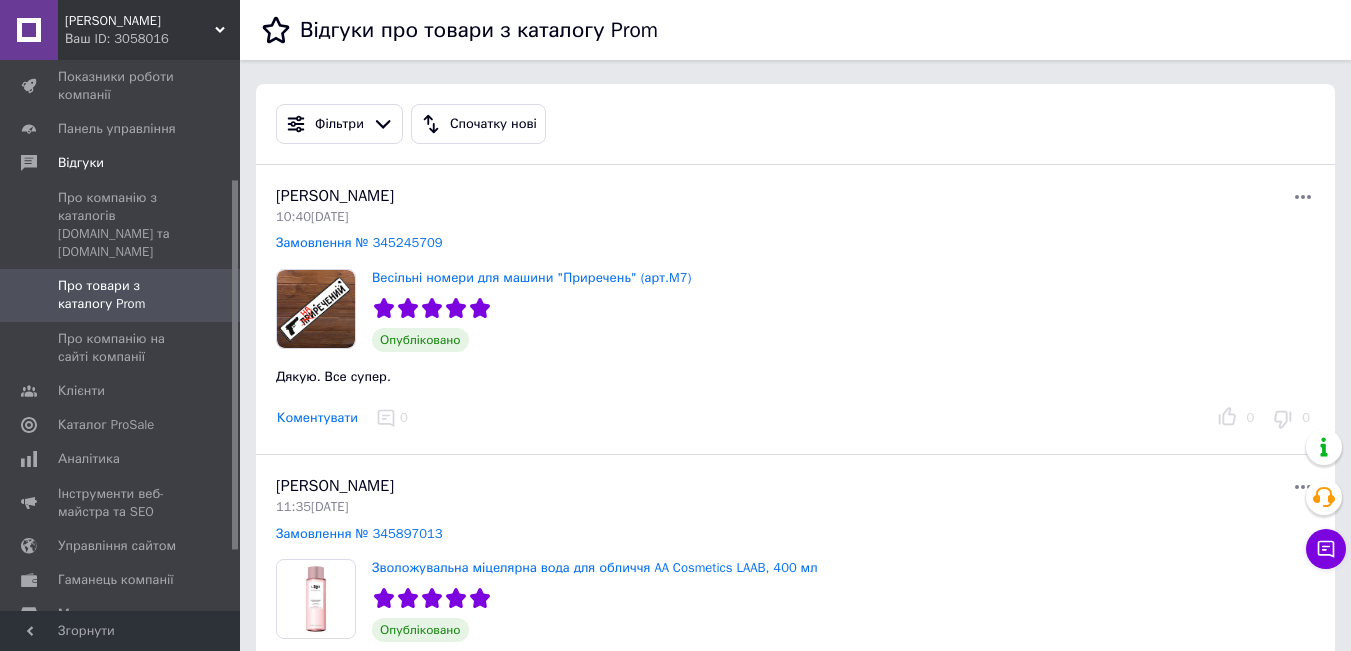 scroll, scrollTop: 500, scrollLeft: 0, axis: vertical 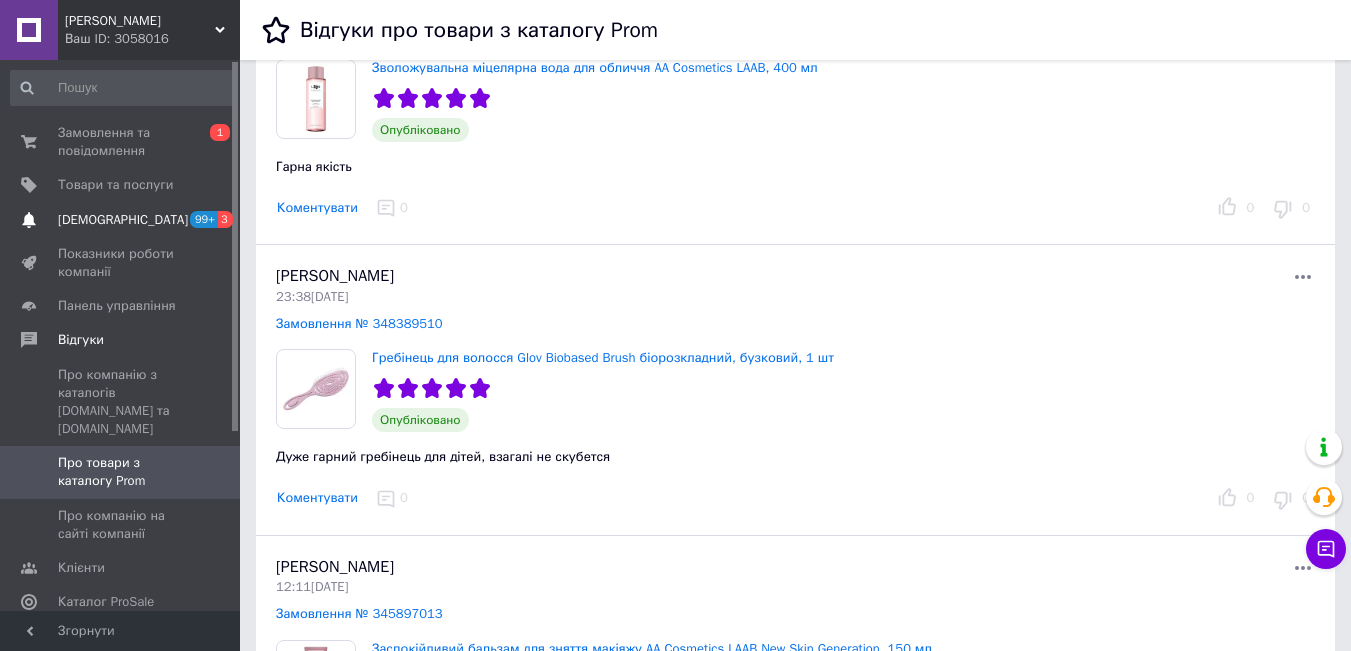 click on "[DEMOGRAPHIC_DATA]" at bounding box center [123, 220] 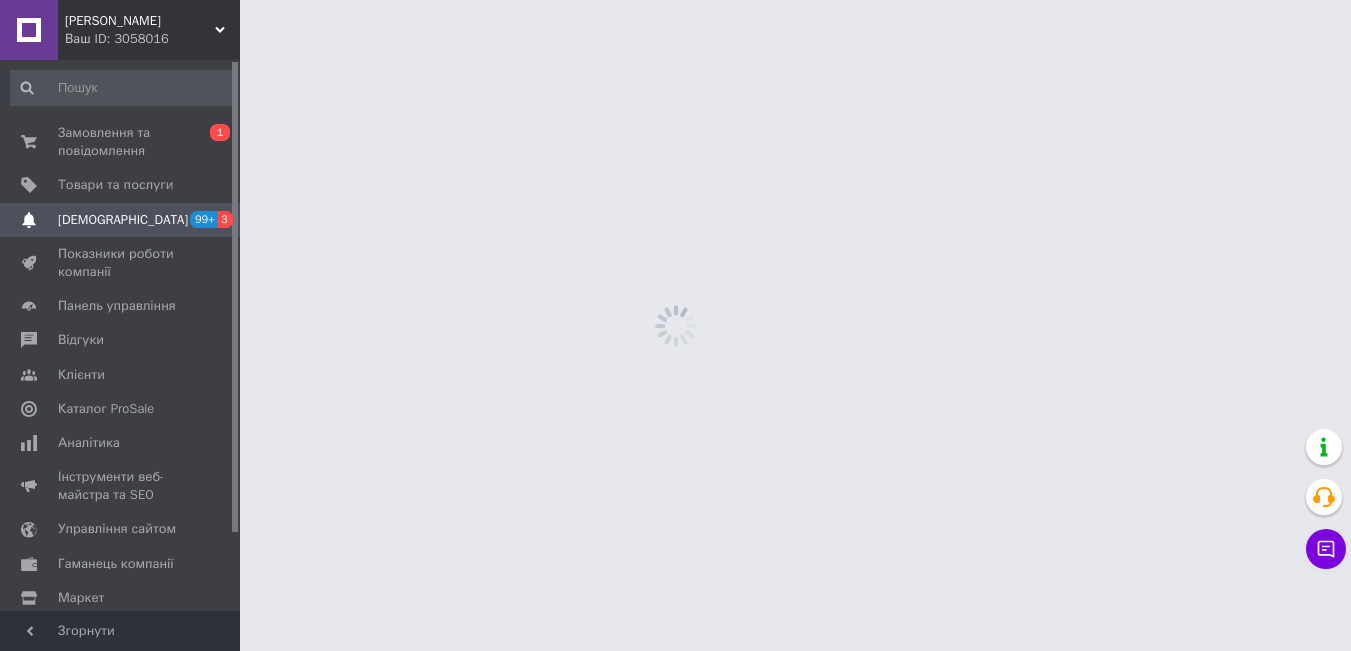 scroll, scrollTop: 0, scrollLeft: 0, axis: both 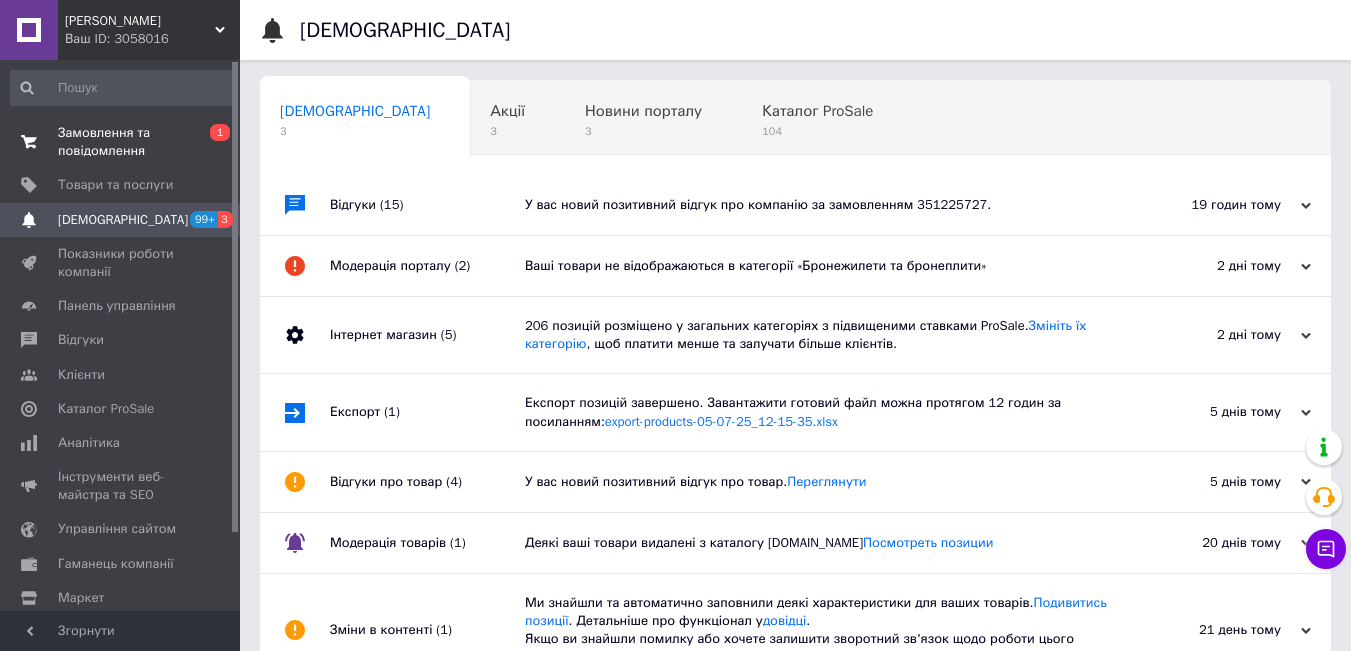 click on "Замовлення та повідомлення" at bounding box center [121, 142] 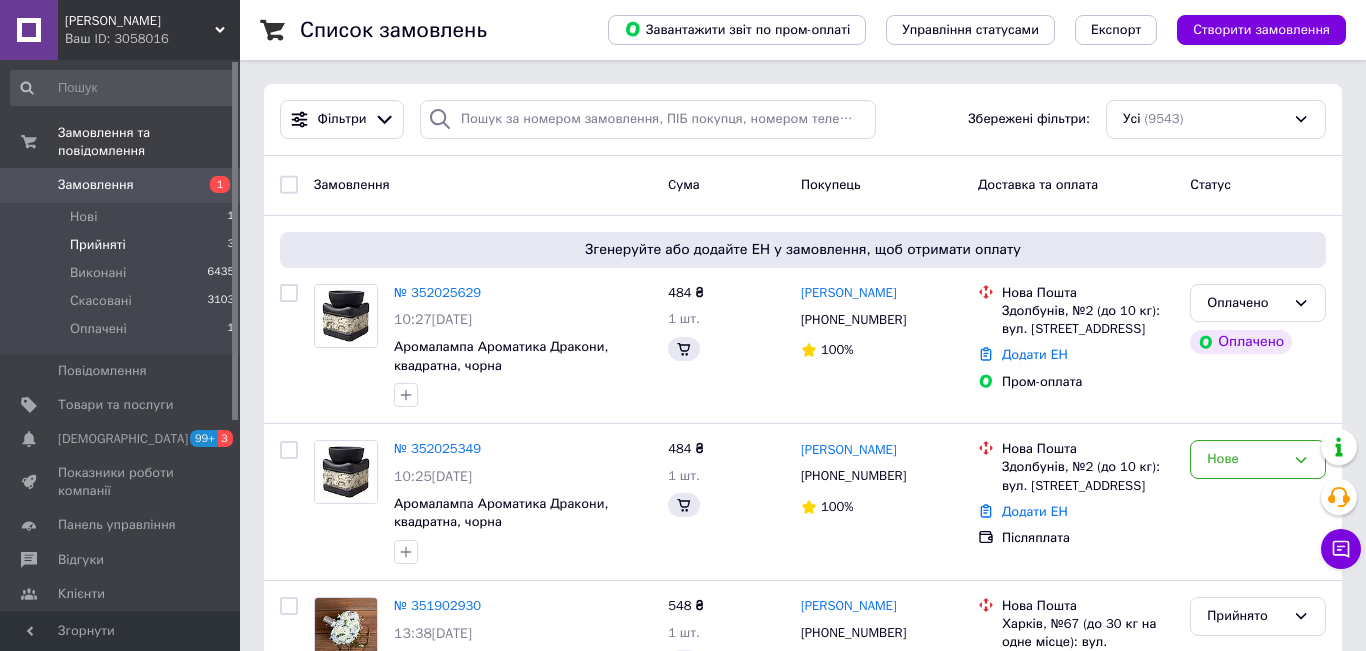 click on "Прийняті" at bounding box center (98, 245) 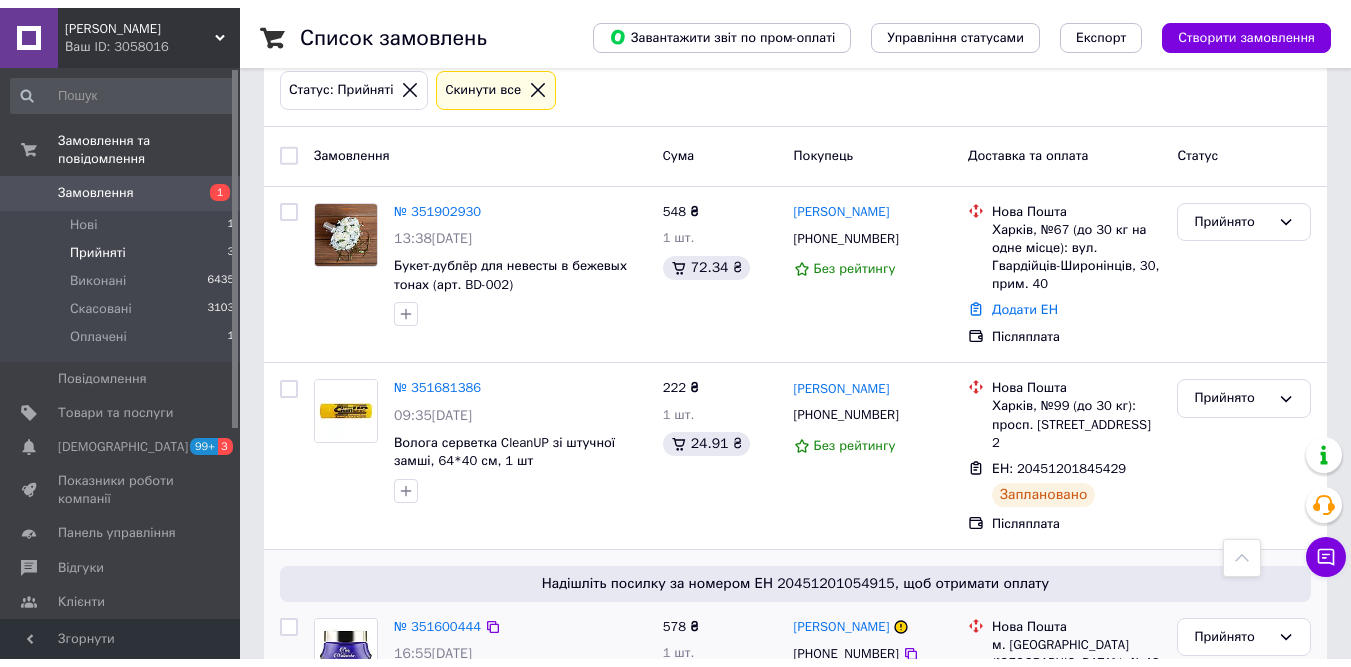 scroll, scrollTop: 0, scrollLeft: 0, axis: both 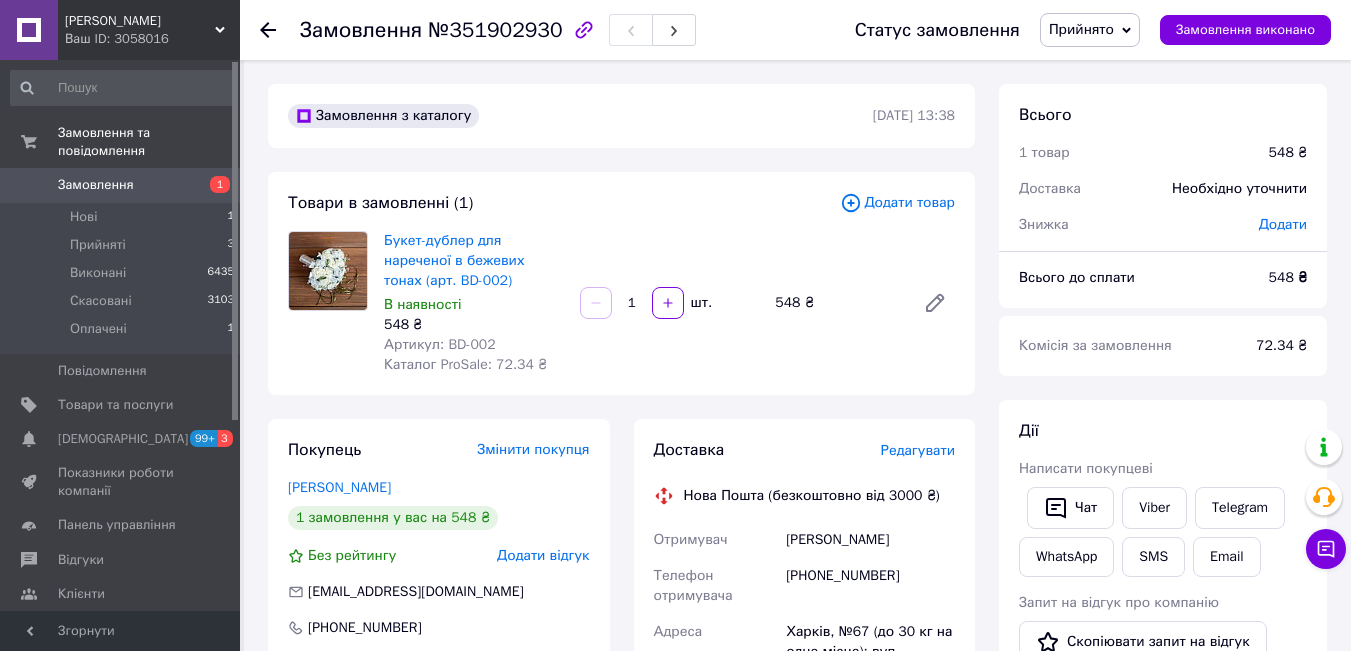 click on "[PHONE_NUMBER]" at bounding box center [870, 586] 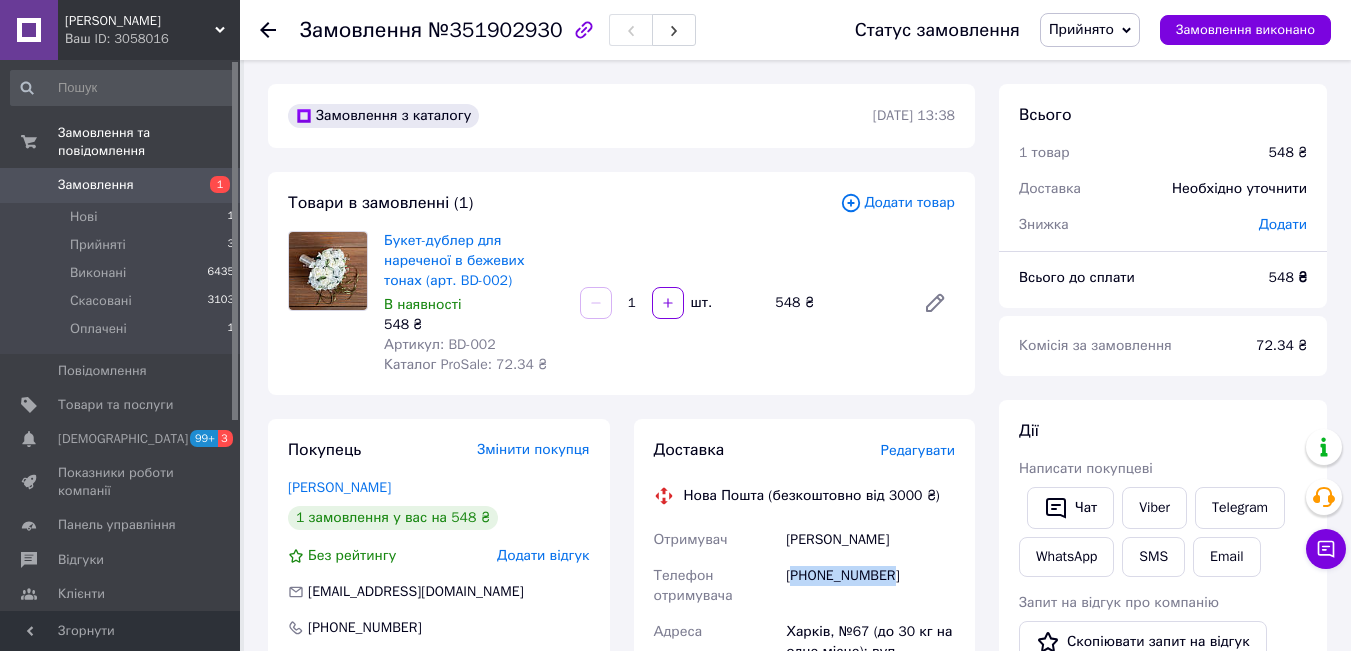 click on "[PHONE_NUMBER]" at bounding box center [870, 586] 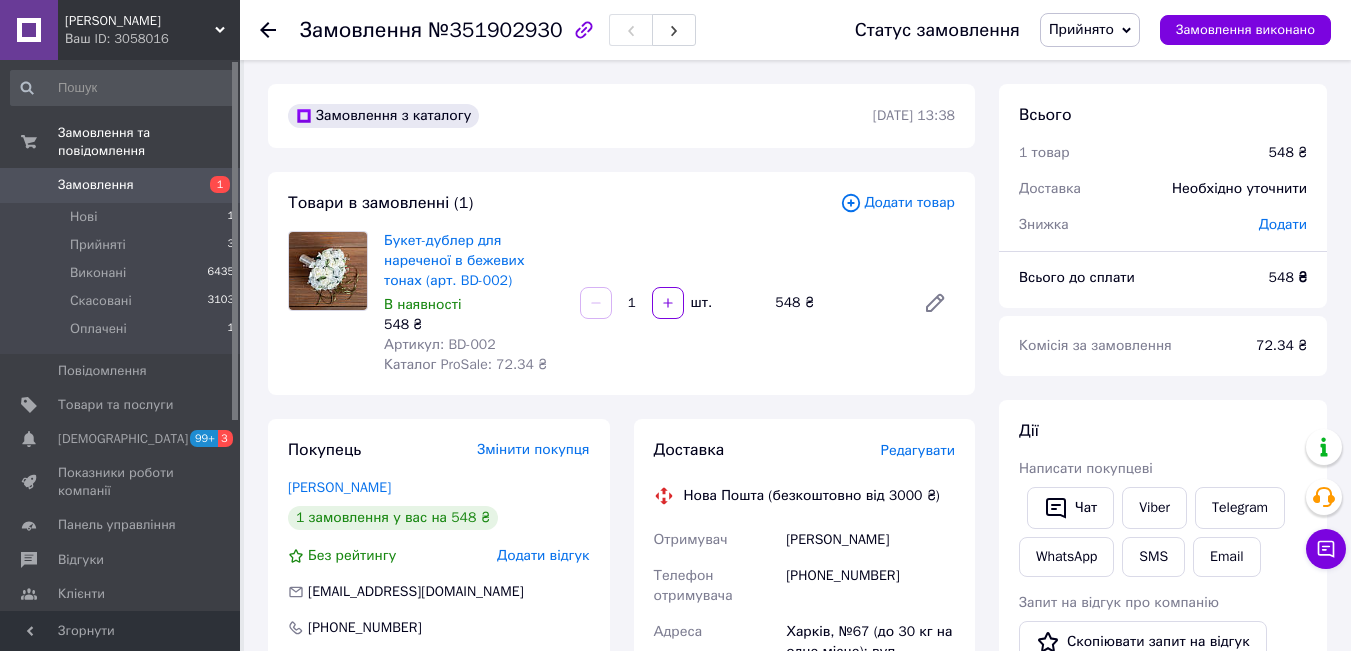 click on "[PERSON_NAME]" at bounding box center [870, 540] 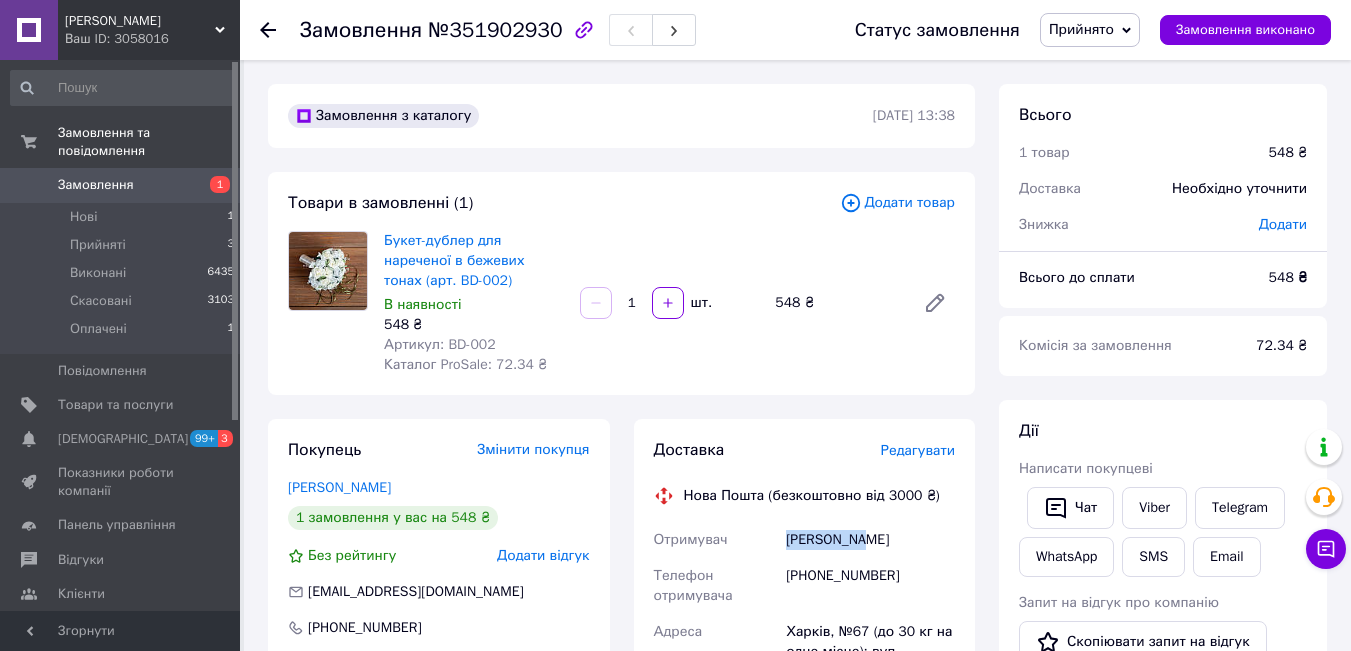 click on "[PERSON_NAME]" at bounding box center [870, 540] 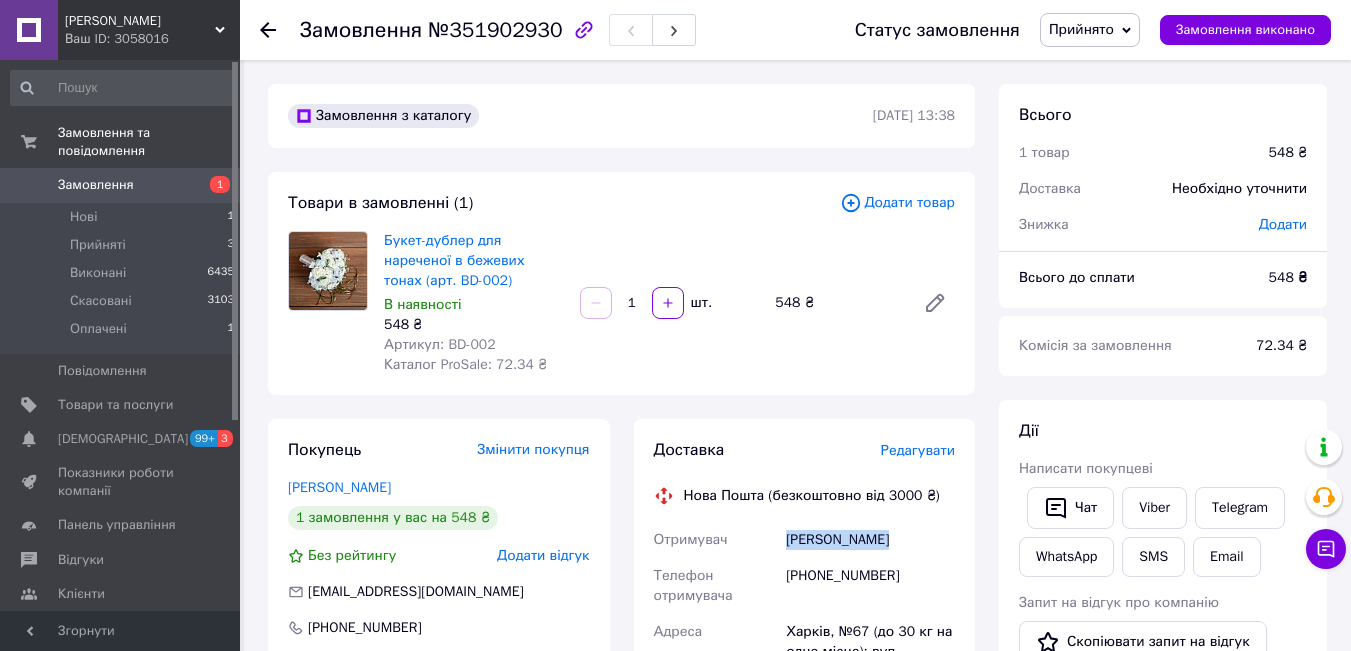 click on "[PERSON_NAME]" at bounding box center (870, 540) 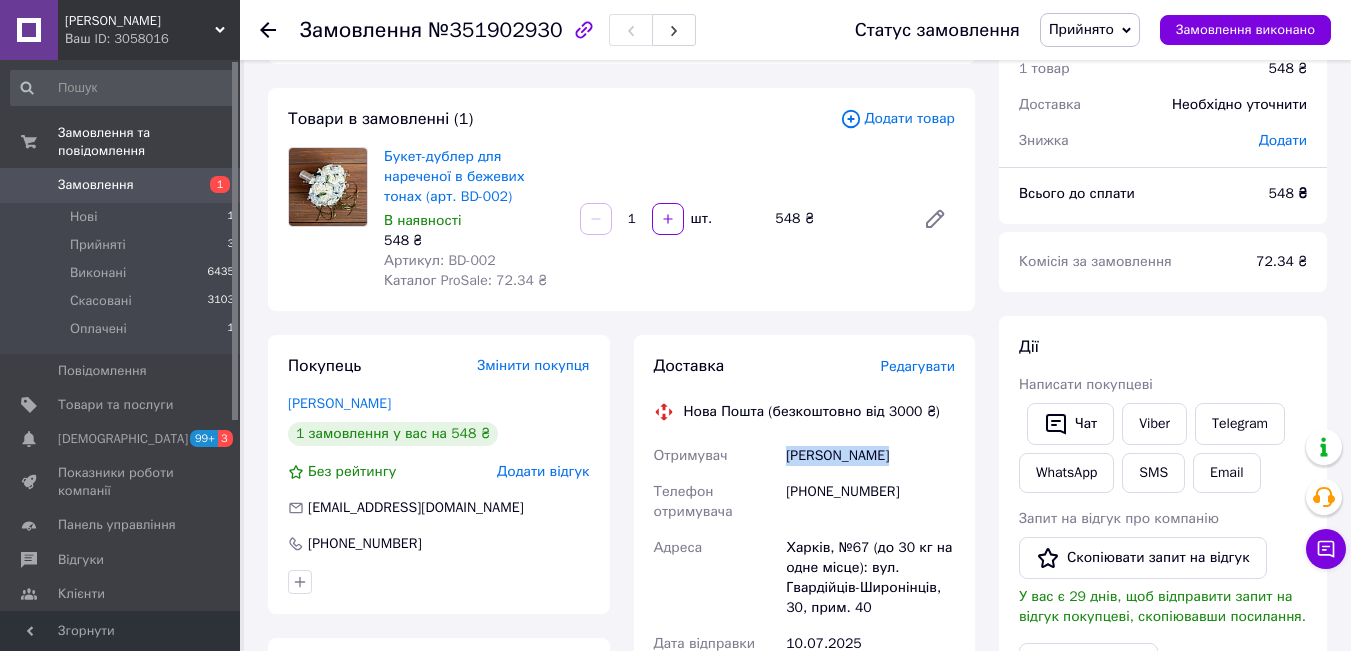 scroll, scrollTop: 200, scrollLeft: 0, axis: vertical 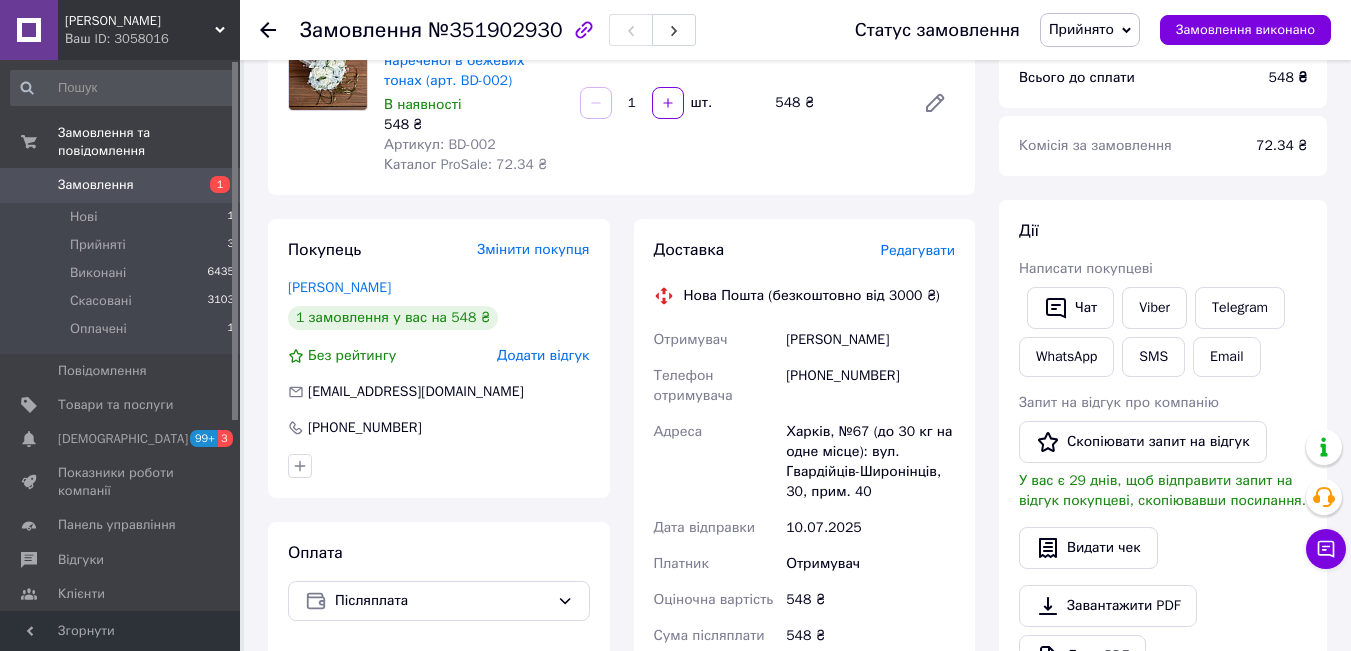 click on "Харків, №67 (до 30 кг на одне місце): вул. Гвардійців-Широнінців, 30, прим. 40" at bounding box center (870, 462) 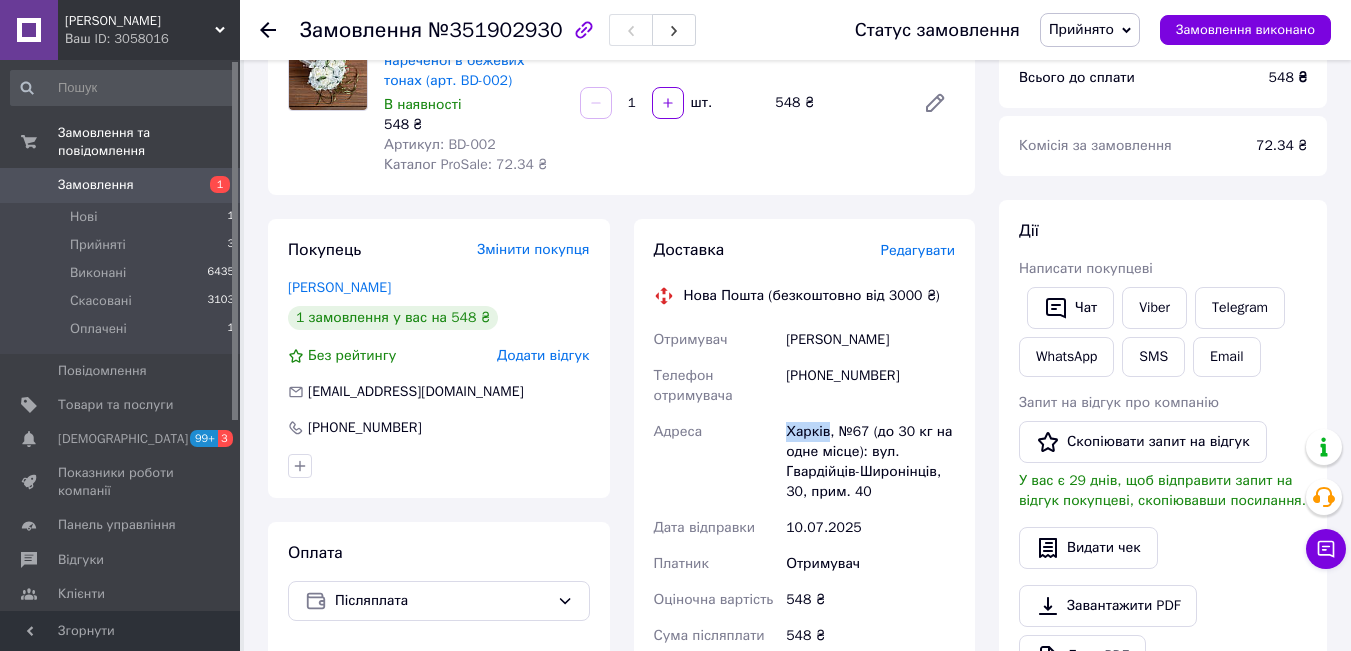 click on "Харків, №67 (до 30 кг на одне місце): вул. Гвардійців-Широнінців, 30, прим. 40" at bounding box center [870, 462] 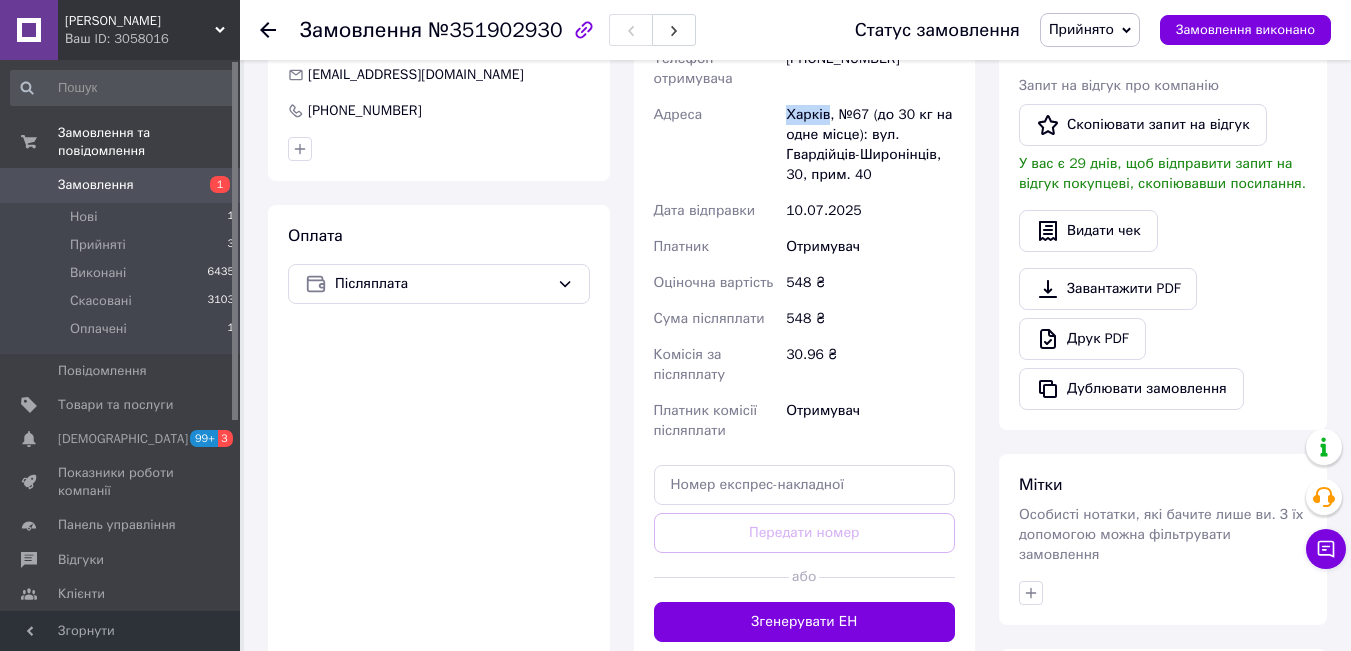 scroll, scrollTop: 700, scrollLeft: 0, axis: vertical 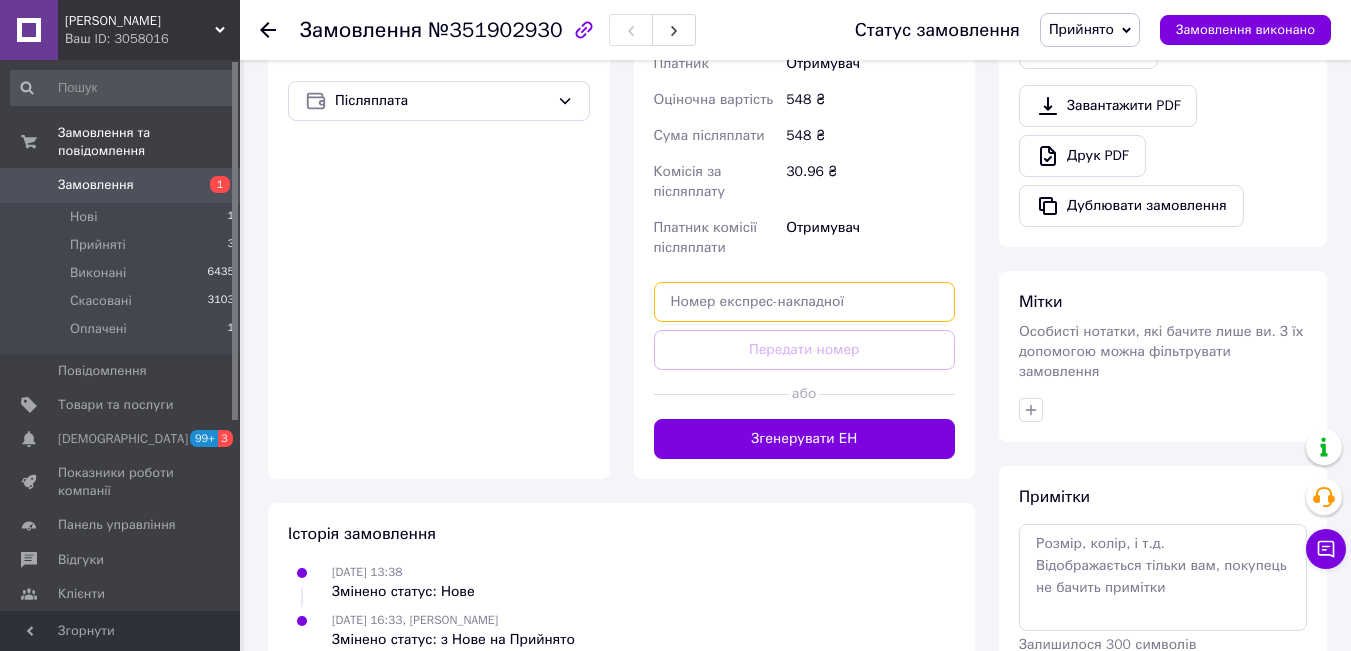 click at bounding box center (805, 302) 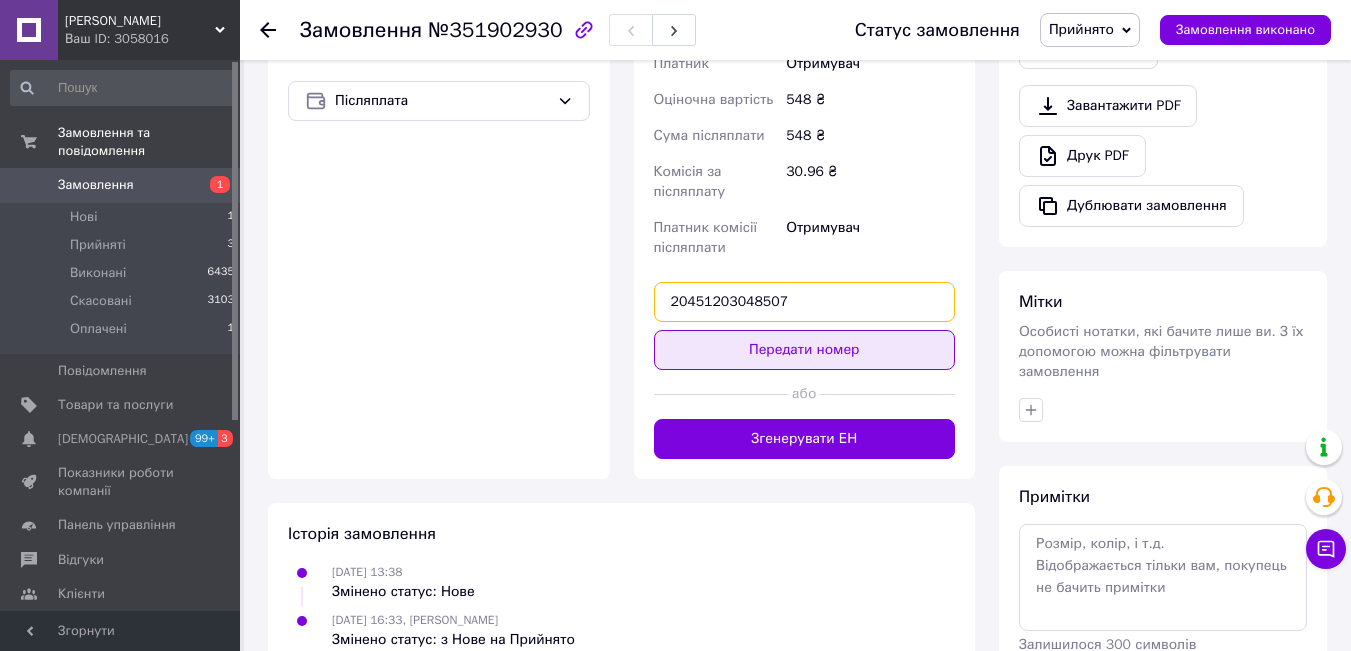 type on "20451203048507" 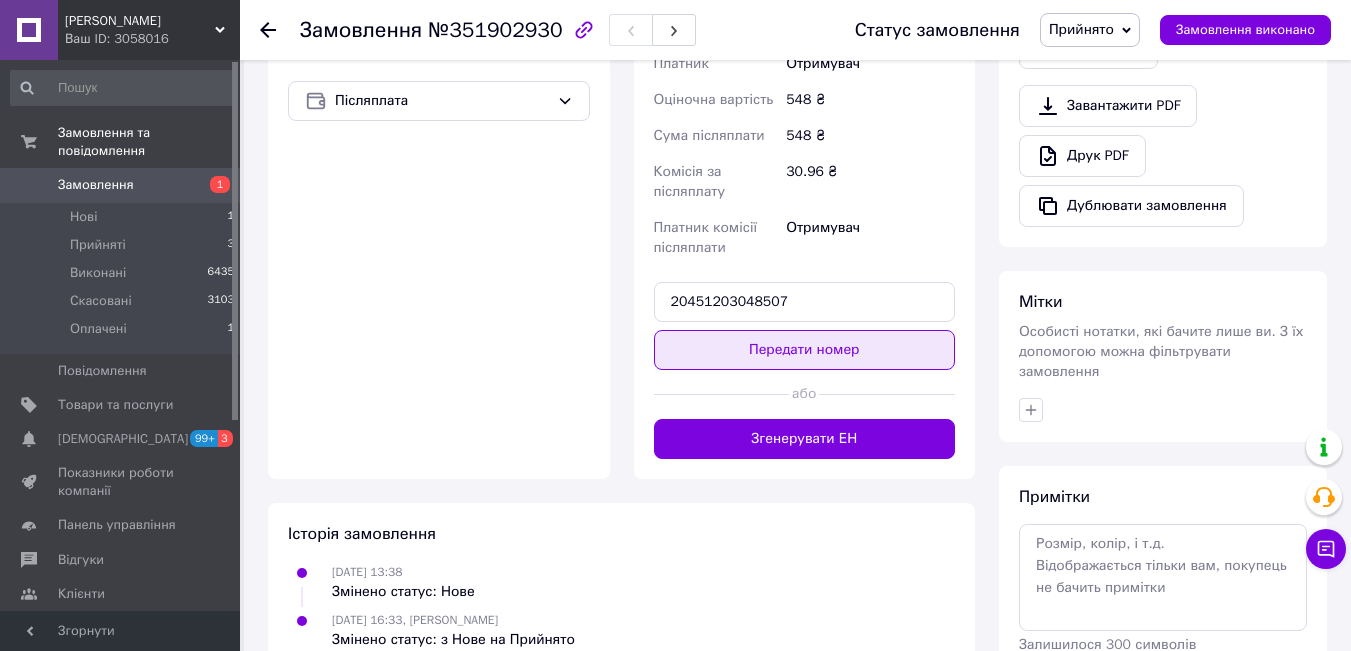 click on "Передати номер" at bounding box center [805, 350] 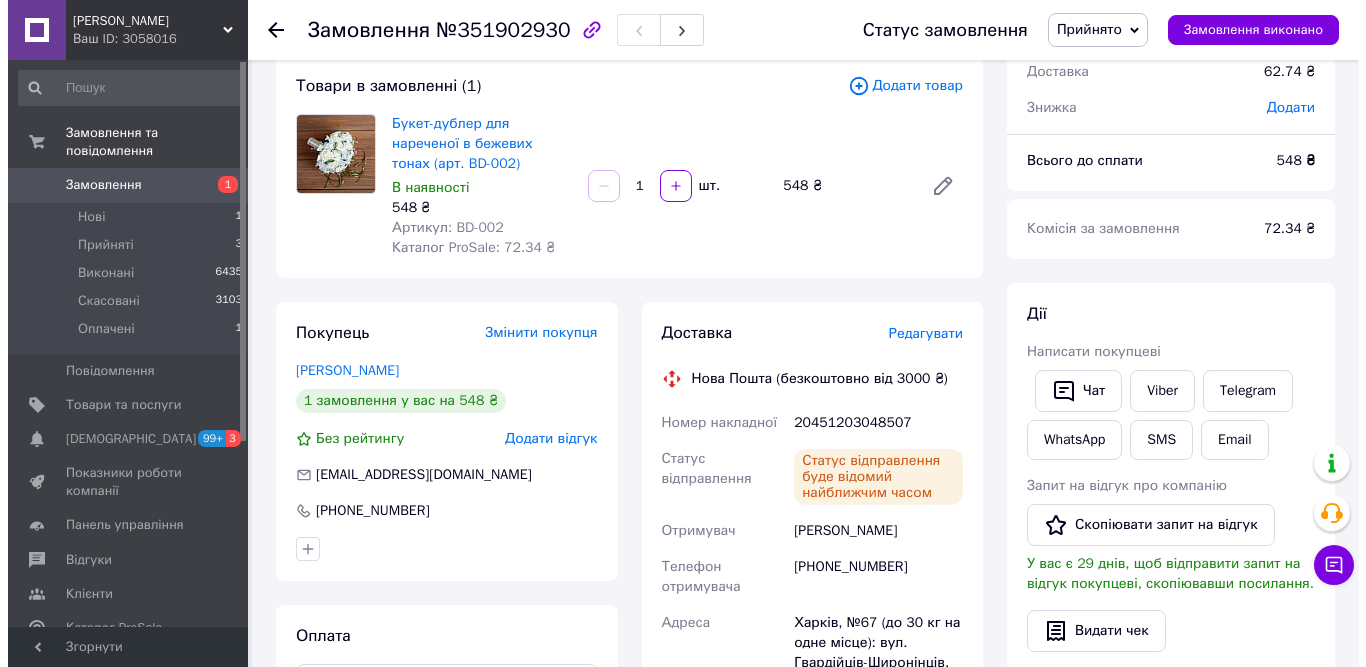 scroll, scrollTop: 300, scrollLeft: 0, axis: vertical 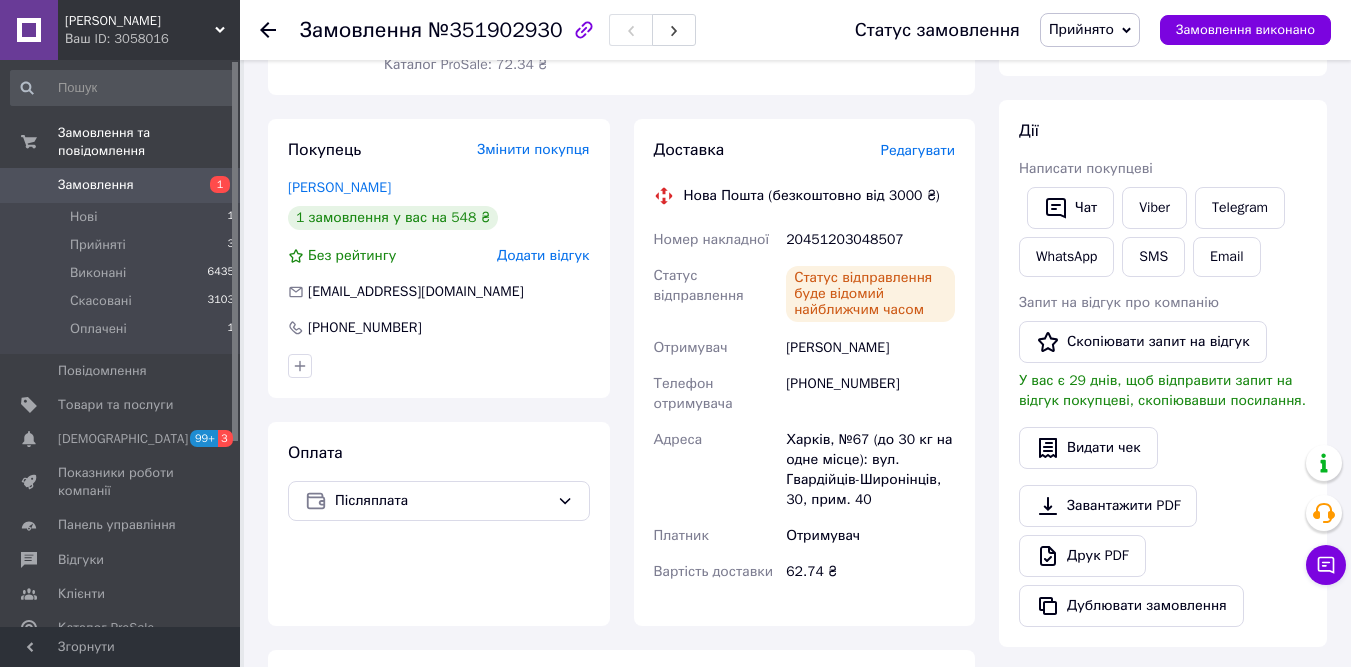 click on "Редагувати" at bounding box center (918, 150) 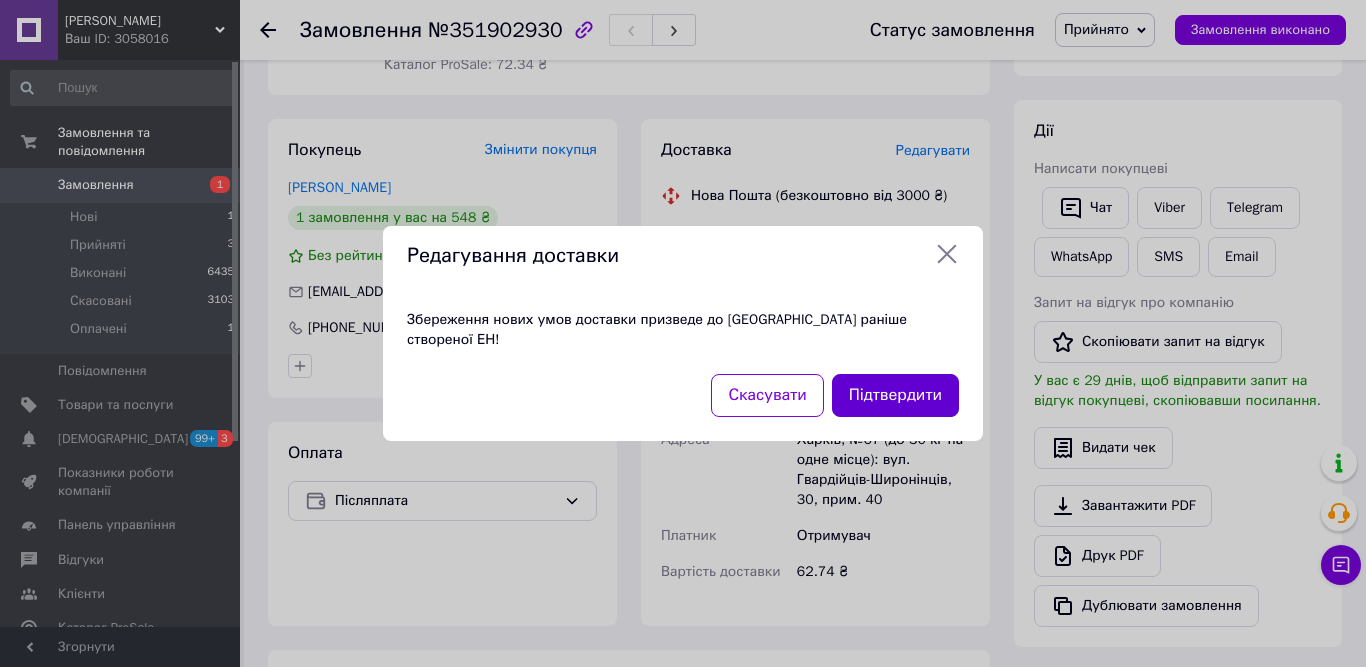 click on "Підтвердити" at bounding box center [895, 395] 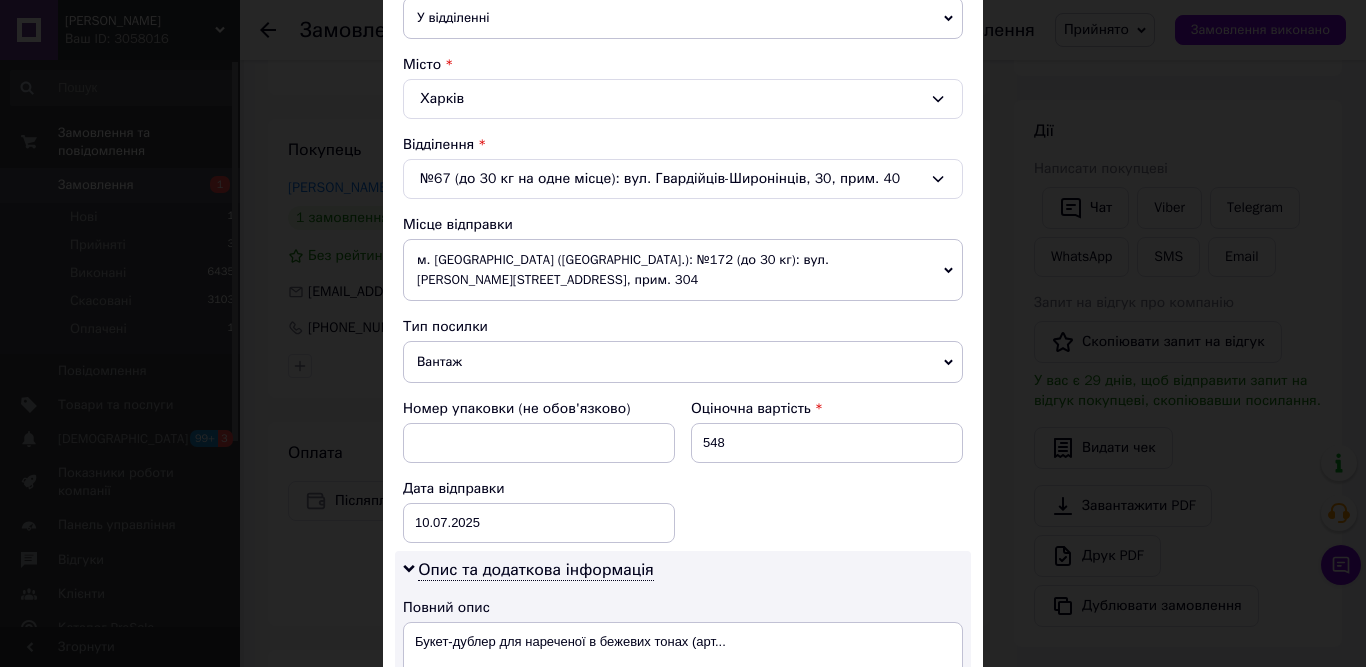 scroll, scrollTop: 1083, scrollLeft: 0, axis: vertical 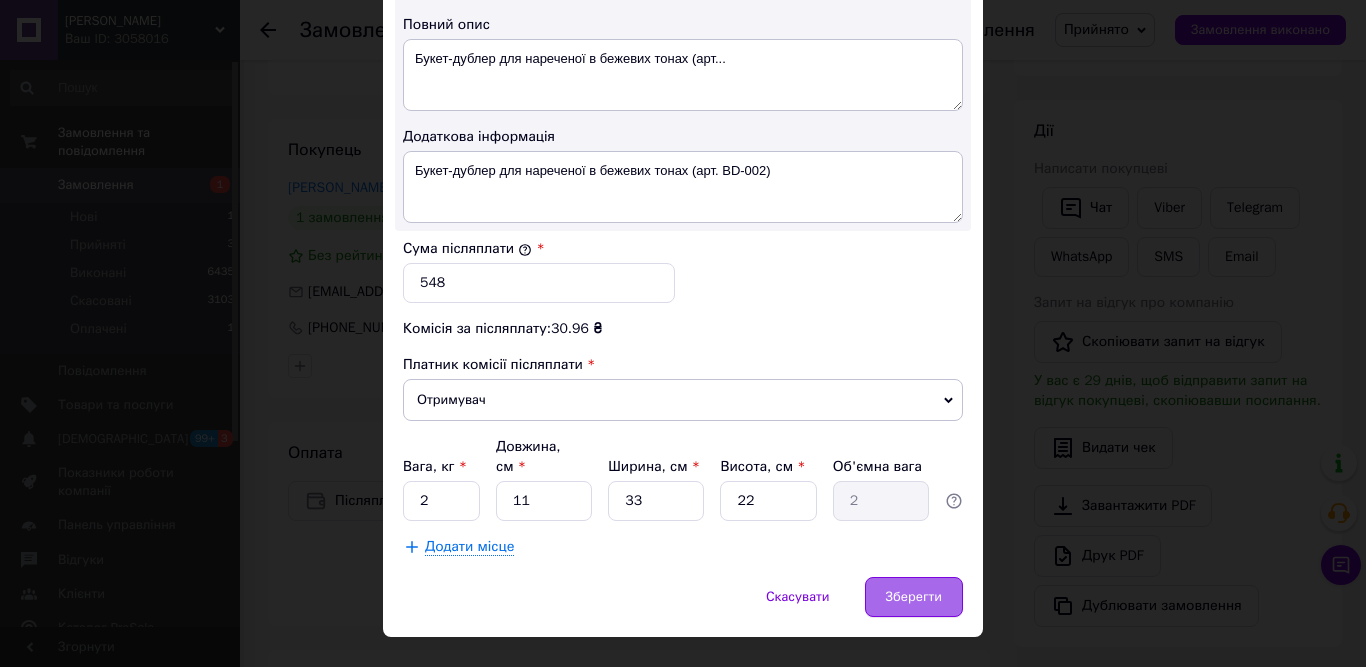 click on "Зберегти" at bounding box center [914, 597] 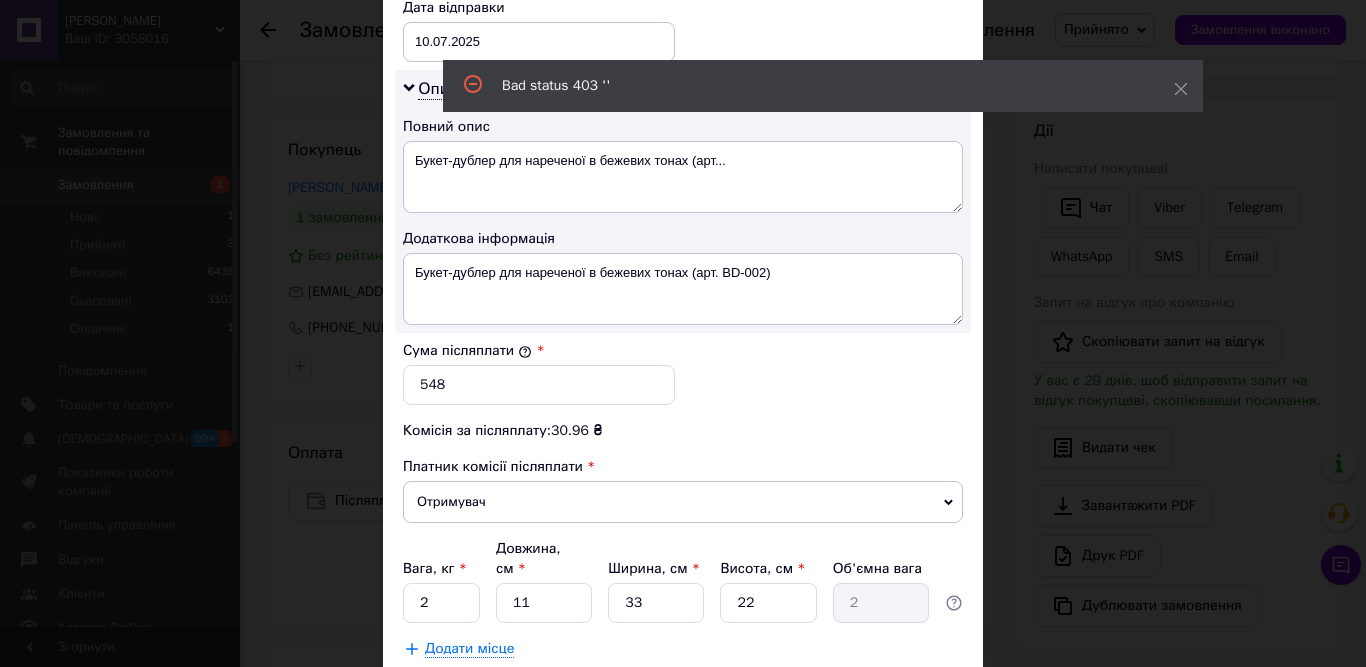 scroll, scrollTop: 783, scrollLeft: 0, axis: vertical 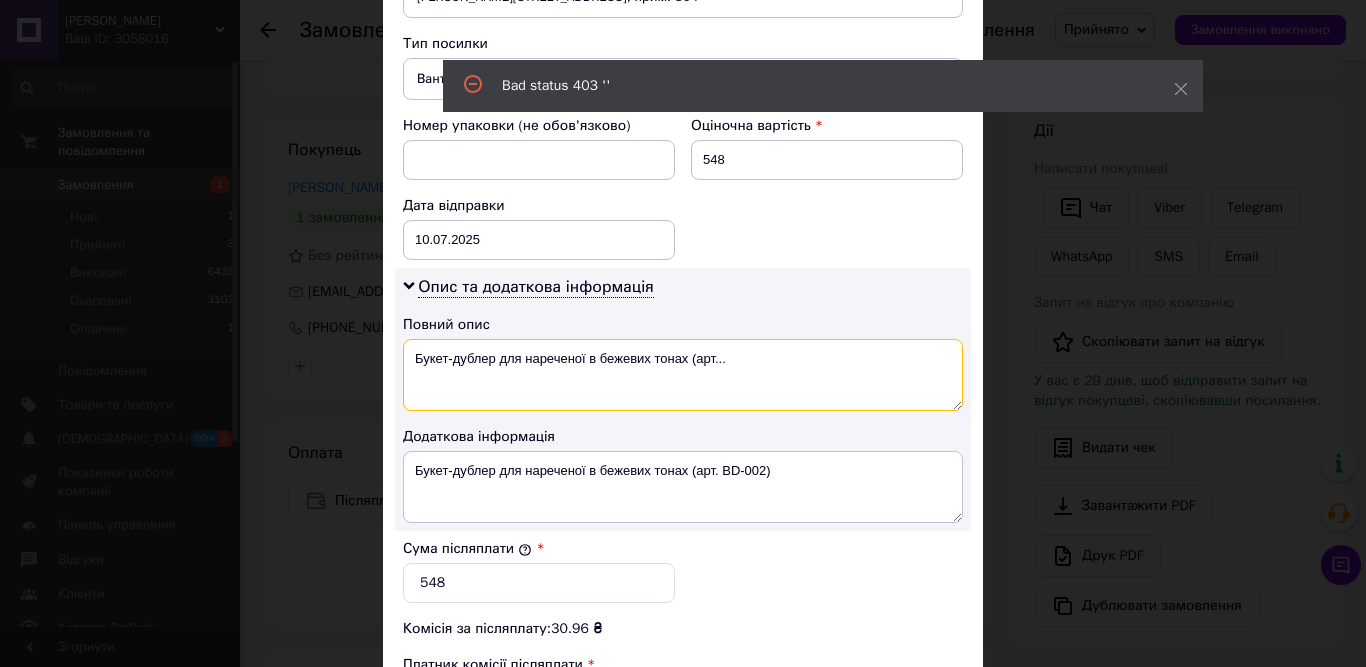 click on "Букет-дублер для нареченої в бежевих тонах (арт..." at bounding box center [683, 375] 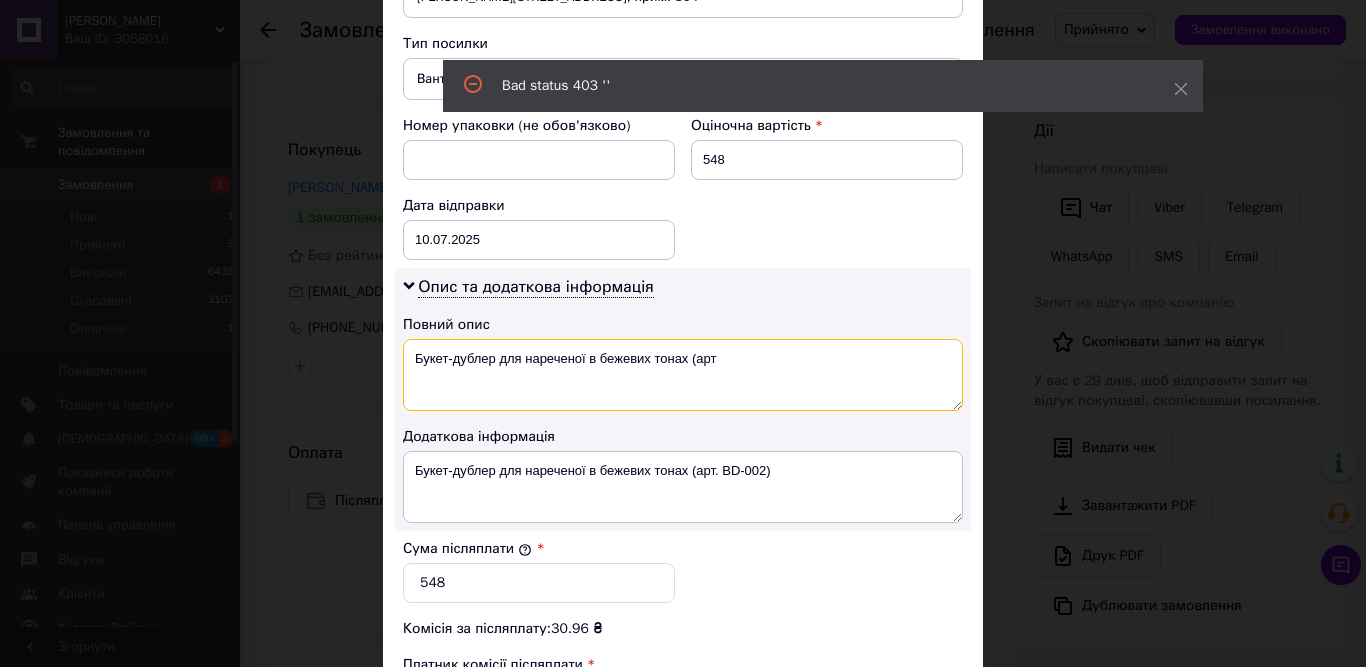 type on "Букет-дублер для нареченої в бежевих тонах (арт" 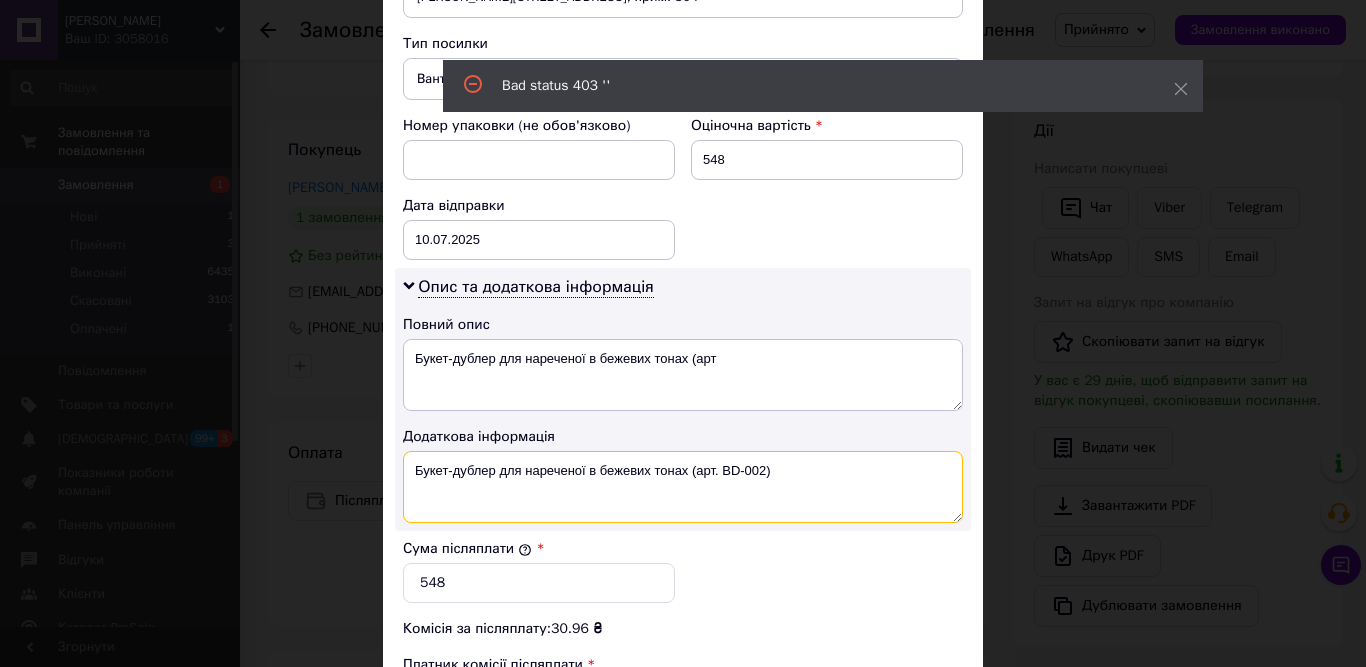 click on "Букет-дублер для нареченої в бежевих тонах (арт. BD-002)" at bounding box center [683, 487] 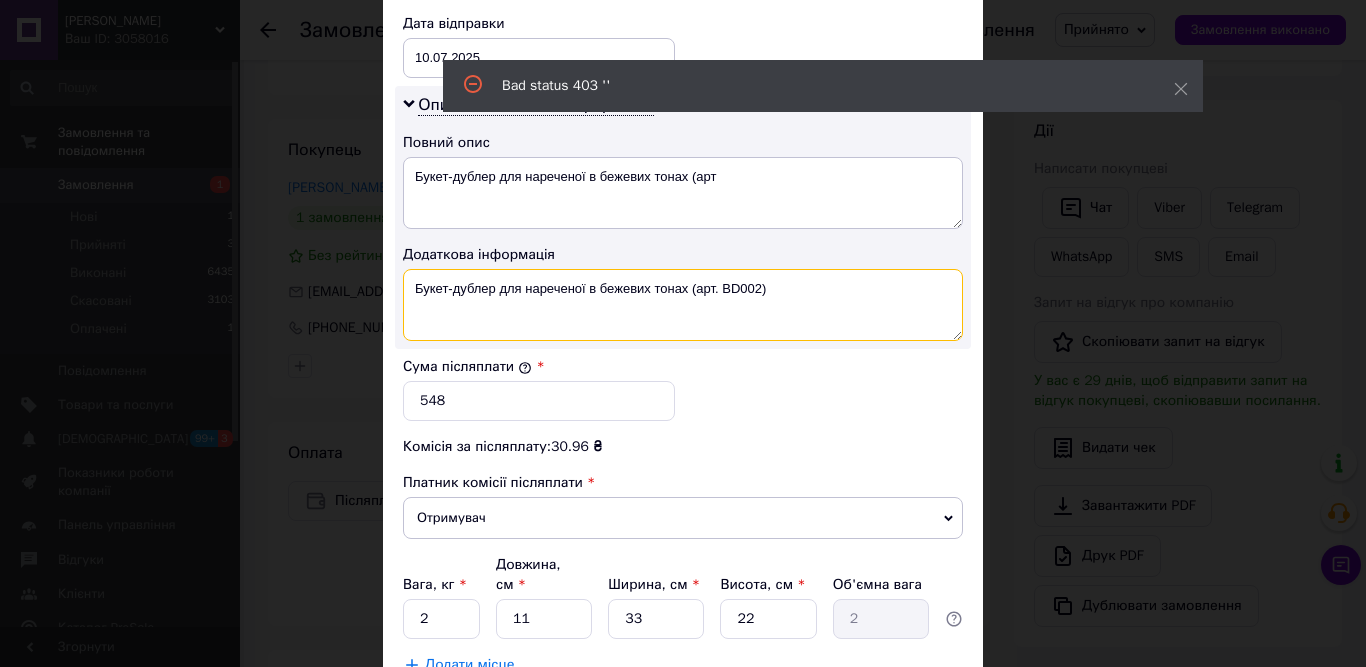 scroll, scrollTop: 1083, scrollLeft: 0, axis: vertical 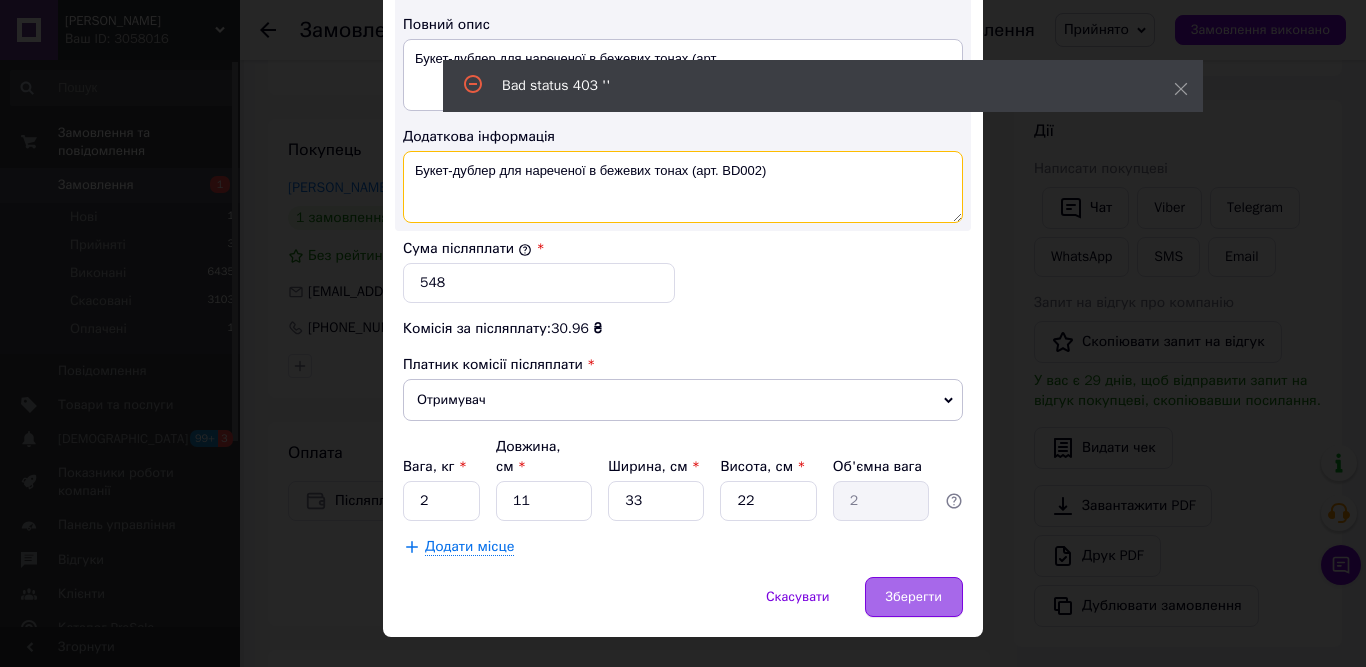 type on "Букет-дублер для нареченої в бежевих тонах (арт. BD002)" 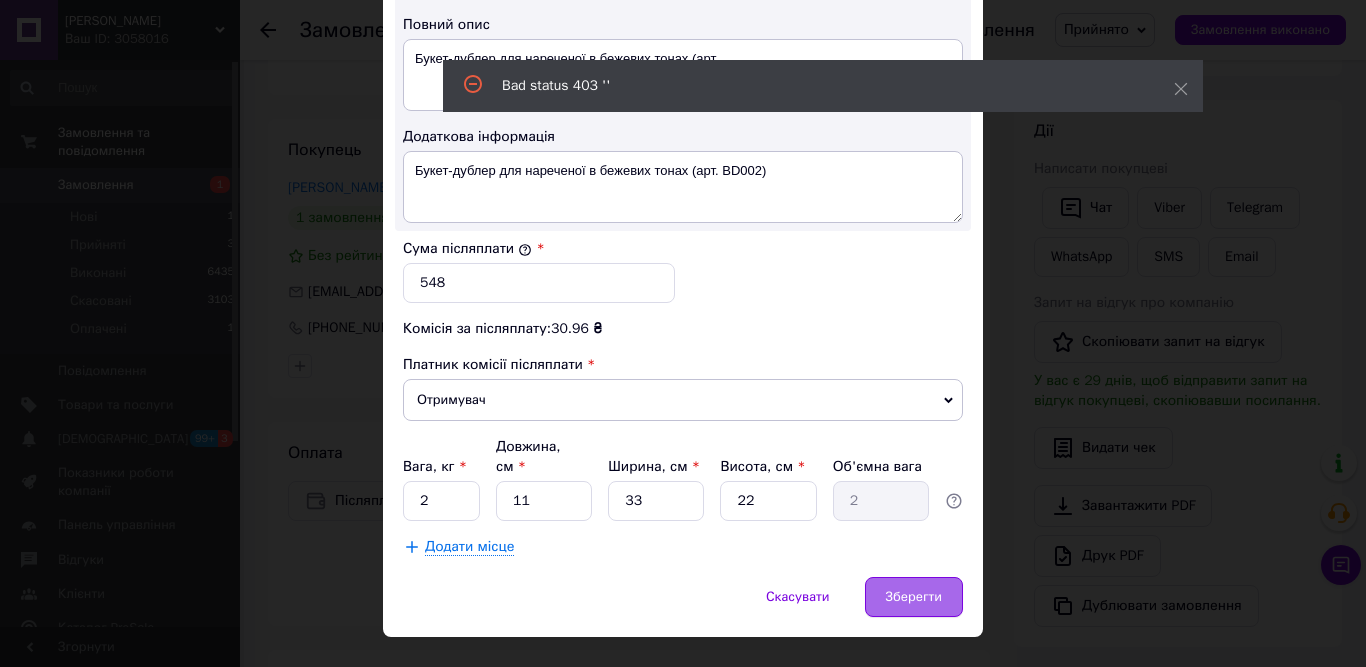 click on "Зберегти" at bounding box center (914, 597) 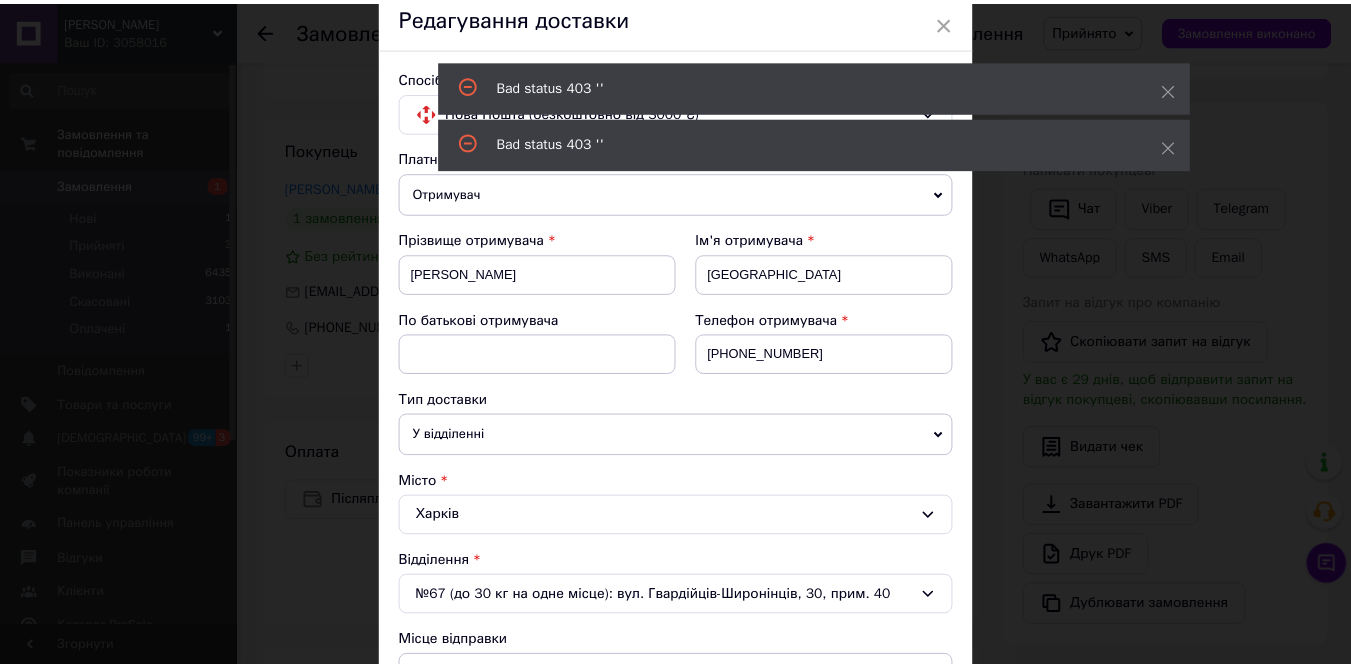 scroll, scrollTop: 0, scrollLeft: 0, axis: both 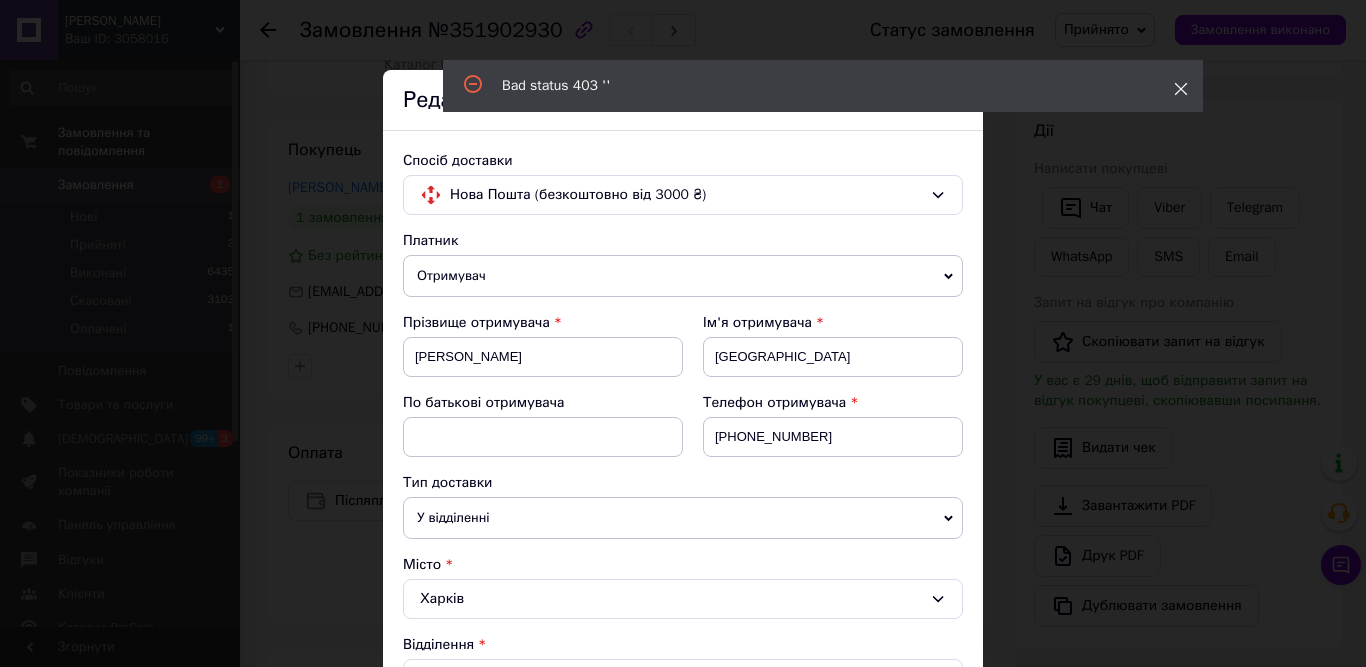 click 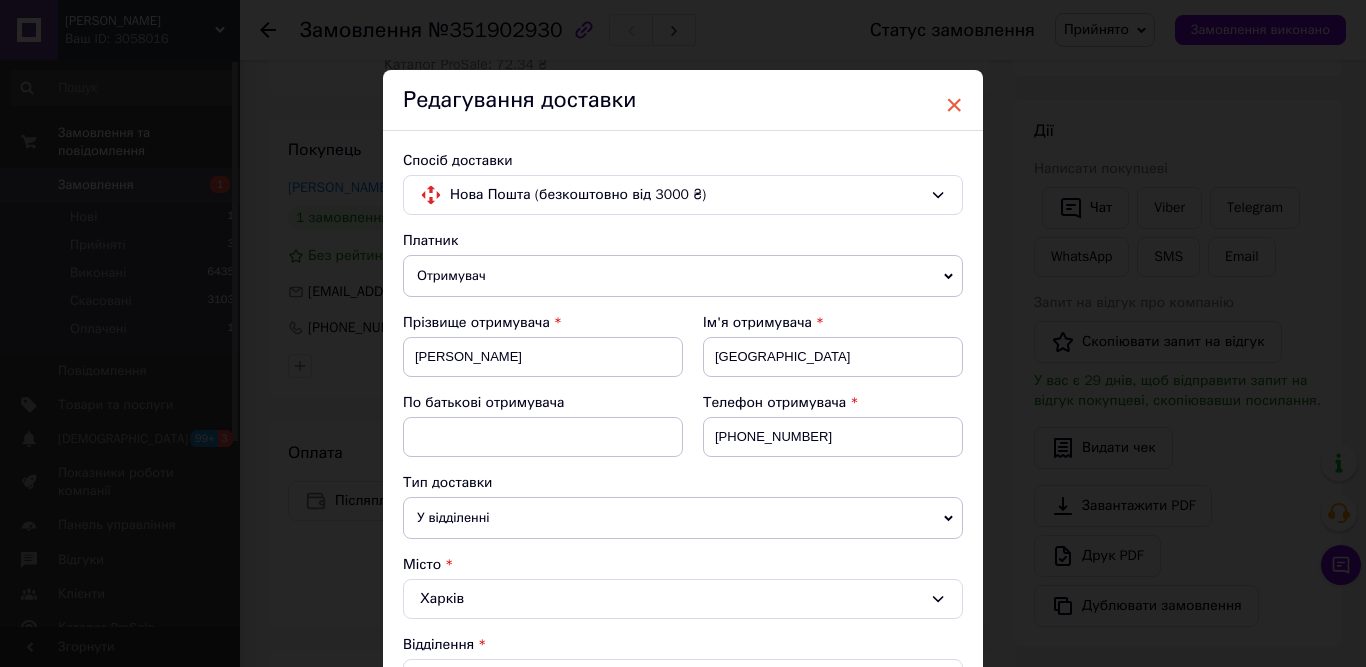 click on "×" at bounding box center (954, 105) 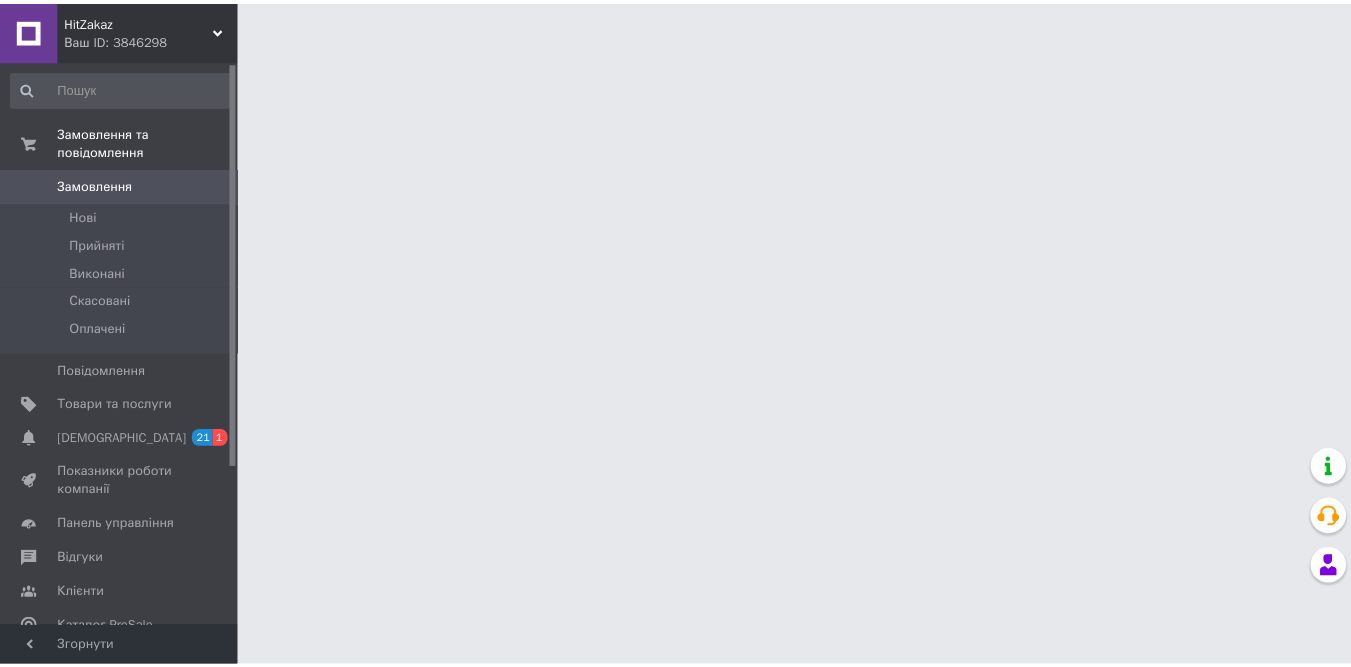 scroll, scrollTop: 0, scrollLeft: 0, axis: both 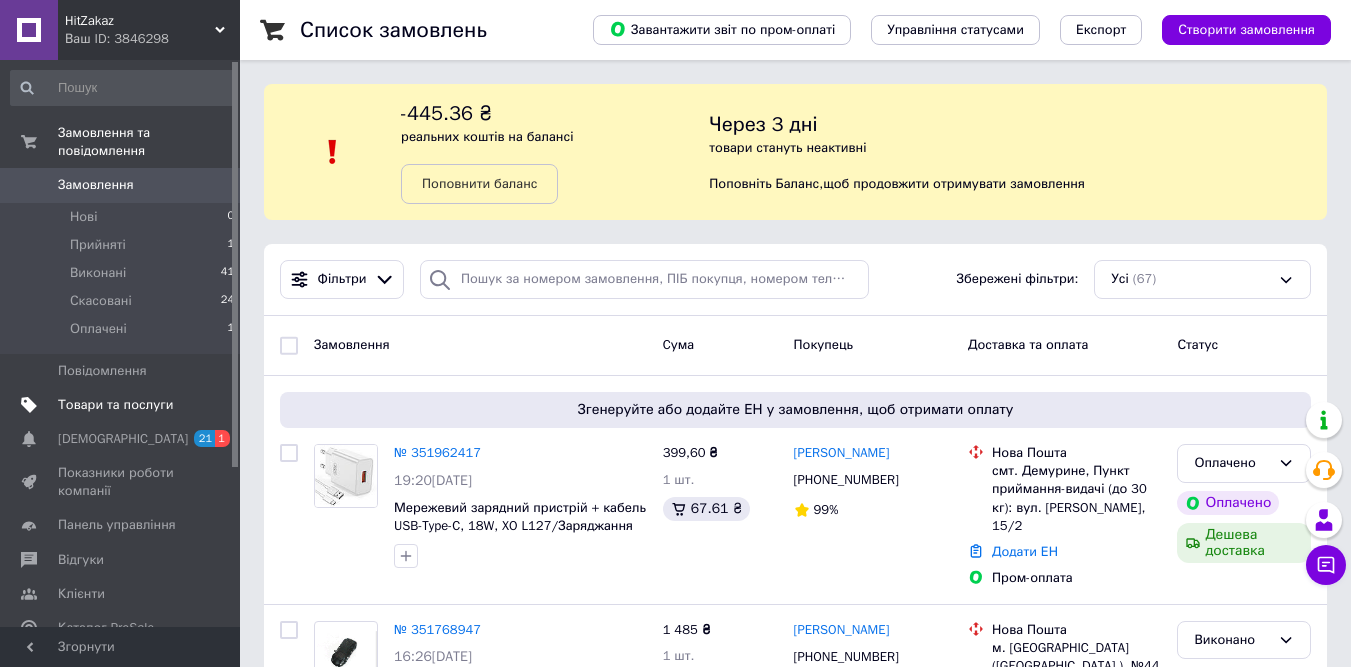 click on "Товари та послуги" at bounding box center (123, 405) 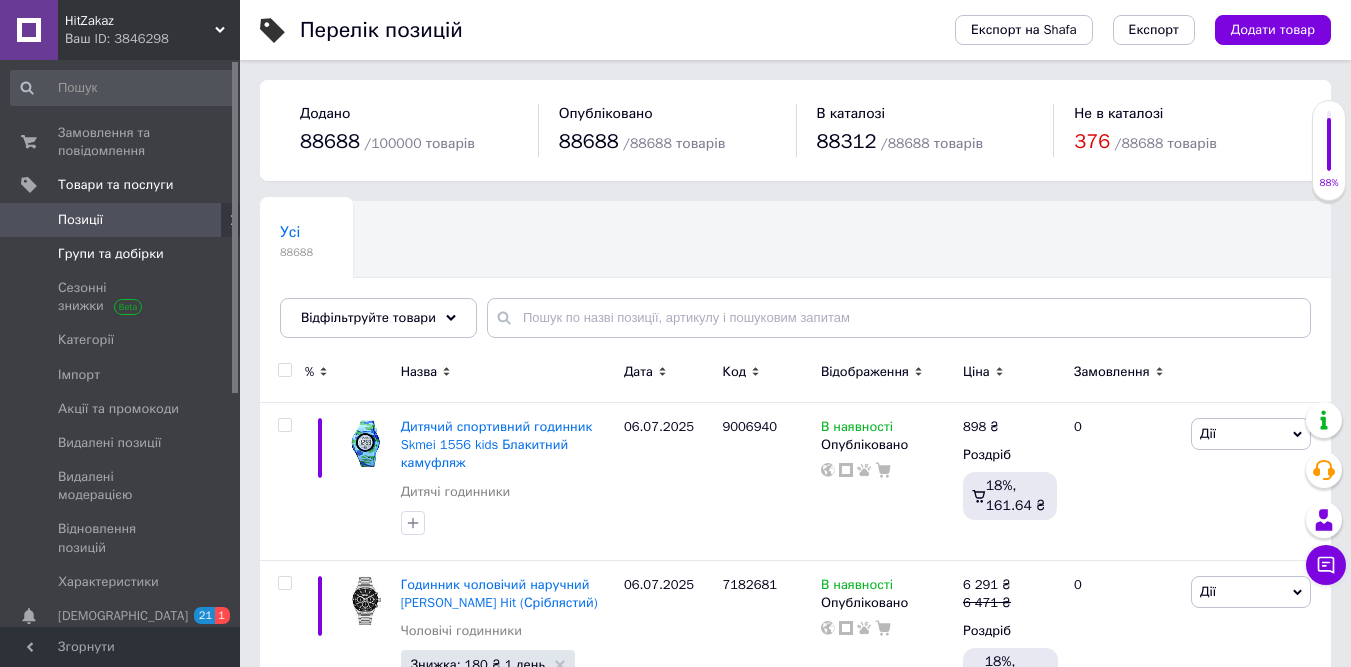 click on "Групи та добірки" at bounding box center [121, 254] 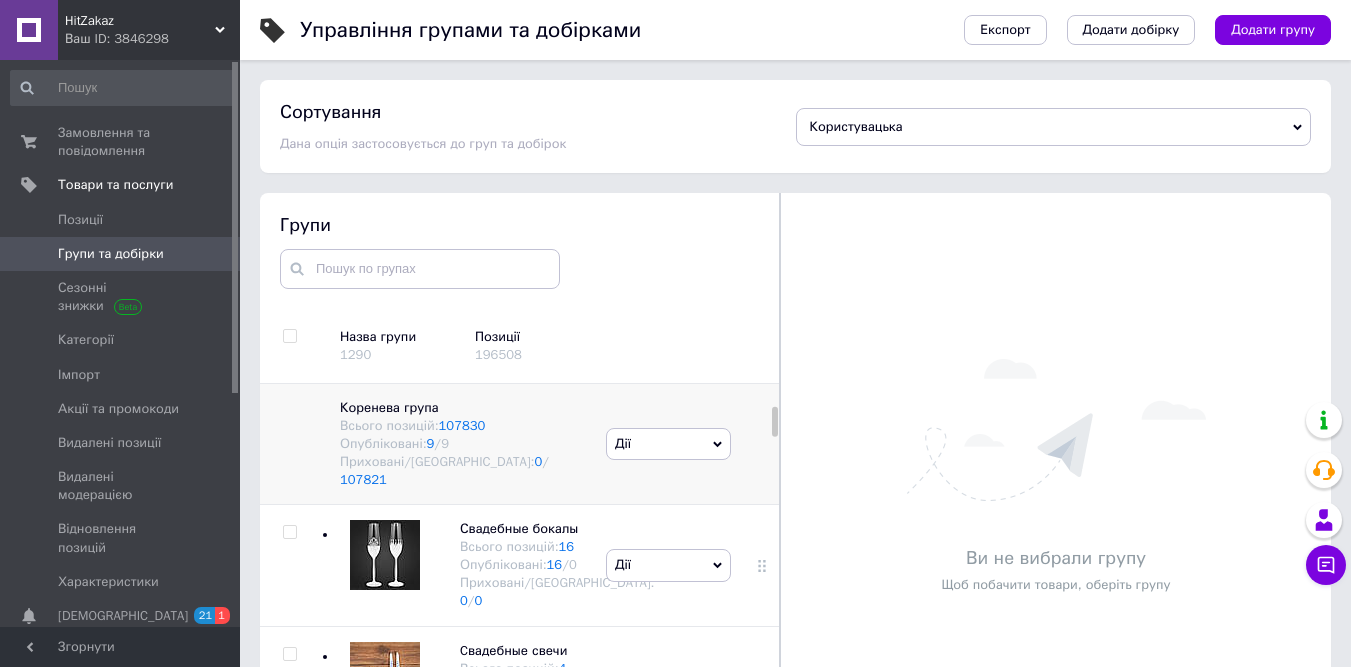 scroll, scrollTop: 1076, scrollLeft: 0, axis: vertical 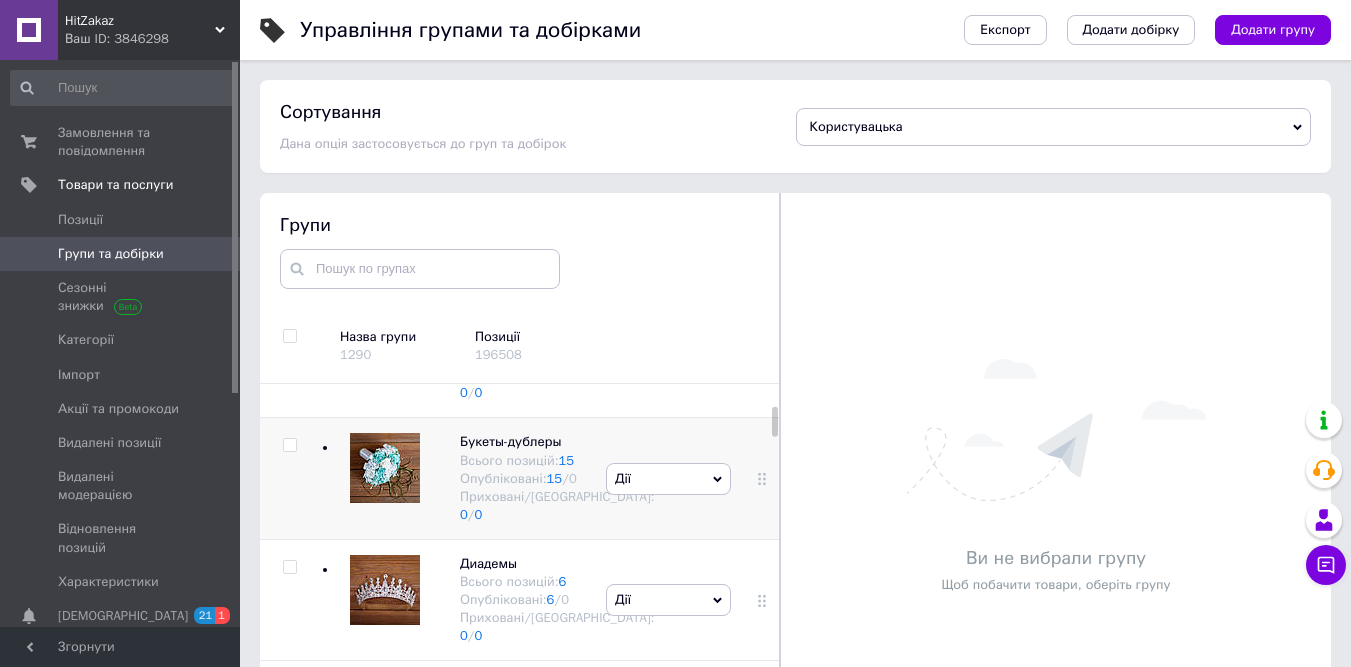 click at bounding box center [289, 445] 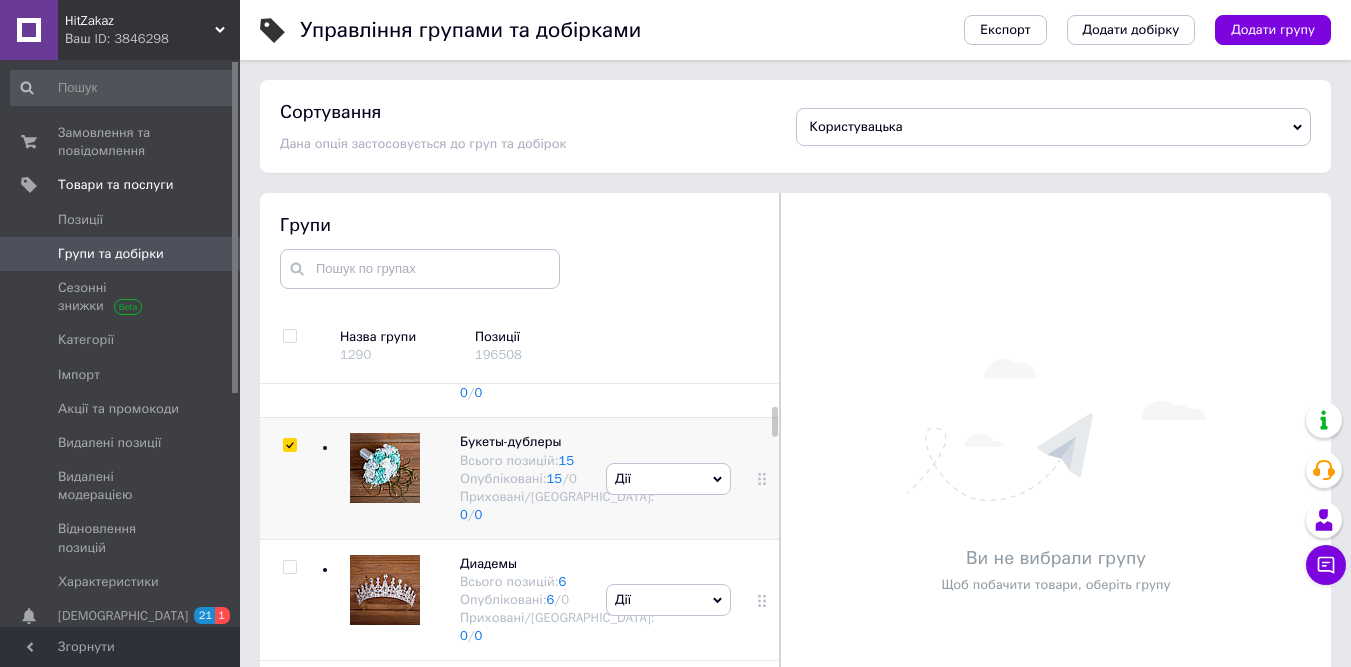checkbox on "true" 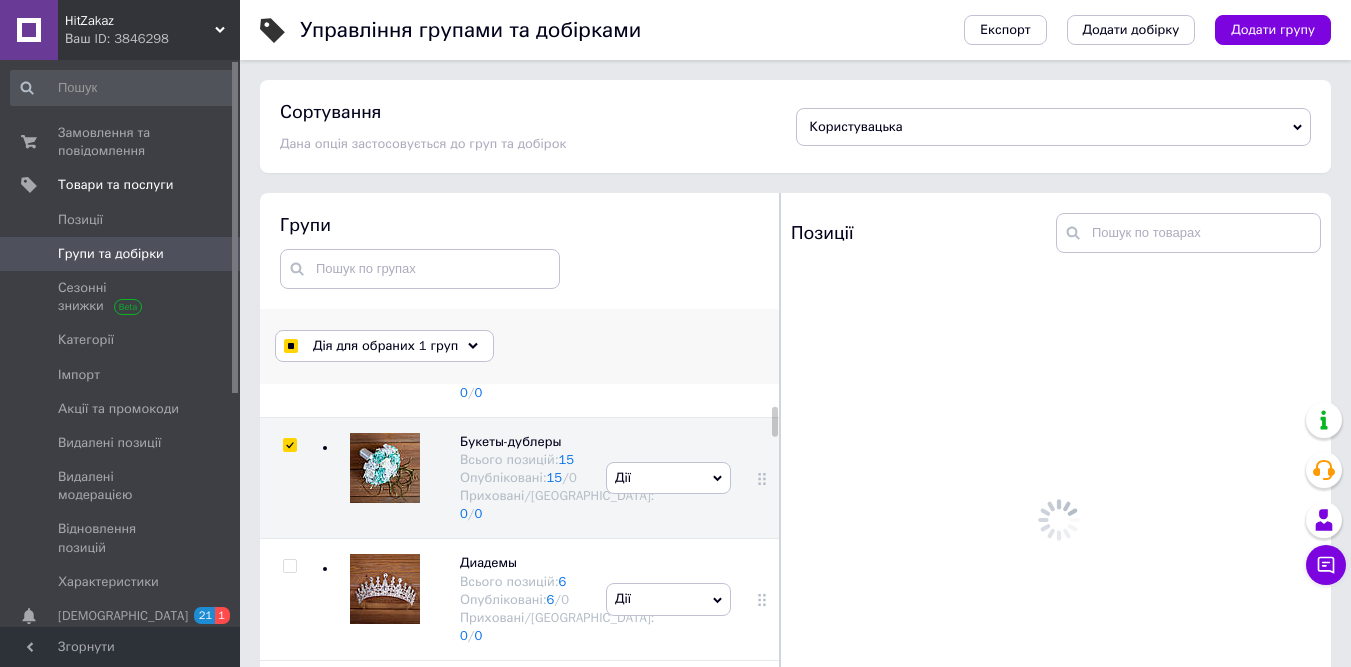 click on "Дія для обраних 1 груп Вибрати всі групи Обрані всі групи Скасувати вибір Вказати, де знаходяться товари Вибрати наявність Перемістити Експорт груп та позицій Видалити" at bounding box center (522, 346) 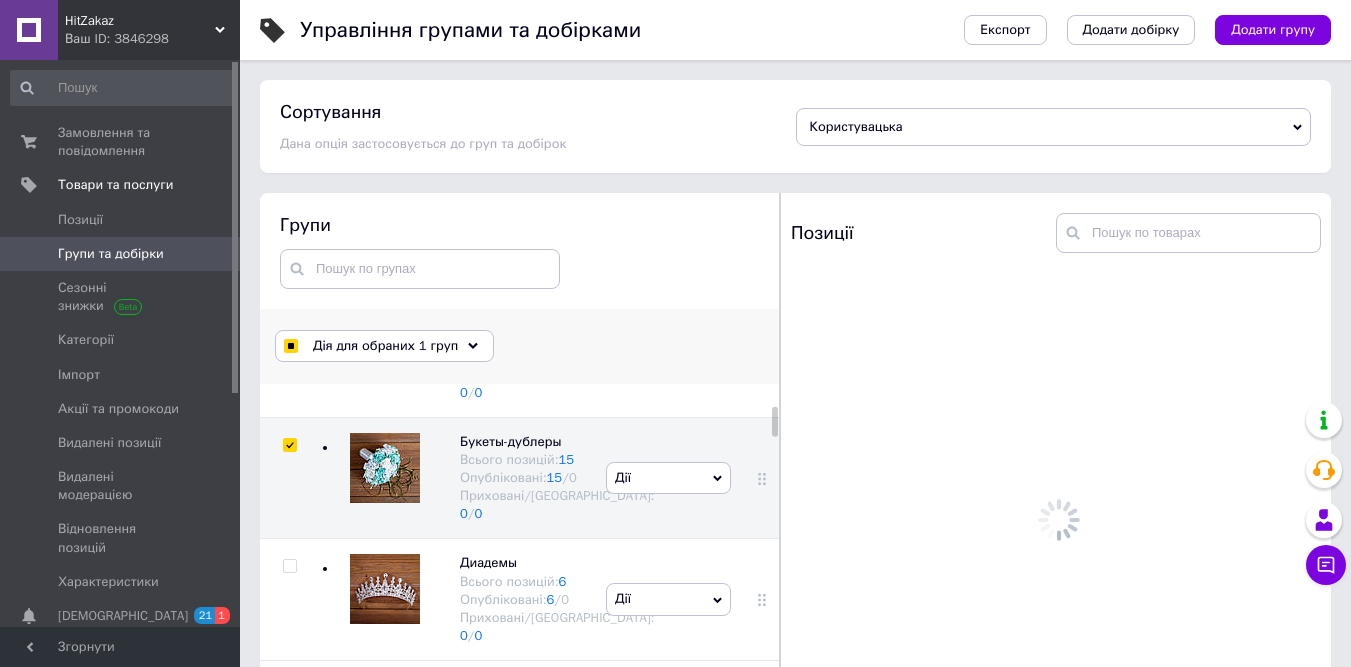 click on "Дія для обраних 1 груп" at bounding box center [384, 346] 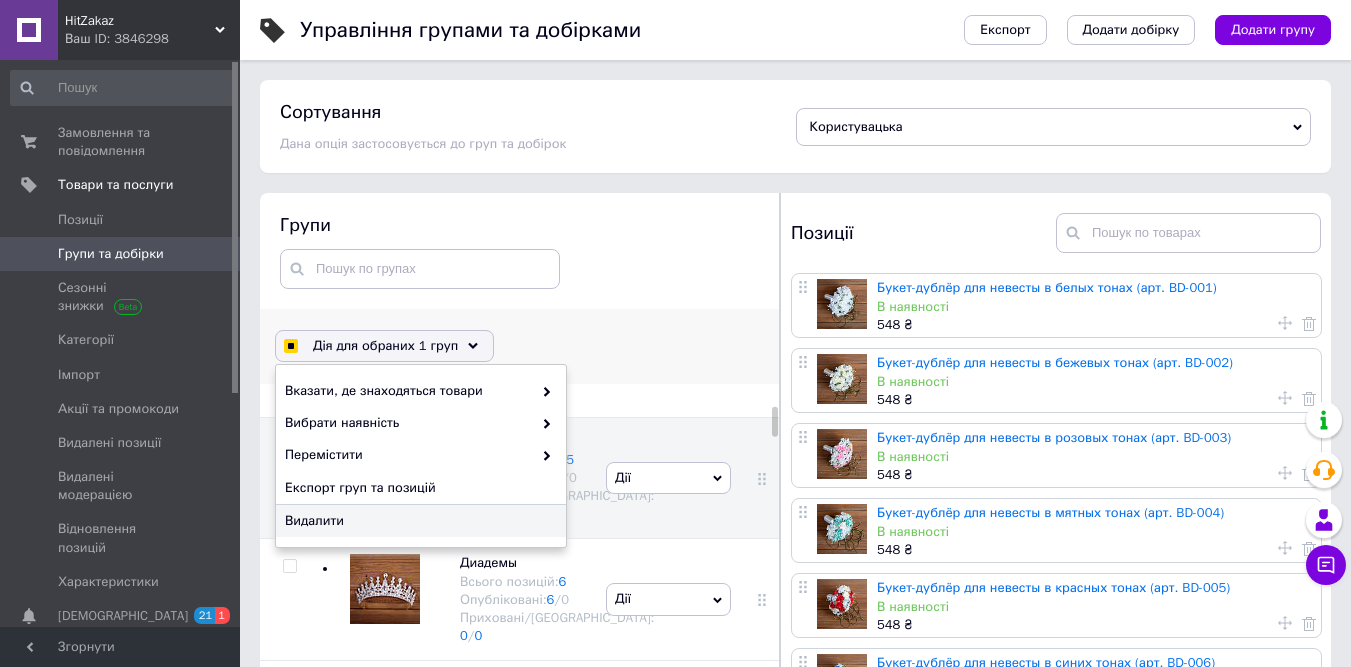 click on "Видалити" at bounding box center [418, 521] 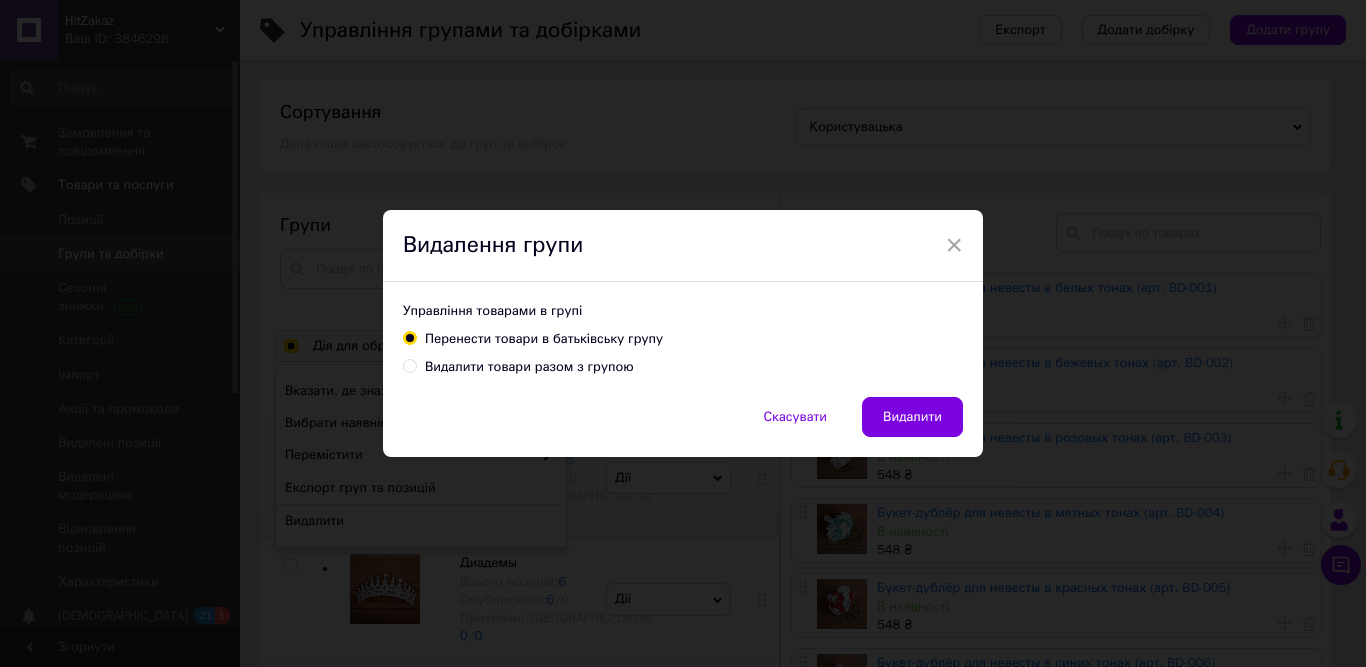 click on "Видалити товари разом з групою" at bounding box center [529, 367] 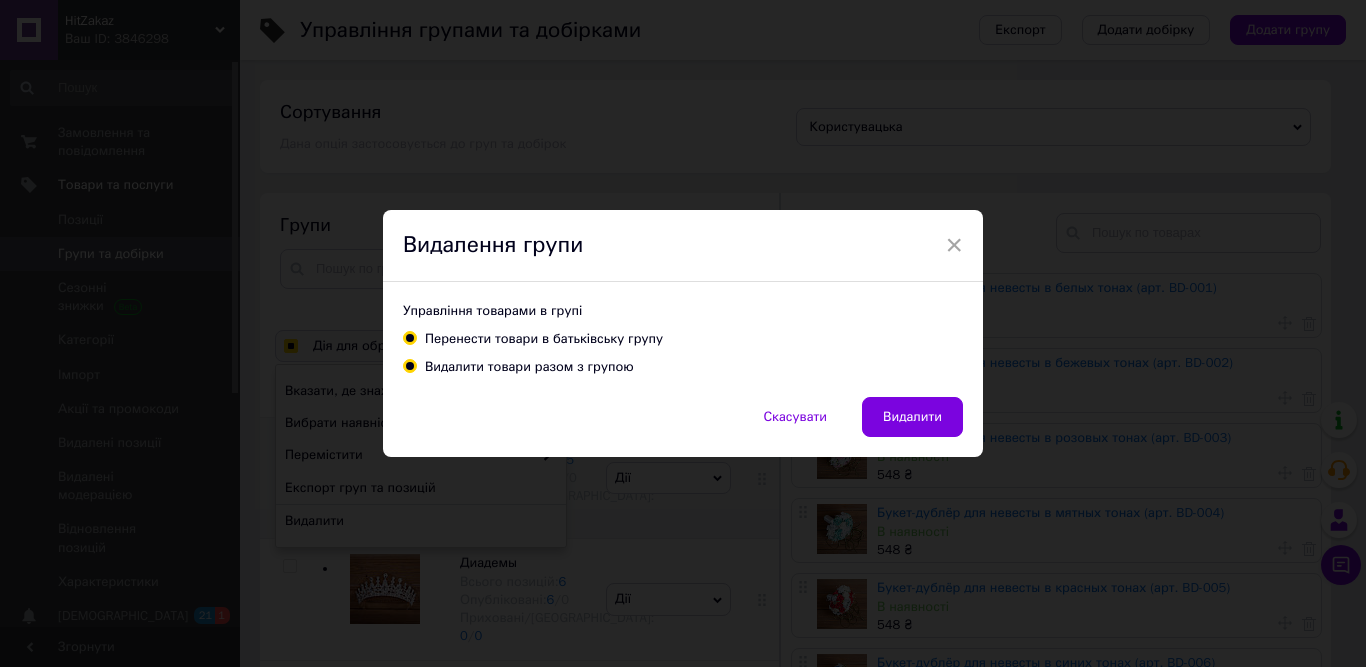 radio on "true" 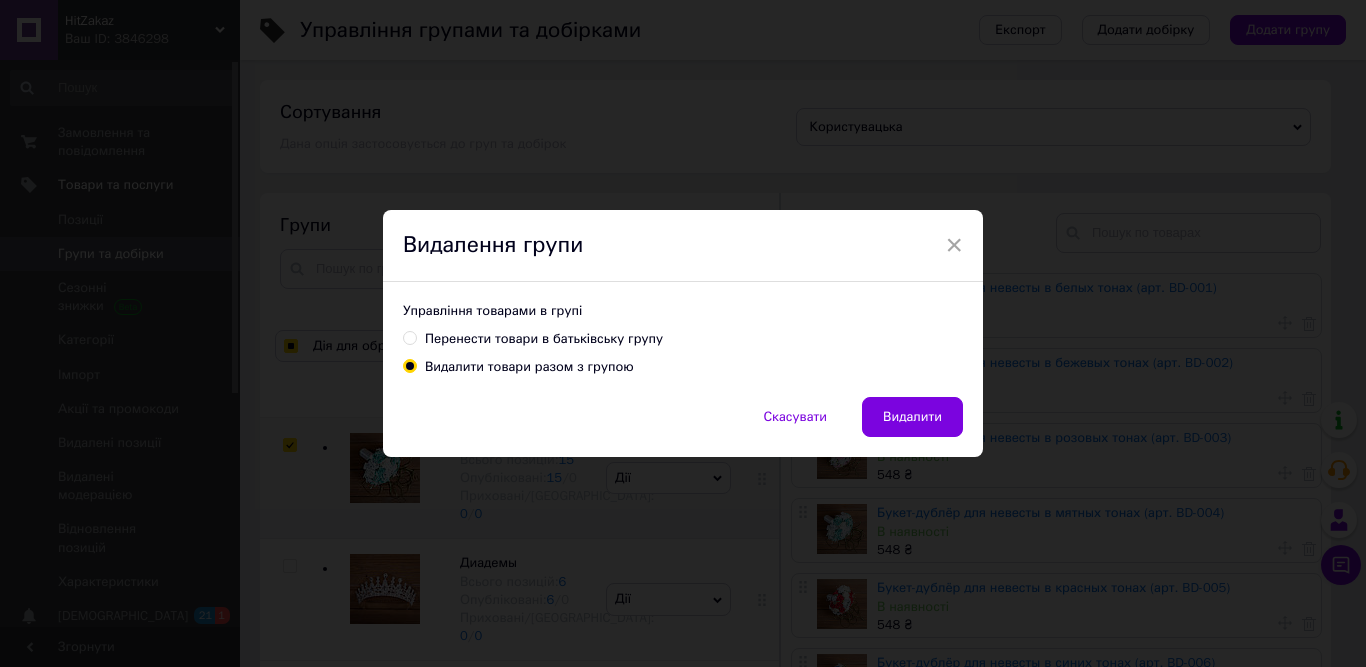 drag, startPoint x: 885, startPoint y: 416, endPoint x: 1050, endPoint y: 70, distance: 383.32883 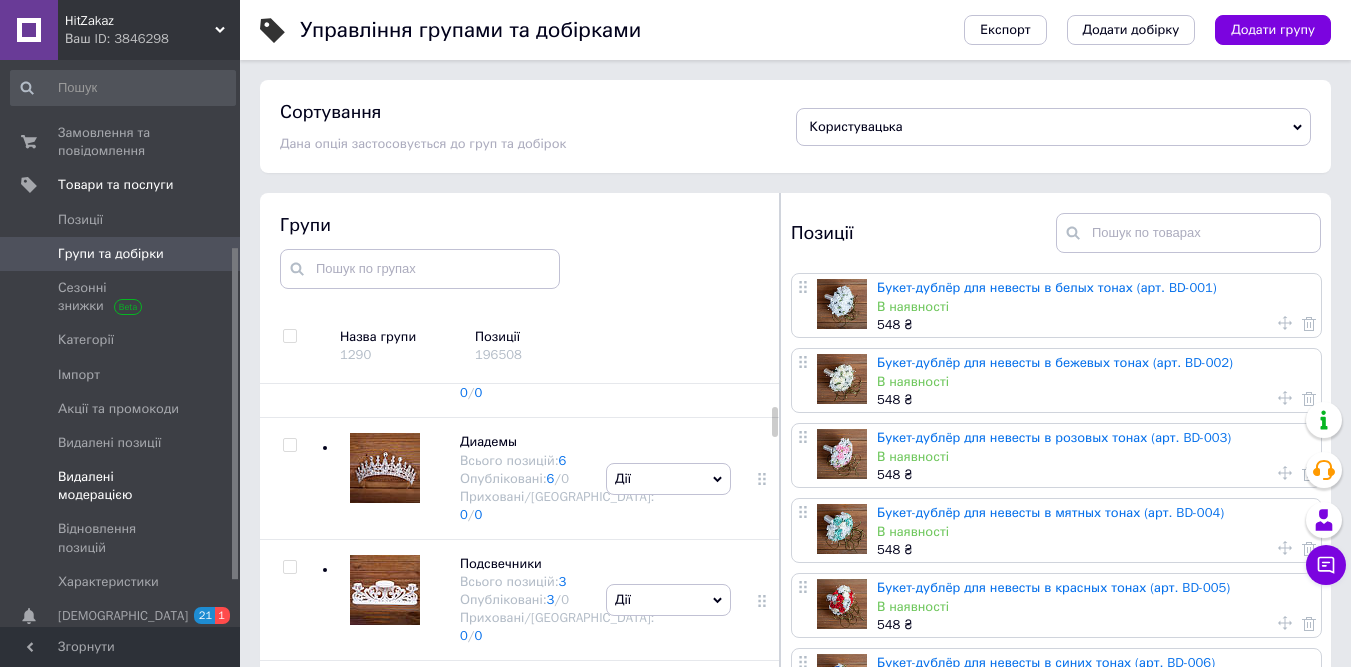 scroll, scrollTop: 400, scrollLeft: 0, axis: vertical 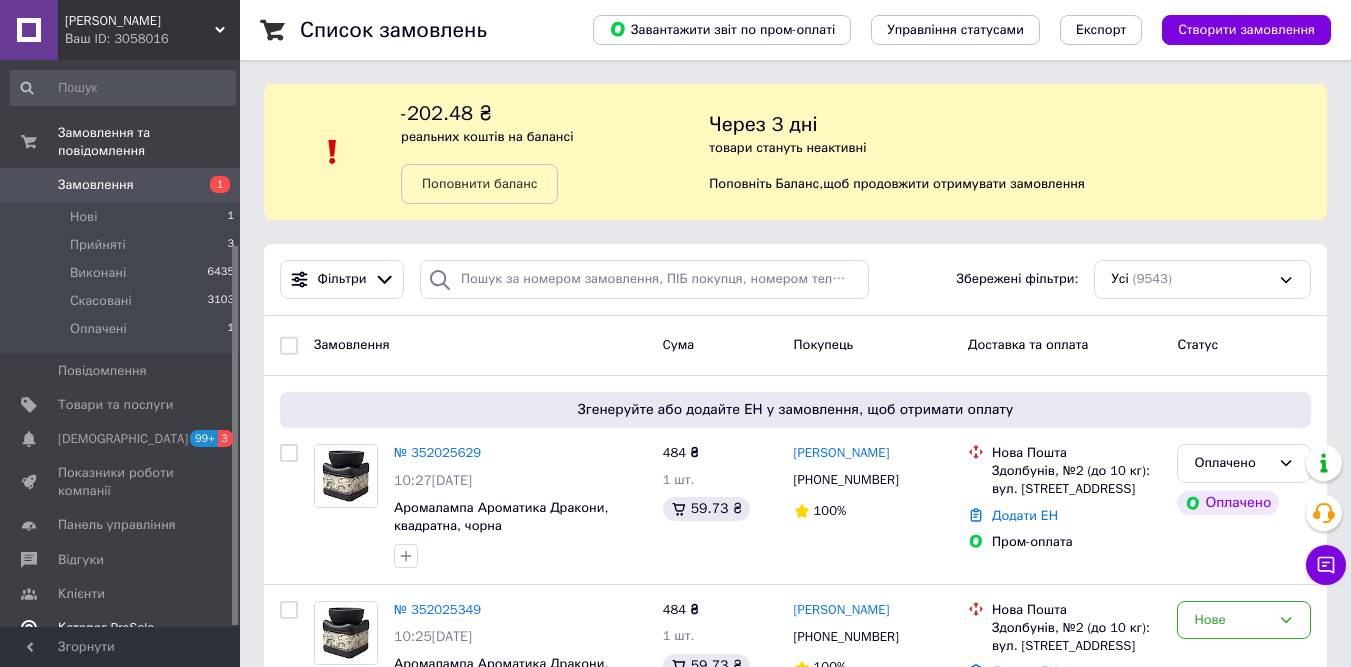 click on "Каталог ProSale" at bounding box center (106, 628) 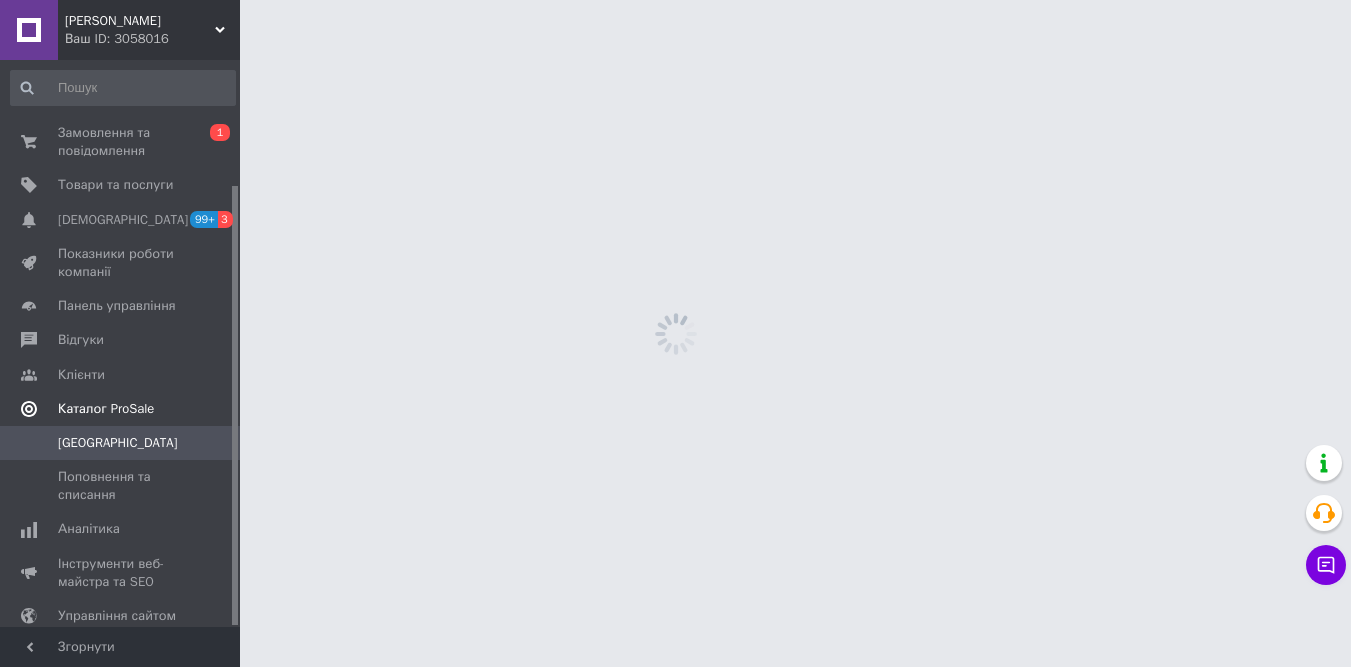 scroll, scrollTop: 161, scrollLeft: 0, axis: vertical 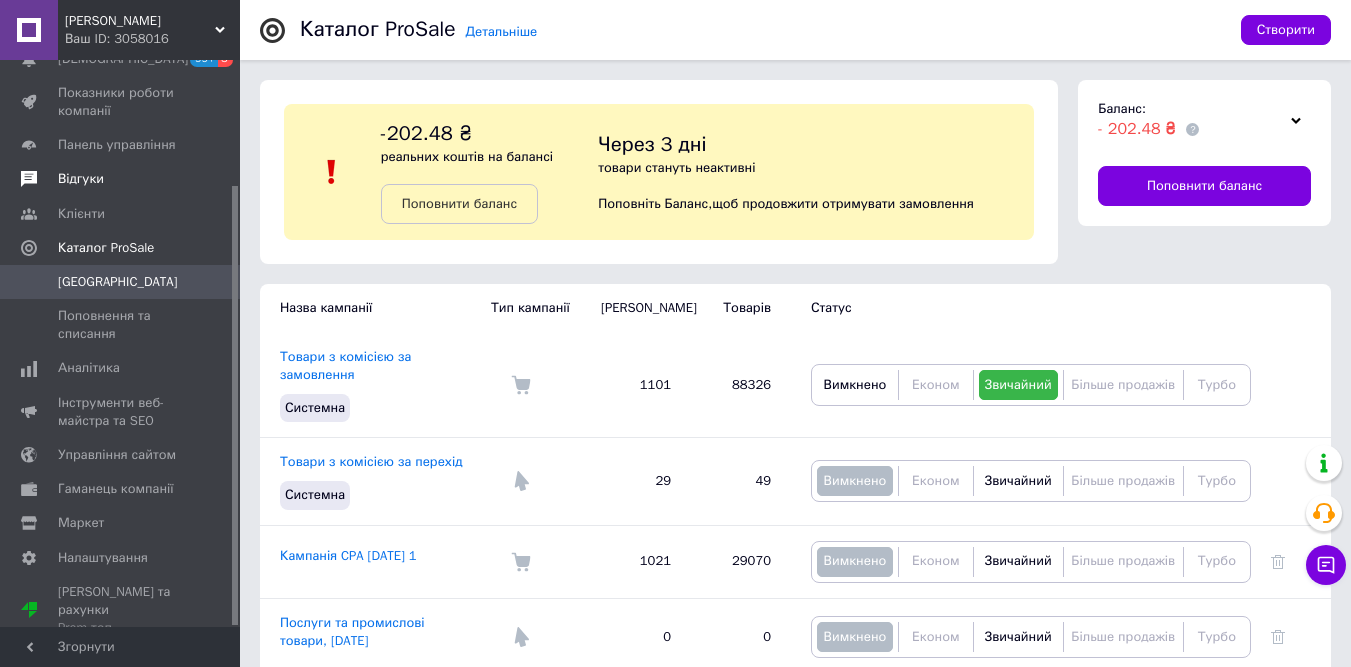 click on "Відгуки" at bounding box center (123, 179) 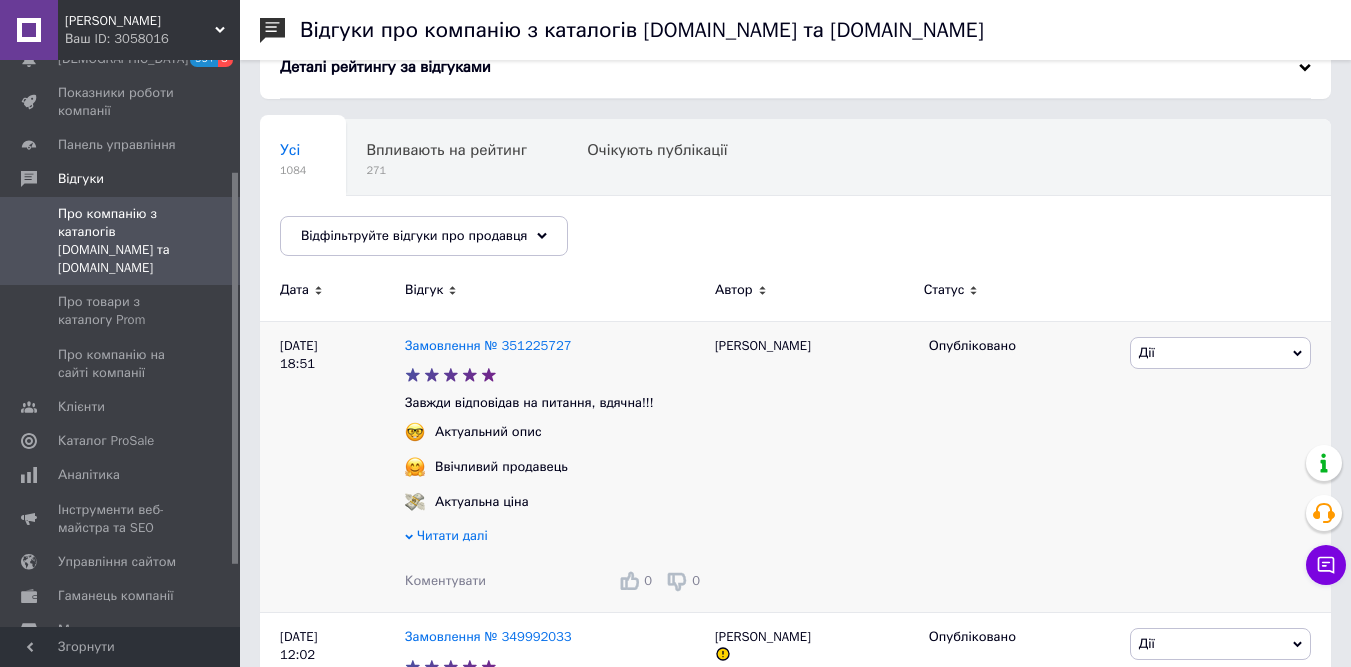 scroll, scrollTop: 500, scrollLeft: 0, axis: vertical 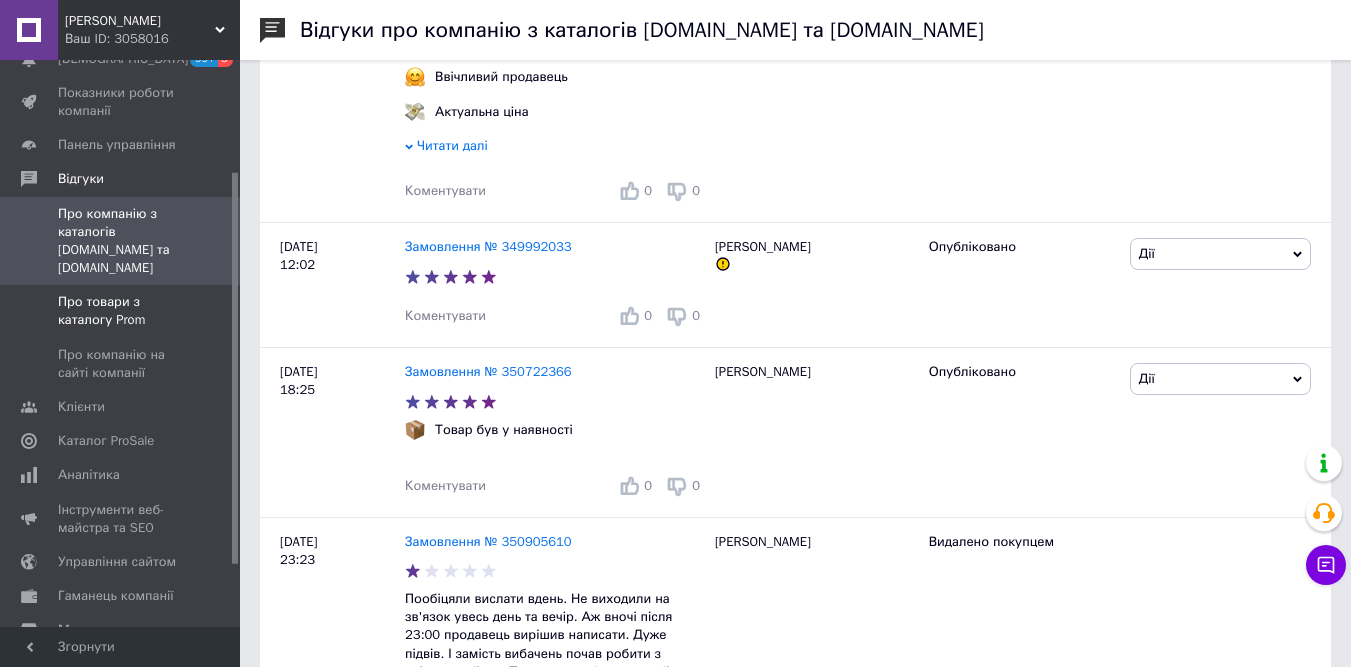 click on "Про товари з каталогу Prom" at bounding box center (121, 311) 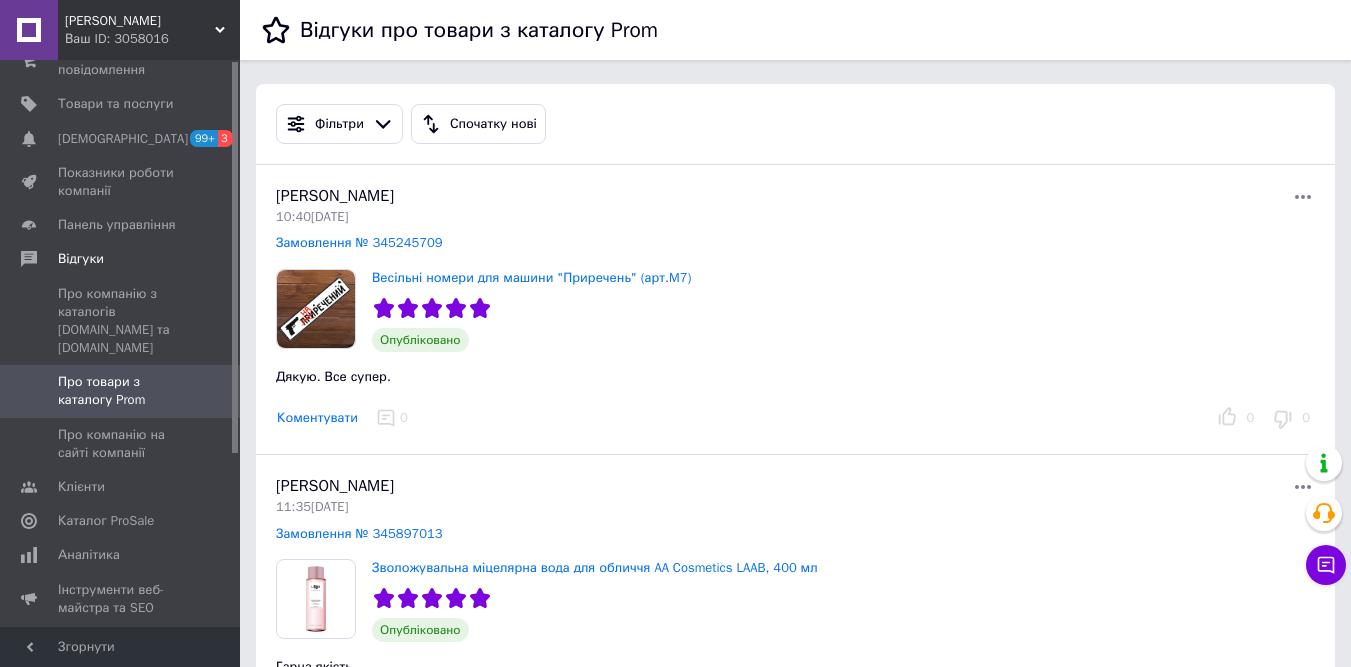scroll, scrollTop: 0, scrollLeft: 0, axis: both 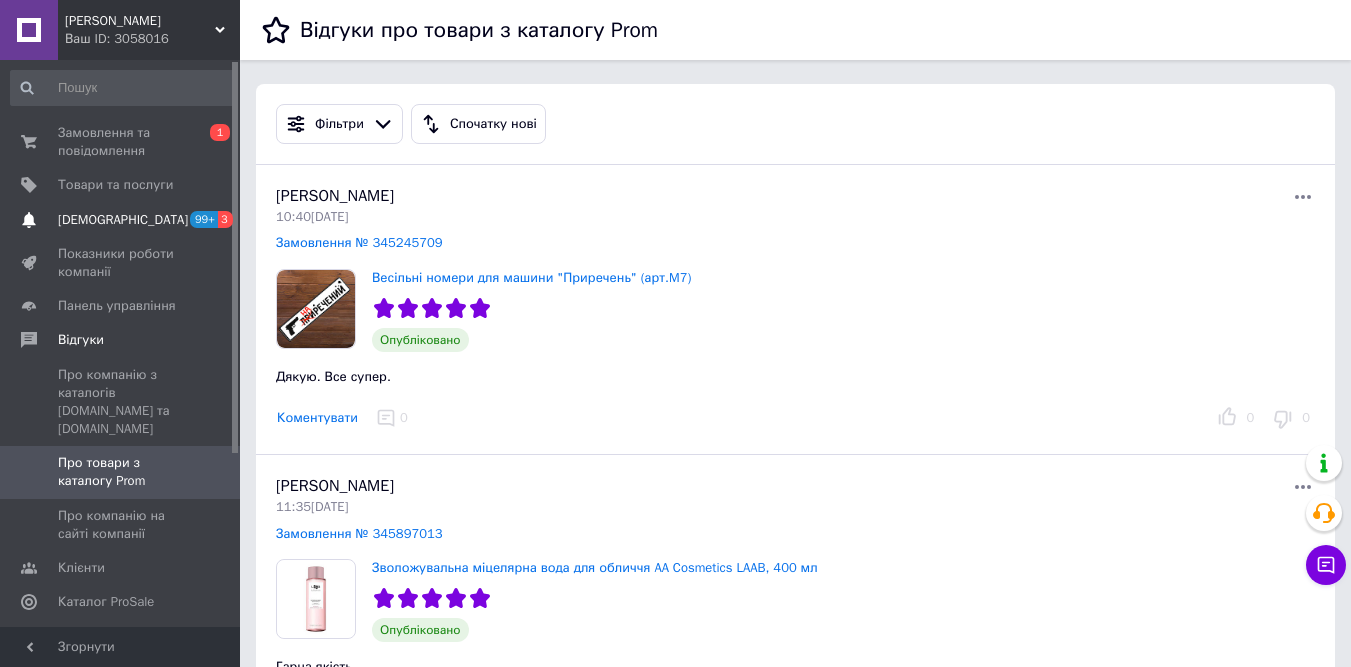 click on "[DEMOGRAPHIC_DATA]" at bounding box center (121, 220) 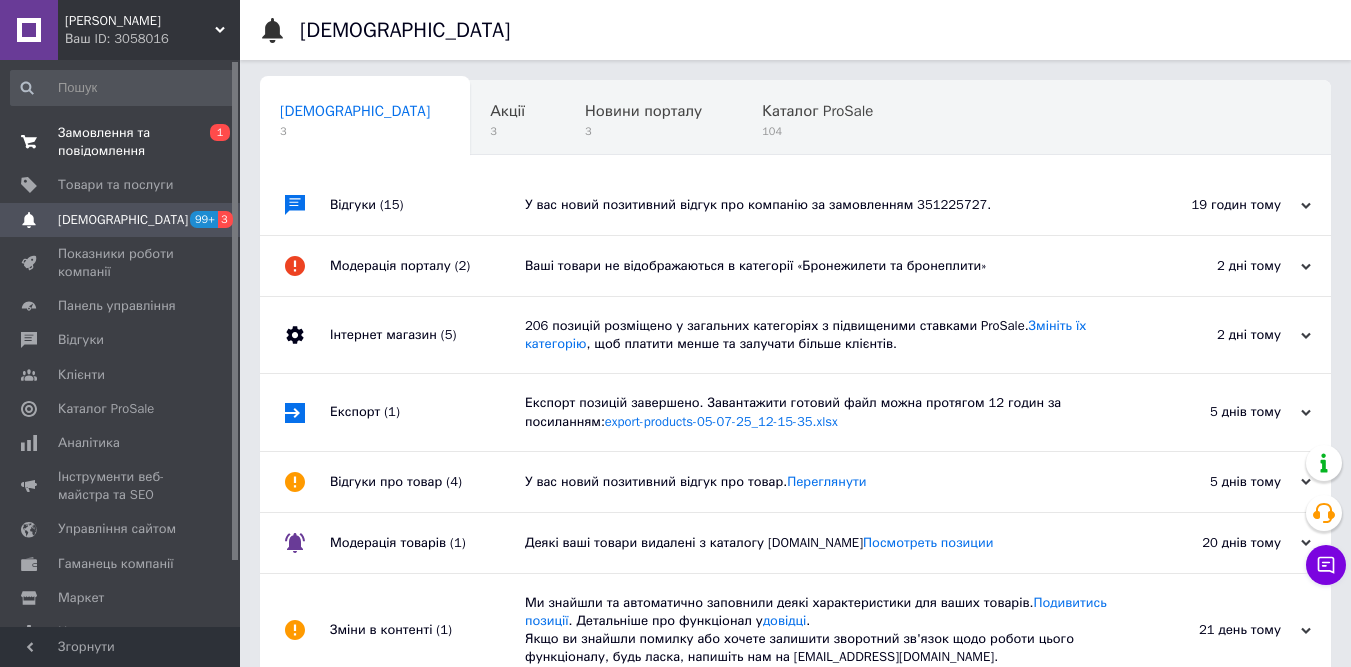 click on "Замовлення та повідомлення 0 1" at bounding box center [123, 142] 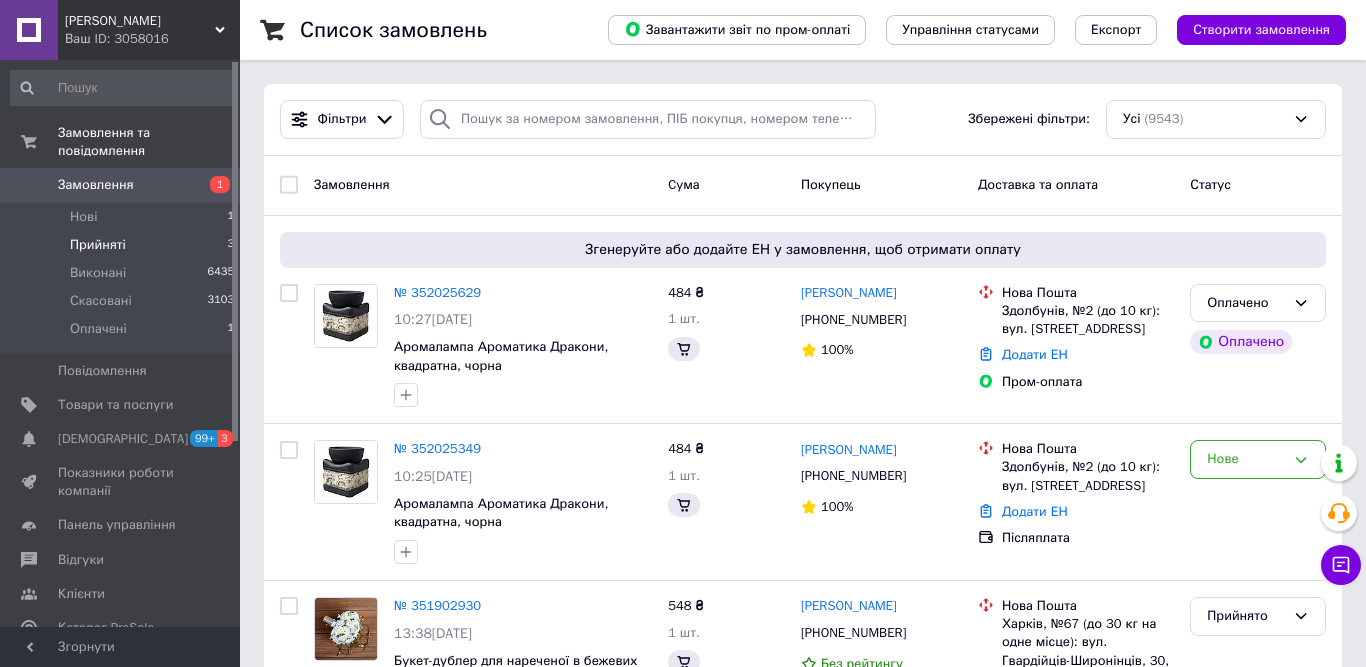 click on "Прийняті 3" at bounding box center [123, 245] 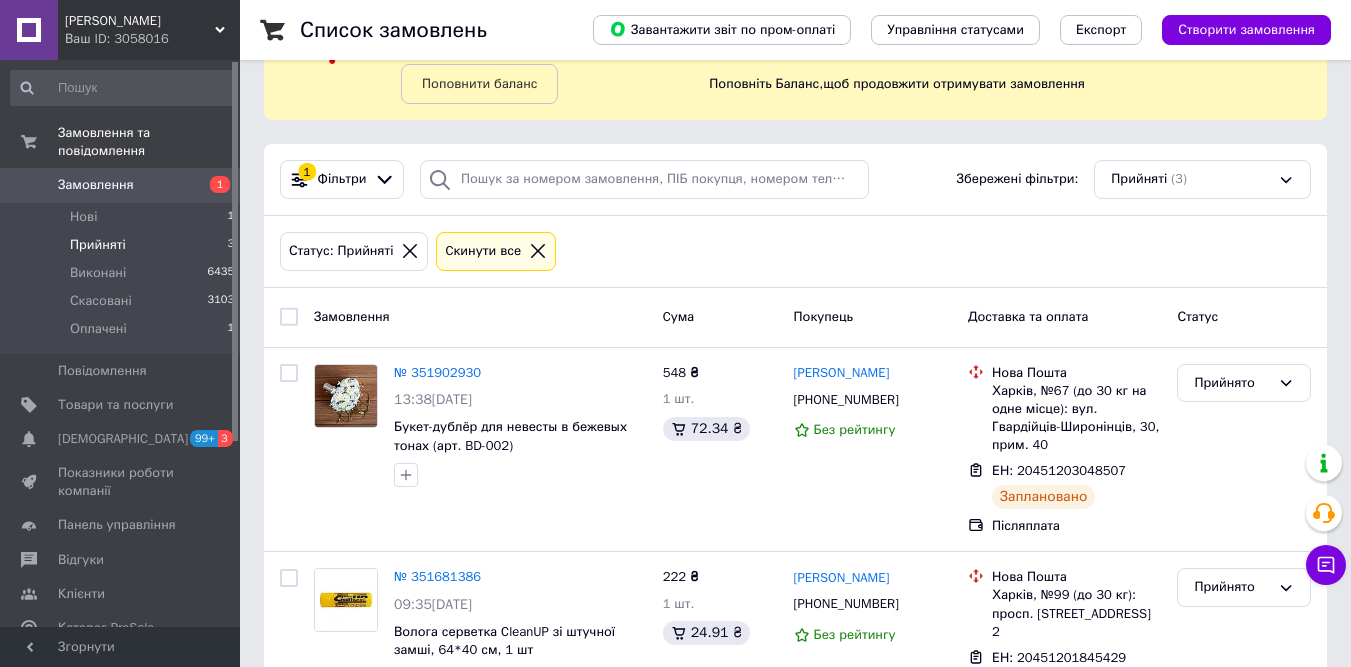 scroll, scrollTop: 51, scrollLeft: 0, axis: vertical 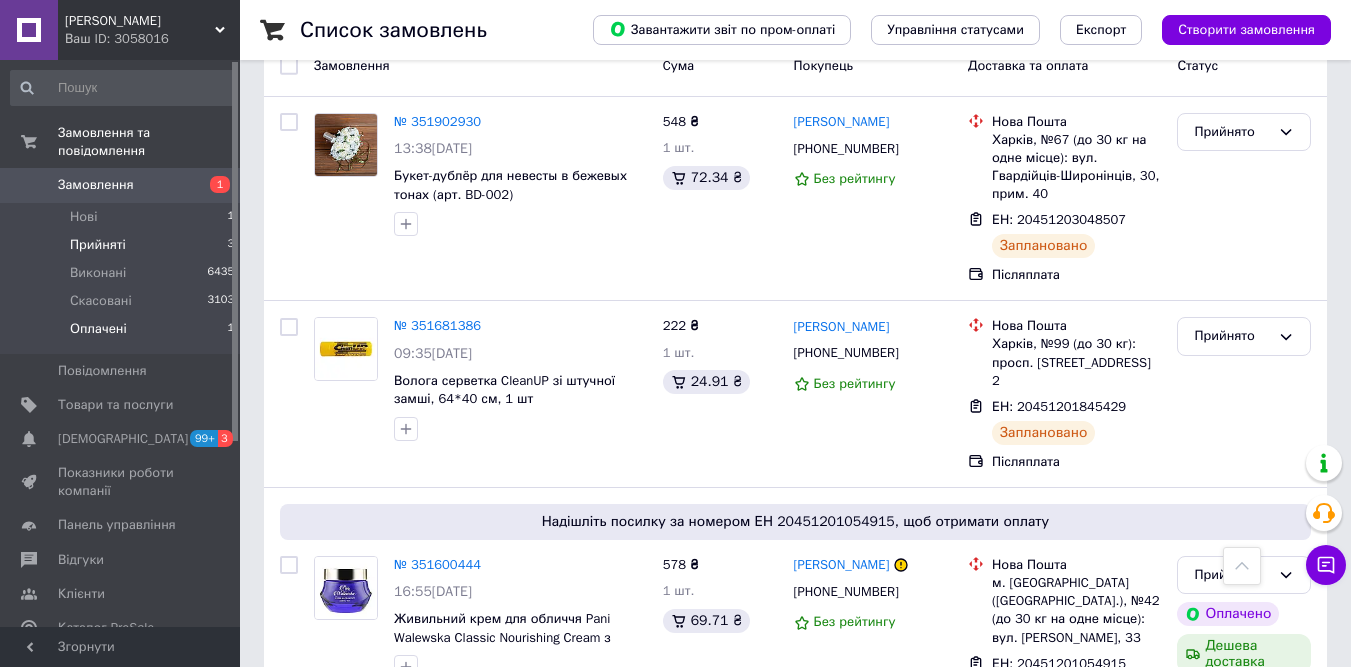 click on "Оплачені 1" at bounding box center (123, 334) 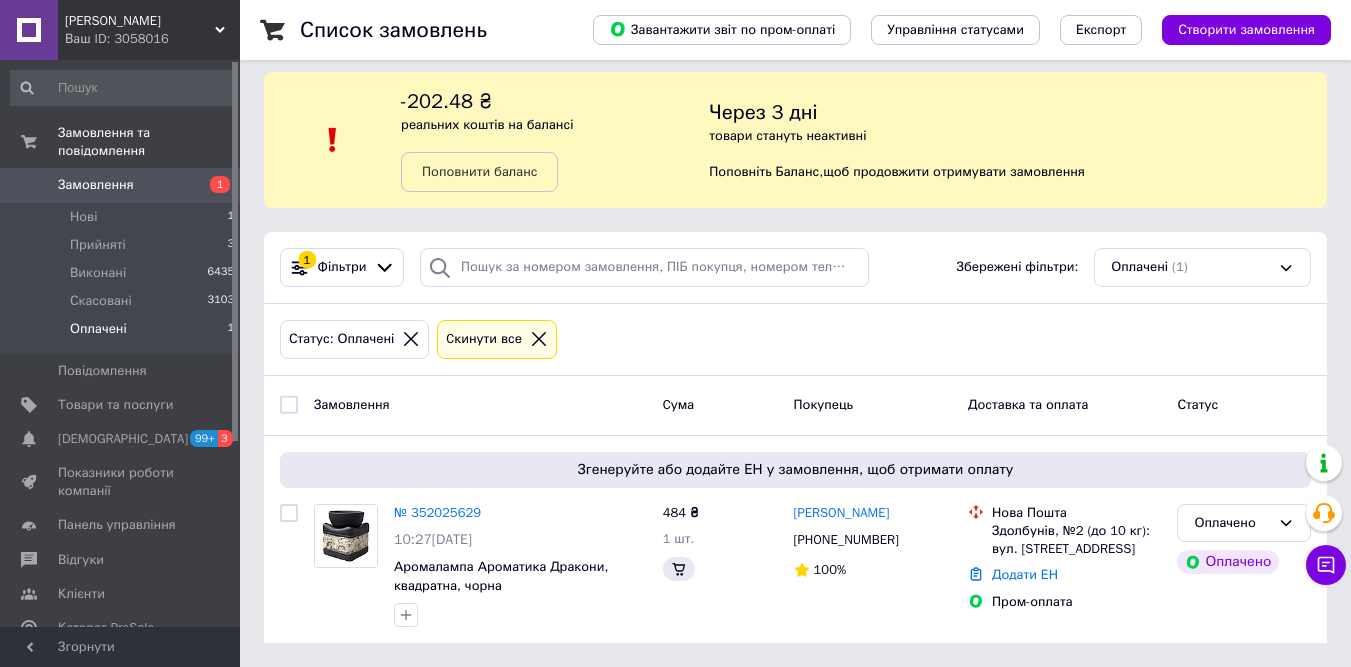 scroll, scrollTop: 0, scrollLeft: 0, axis: both 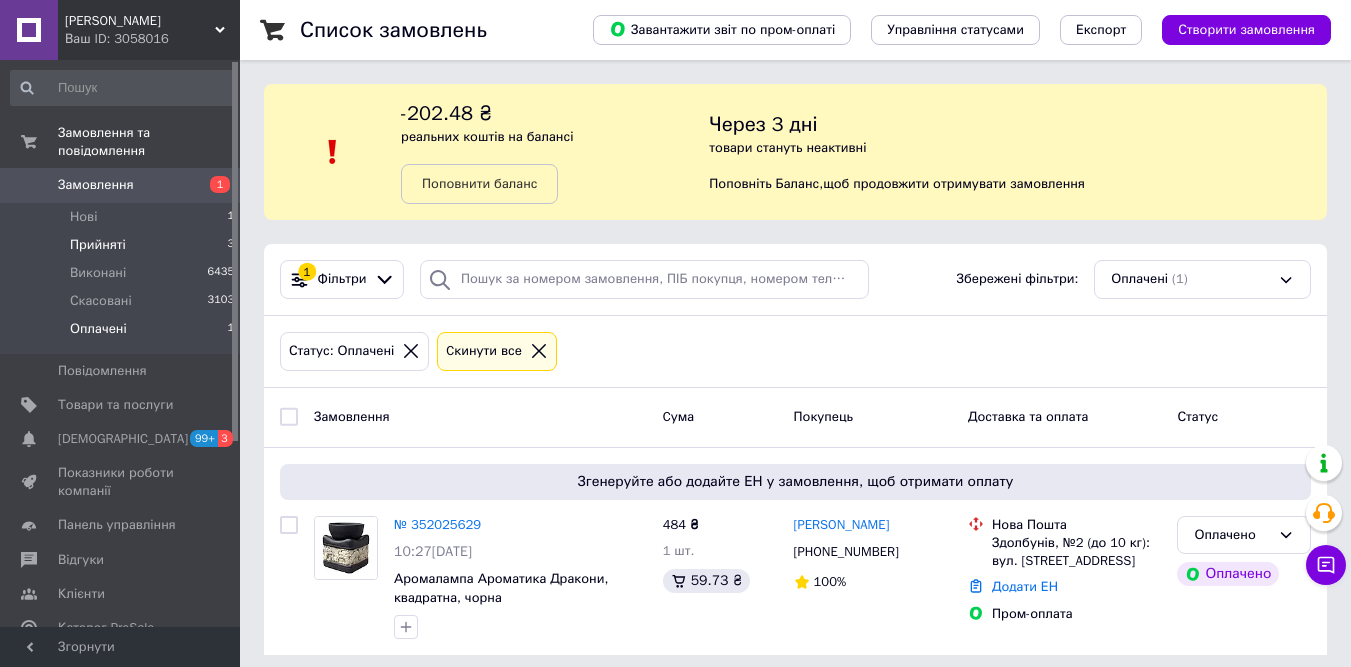 click on "Прийняті" at bounding box center (98, 245) 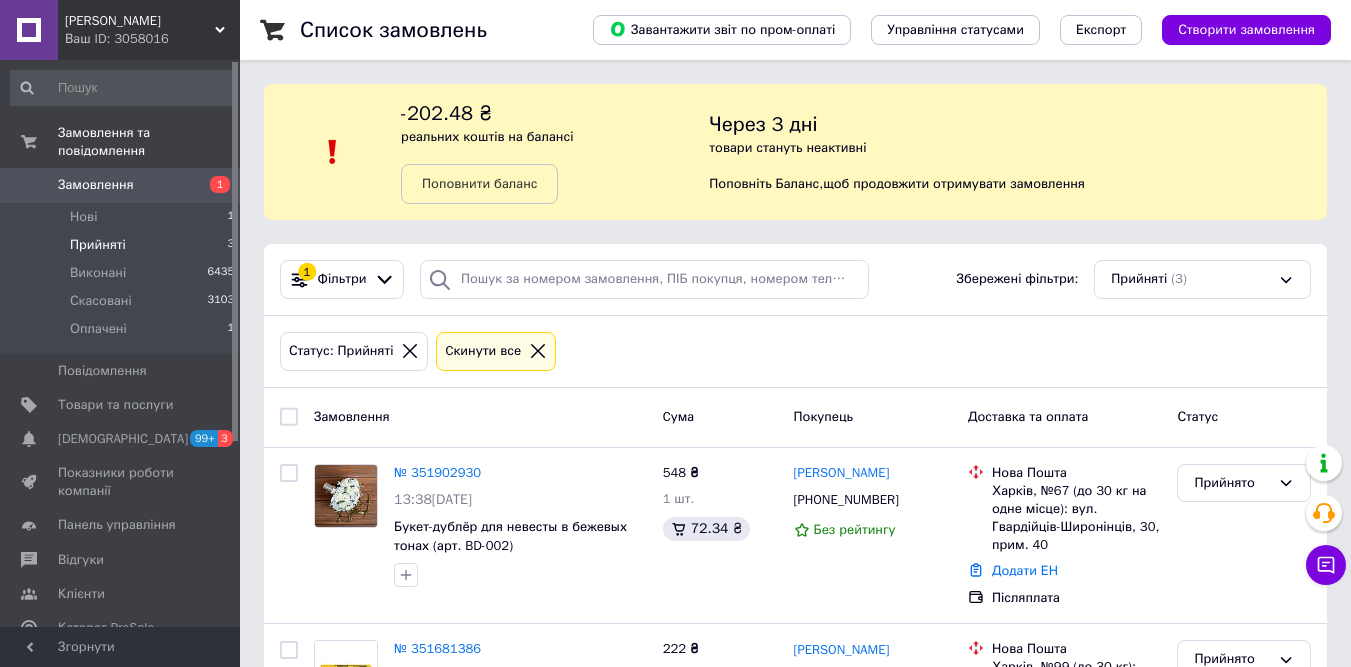 scroll, scrollTop: 423, scrollLeft: 0, axis: vertical 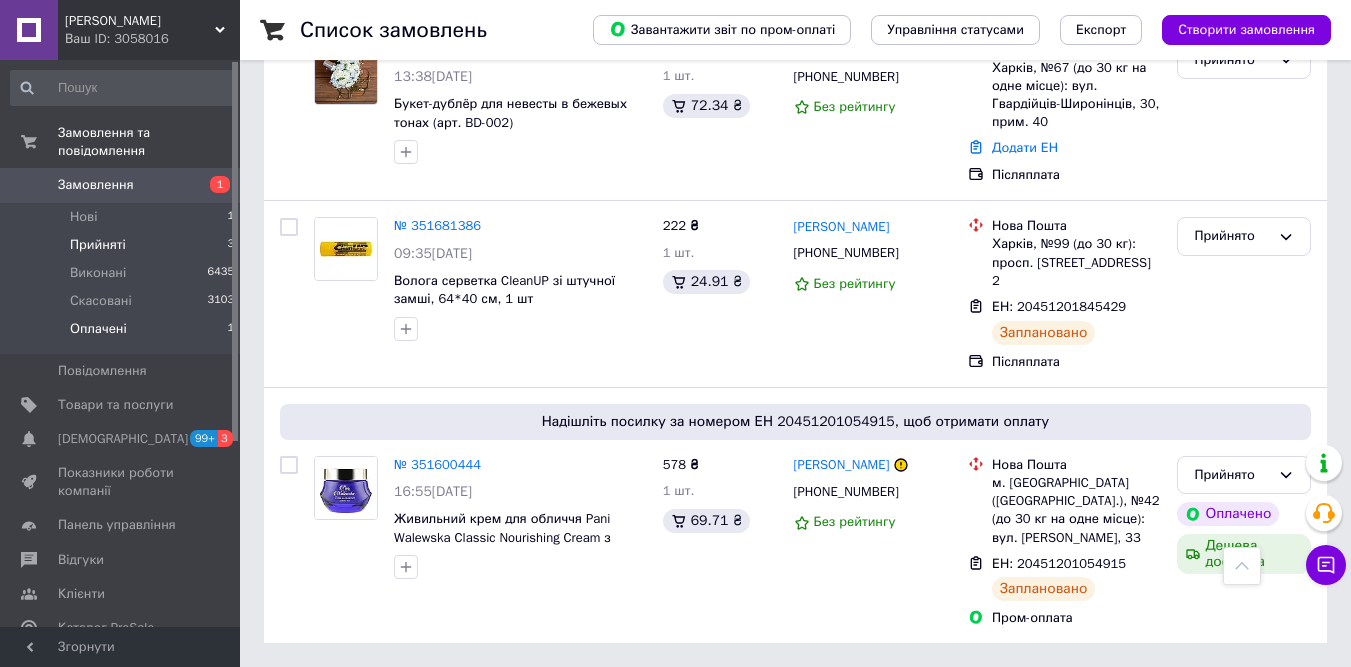 click on "Оплачені 1" at bounding box center (123, 334) 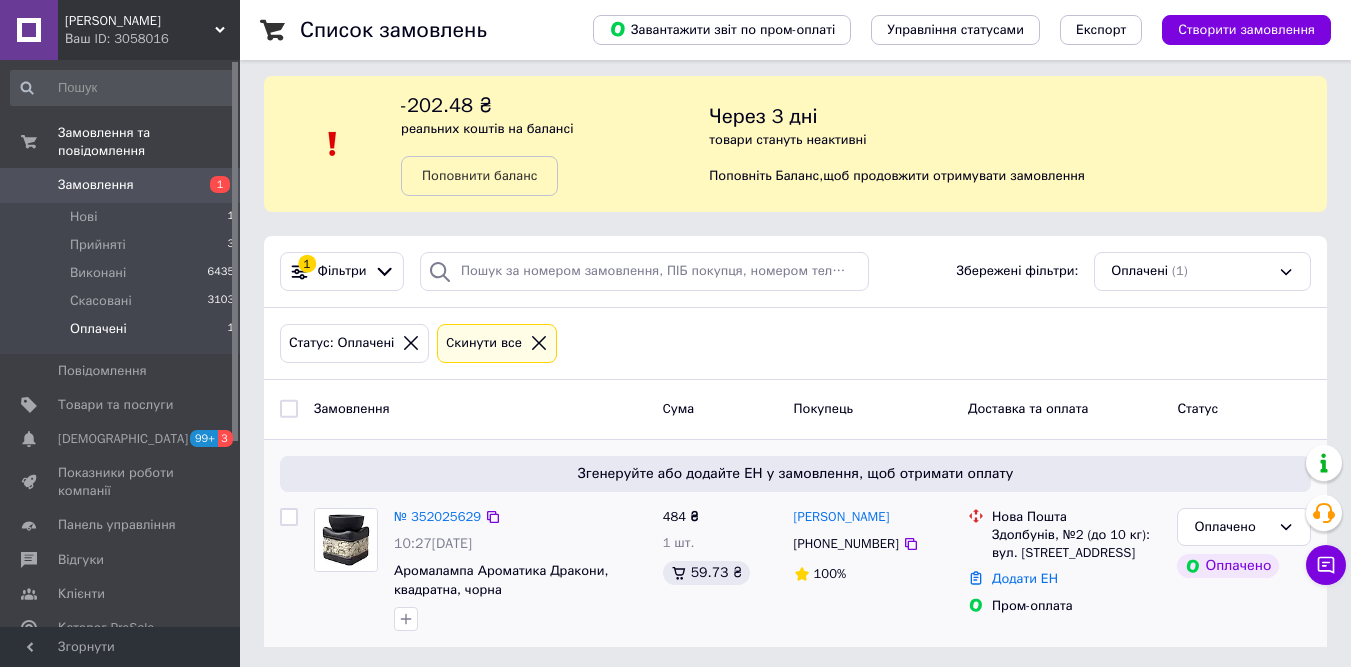 scroll, scrollTop: 12, scrollLeft: 0, axis: vertical 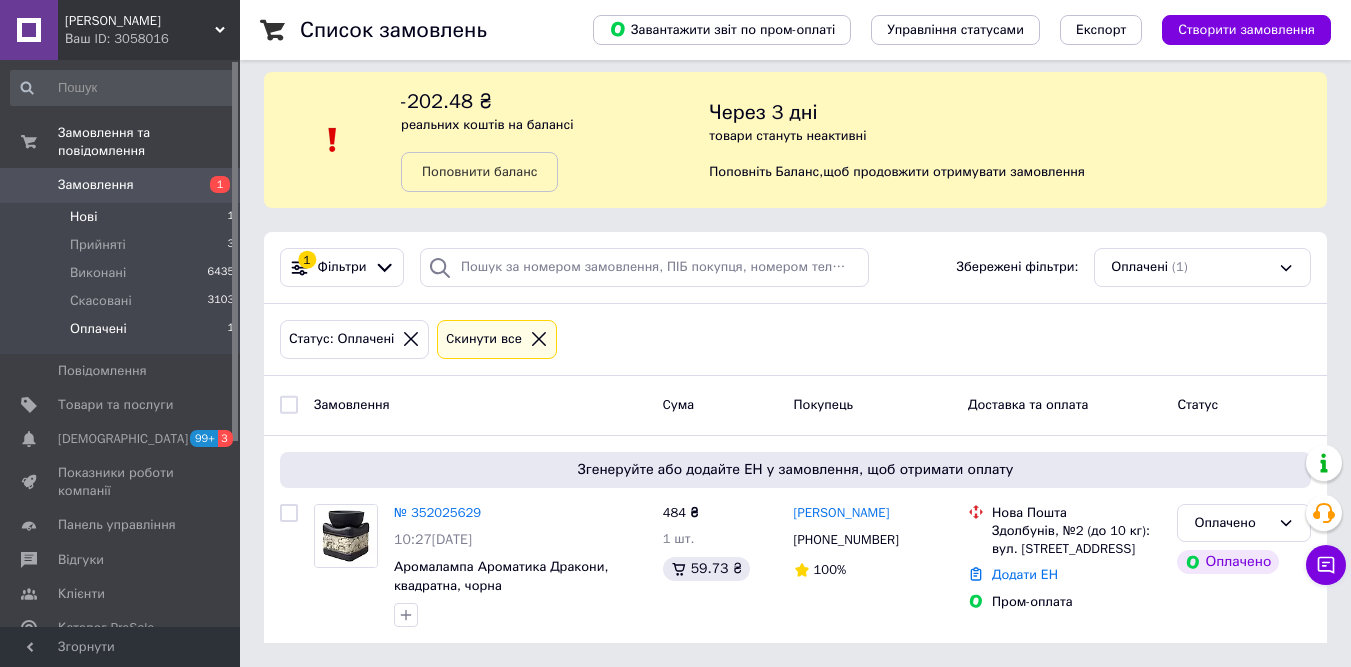 click on "Нові 1" at bounding box center [123, 217] 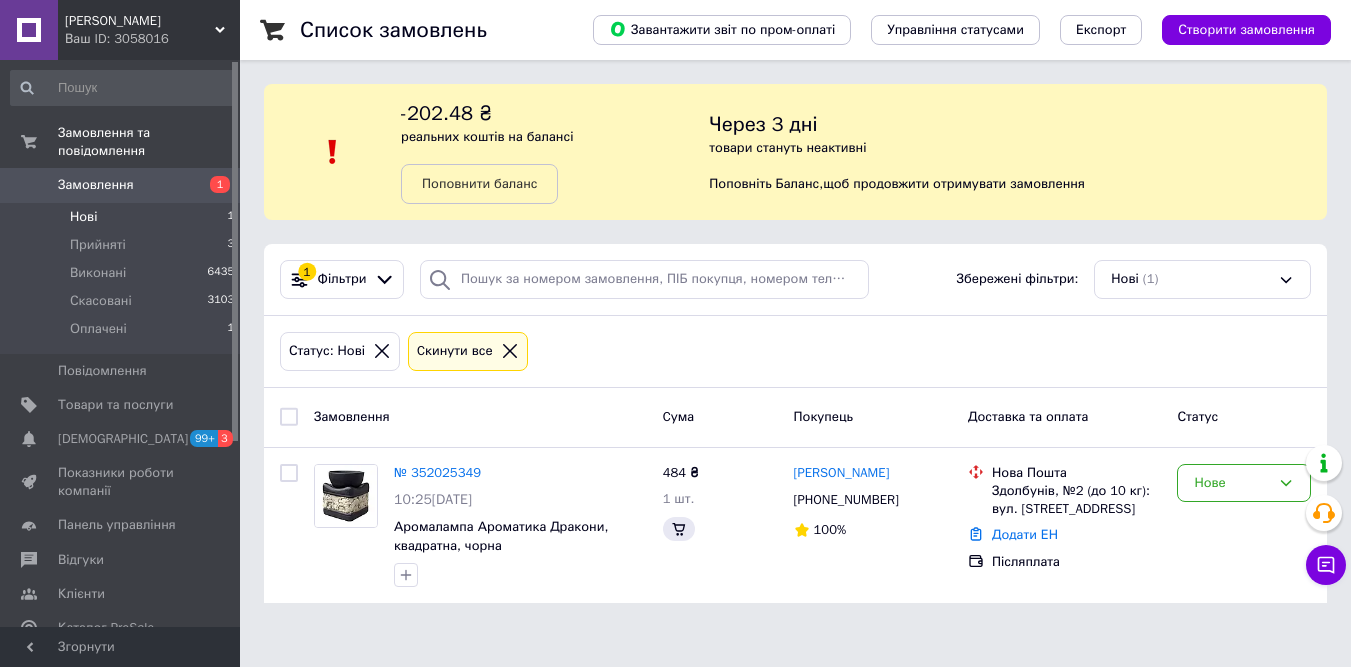 scroll, scrollTop: 0, scrollLeft: 0, axis: both 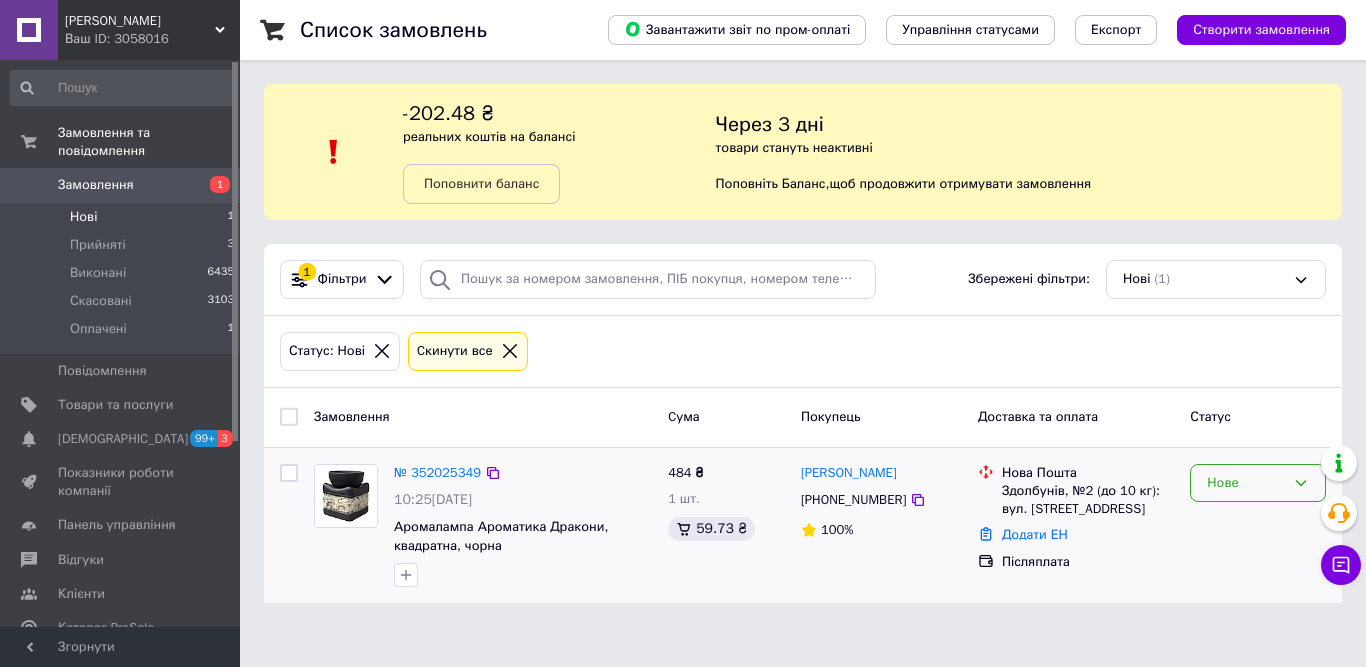 click on "Нове" at bounding box center (1258, 483) 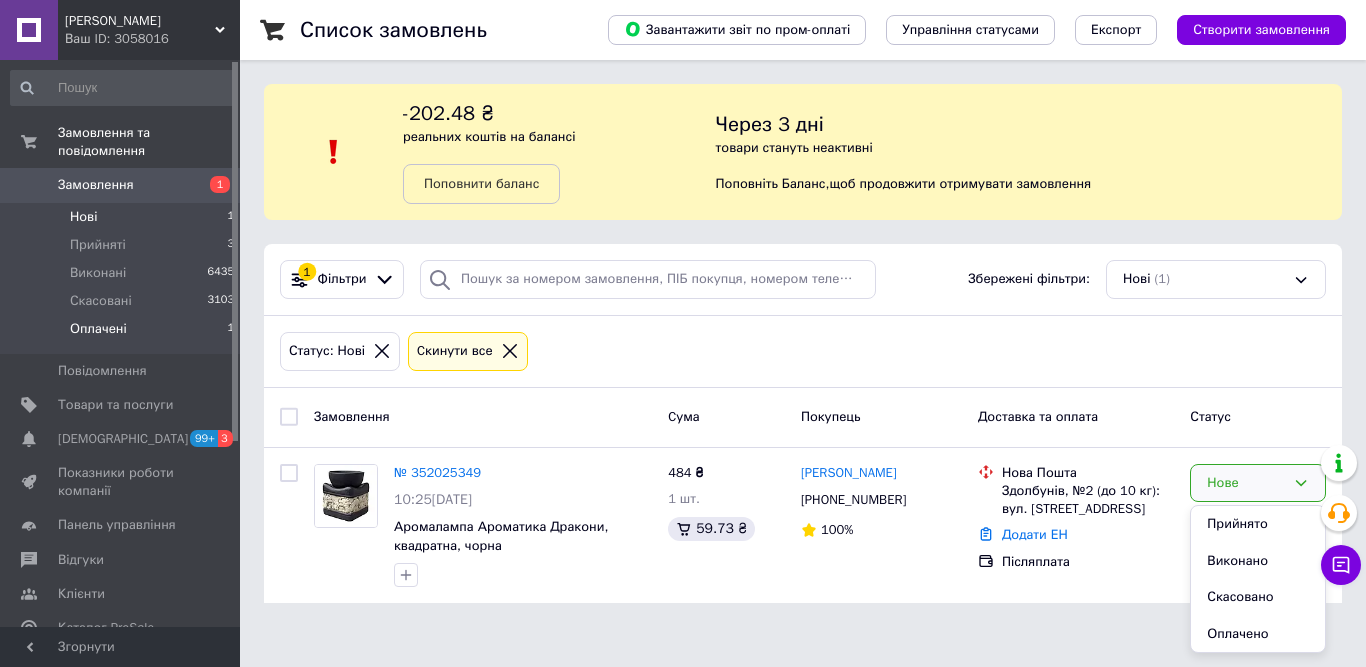 click on "Оплачені" at bounding box center [98, 329] 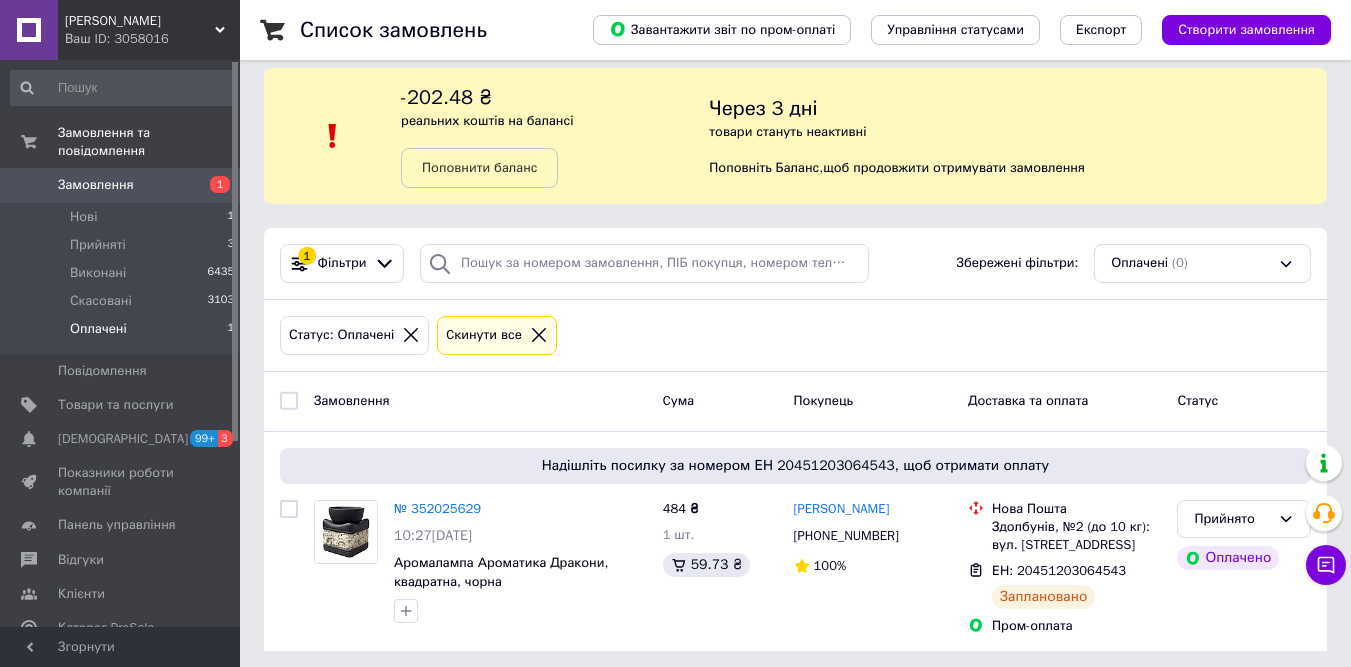 scroll, scrollTop: 24, scrollLeft: 0, axis: vertical 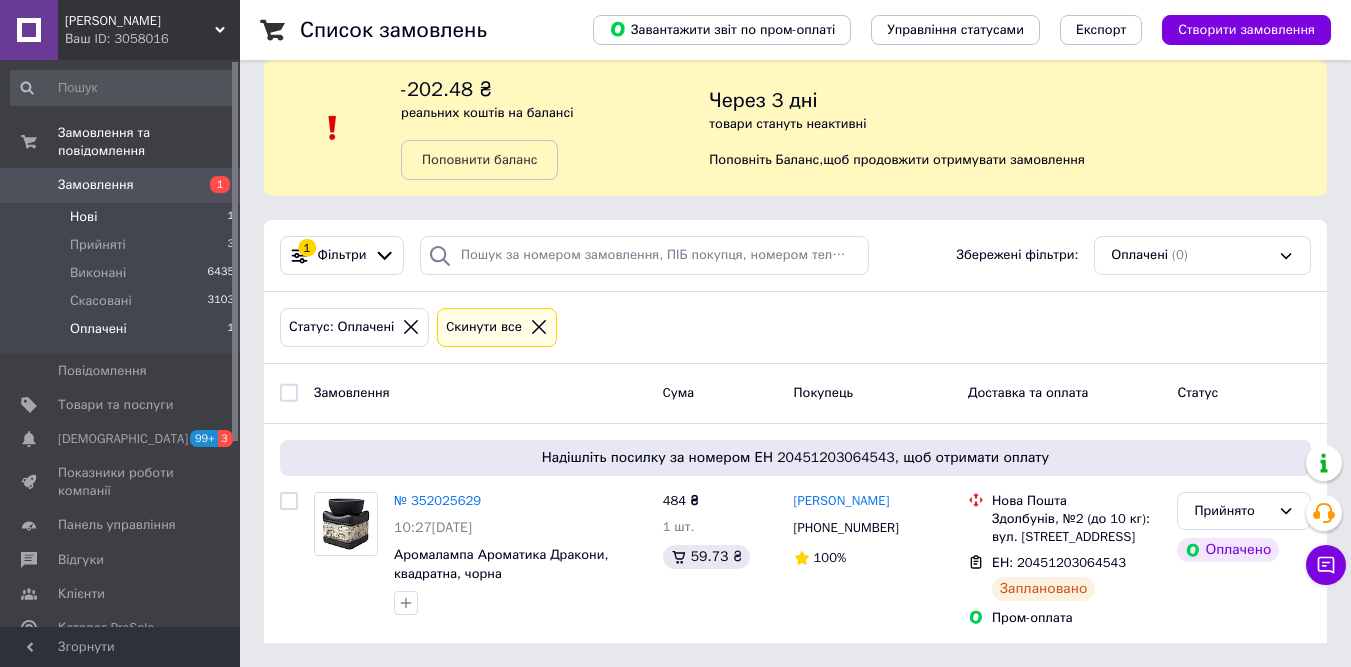click on "Нові" at bounding box center [83, 217] 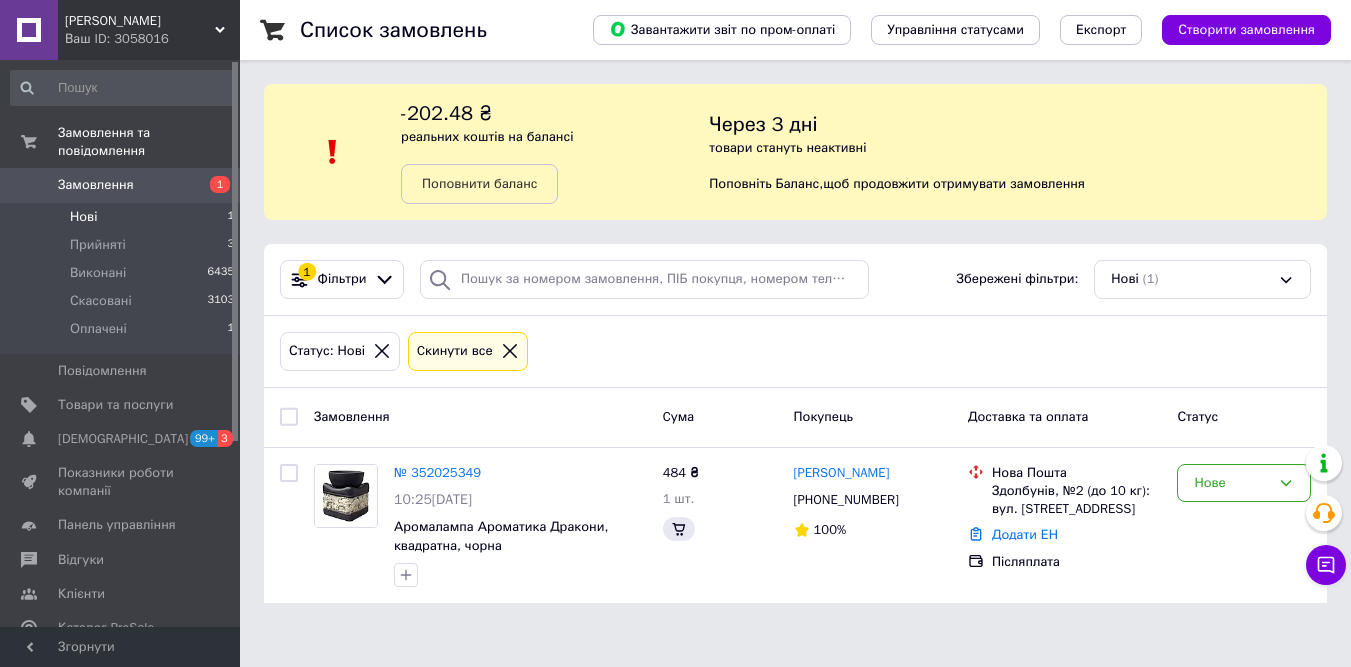 scroll, scrollTop: 0, scrollLeft: 0, axis: both 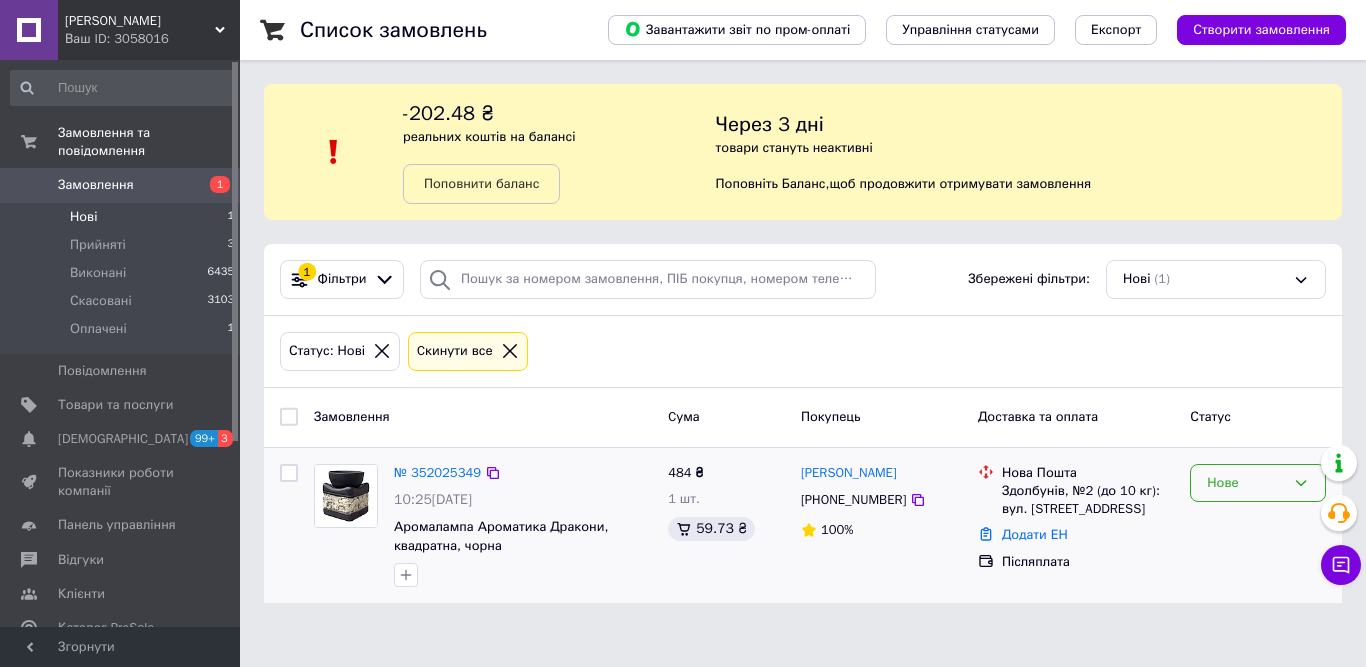 click on "Нове" at bounding box center (1258, 483) 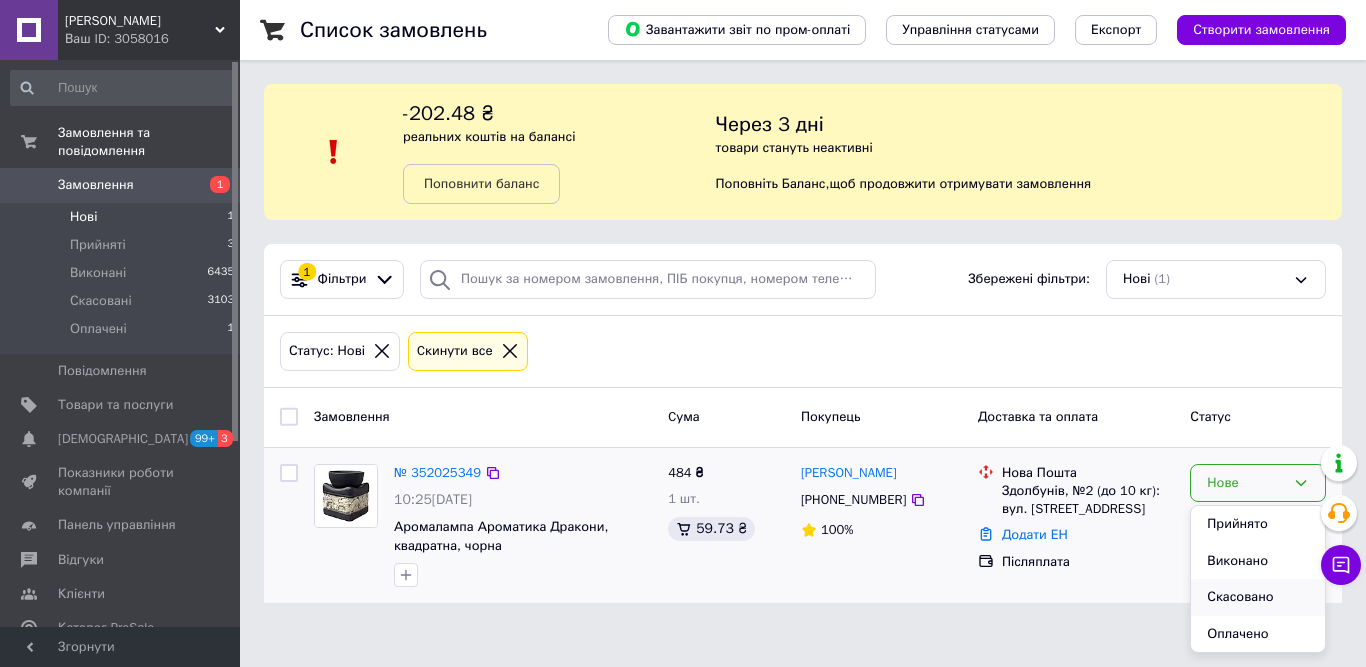 click on "Скасовано" at bounding box center [1258, 597] 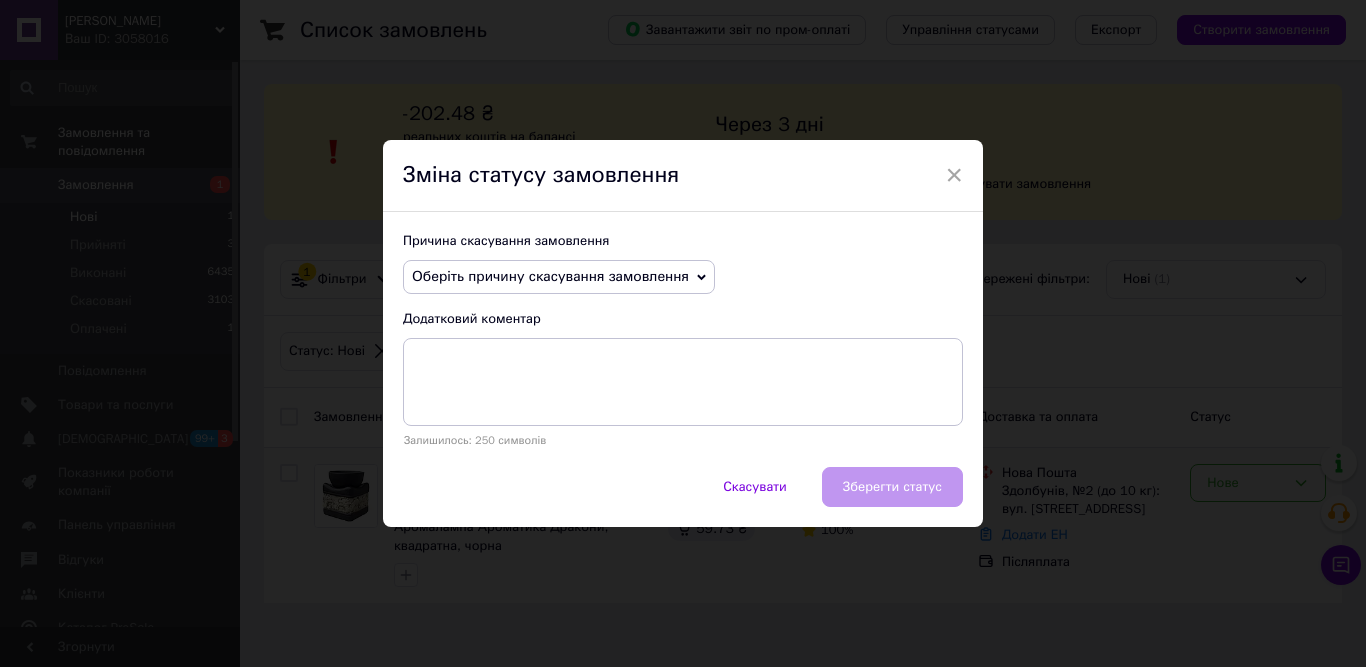 click on "Оберіть причину скасування замовлення" at bounding box center [559, 277] 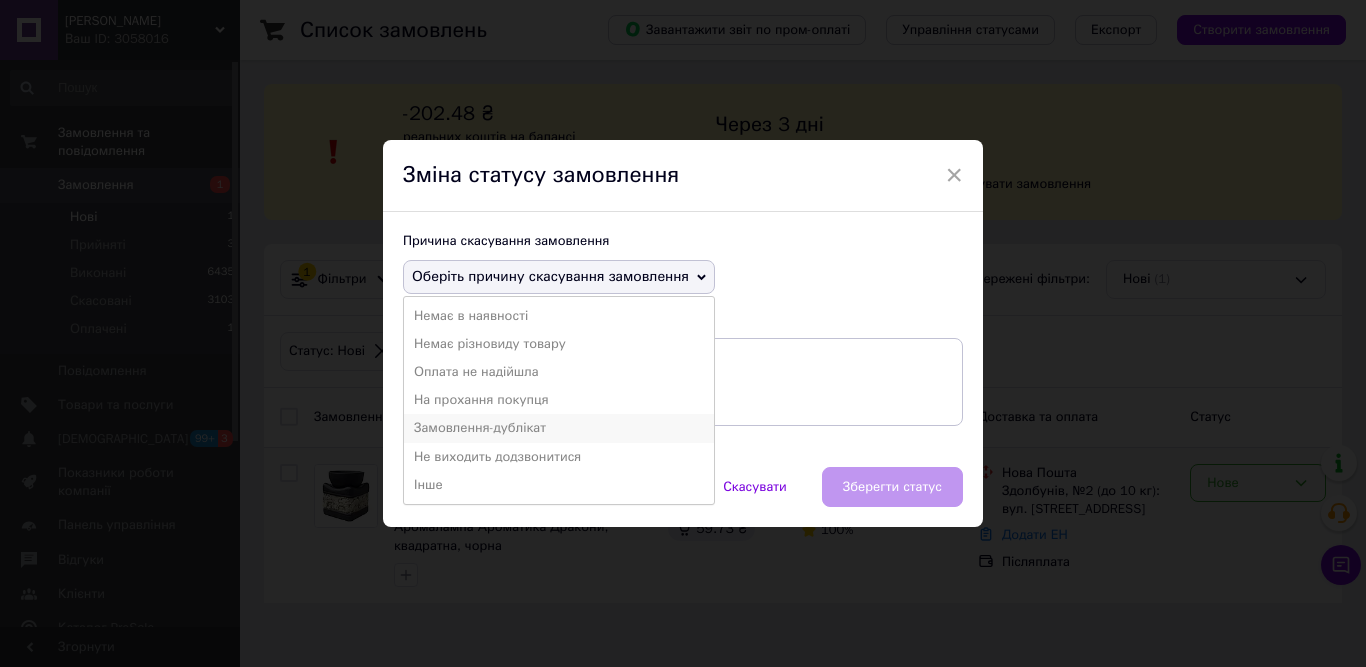 click on "Замовлення-дублікат" at bounding box center (559, 428) 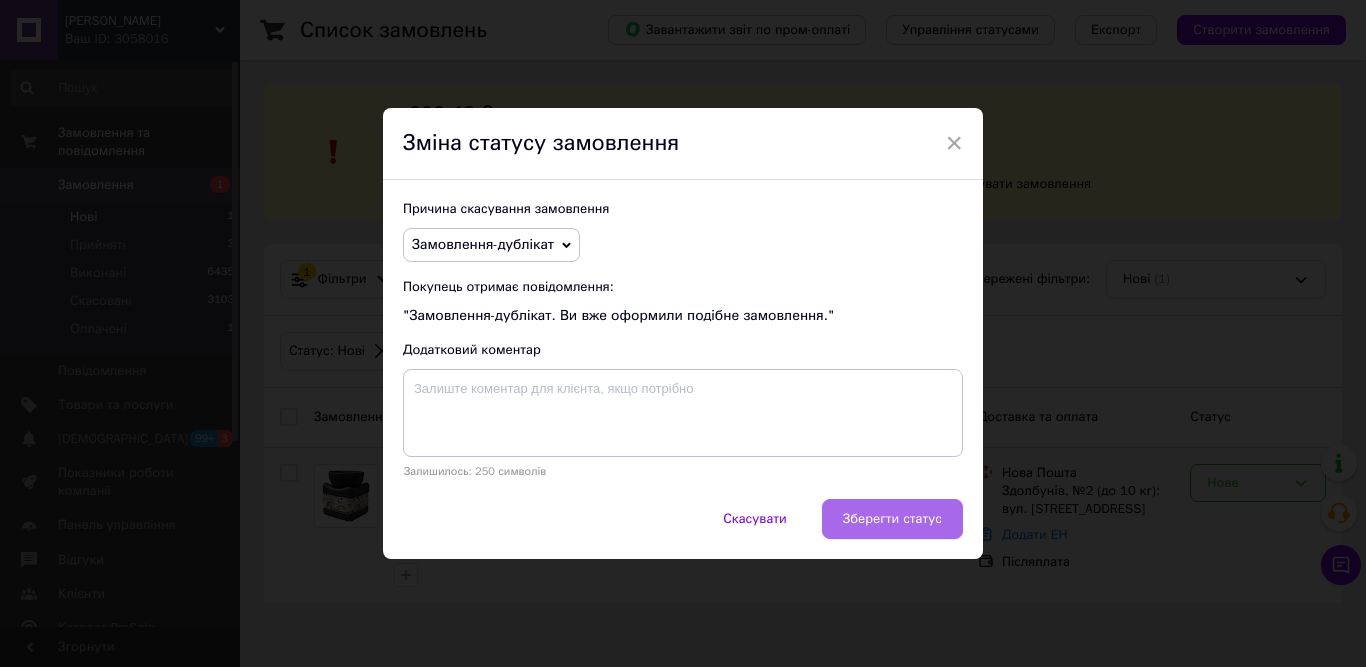 click on "Зберегти статус" at bounding box center (892, 519) 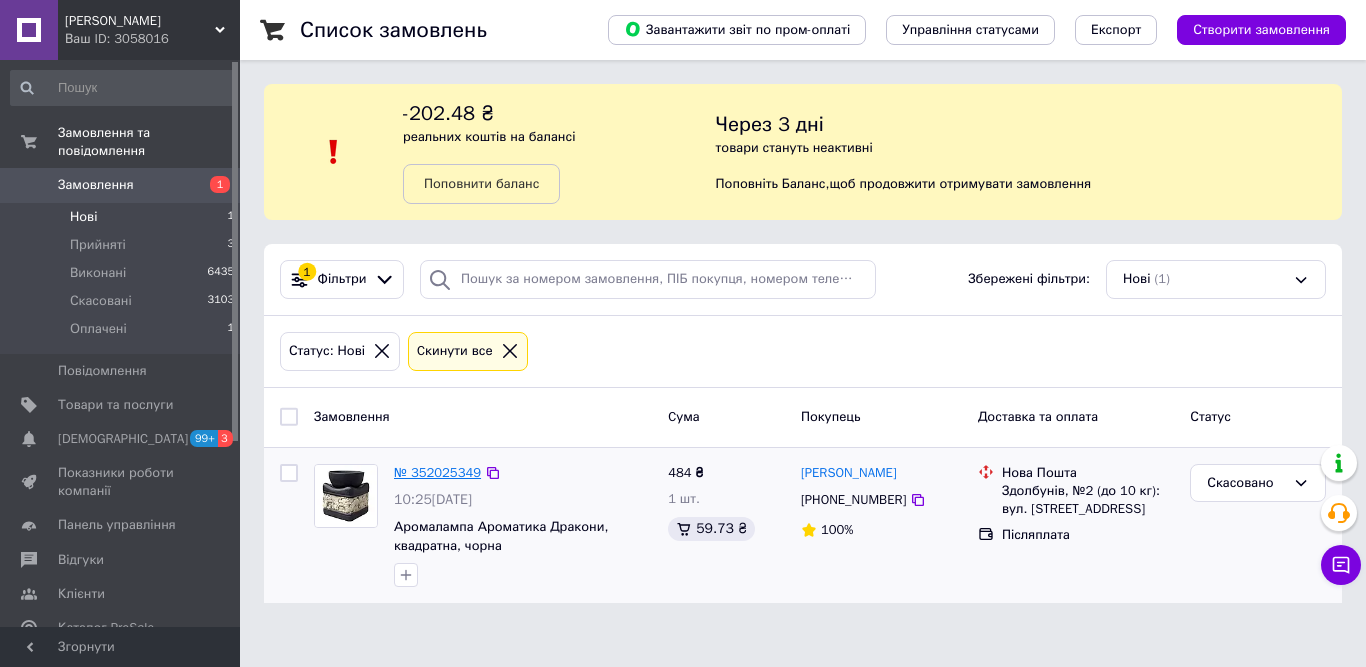 click on "№ 352025349" at bounding box center (437, 472) 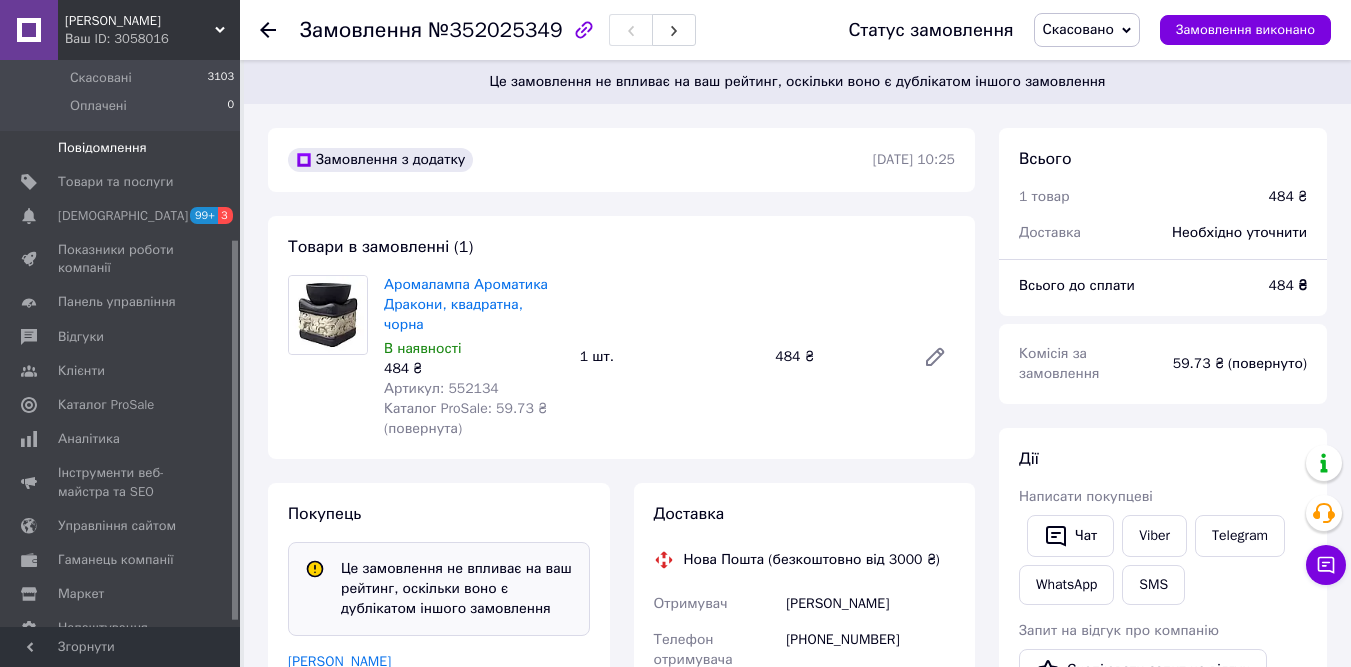 scroll, scrollTop: 276, scrollLeft: 0, axis: vertical 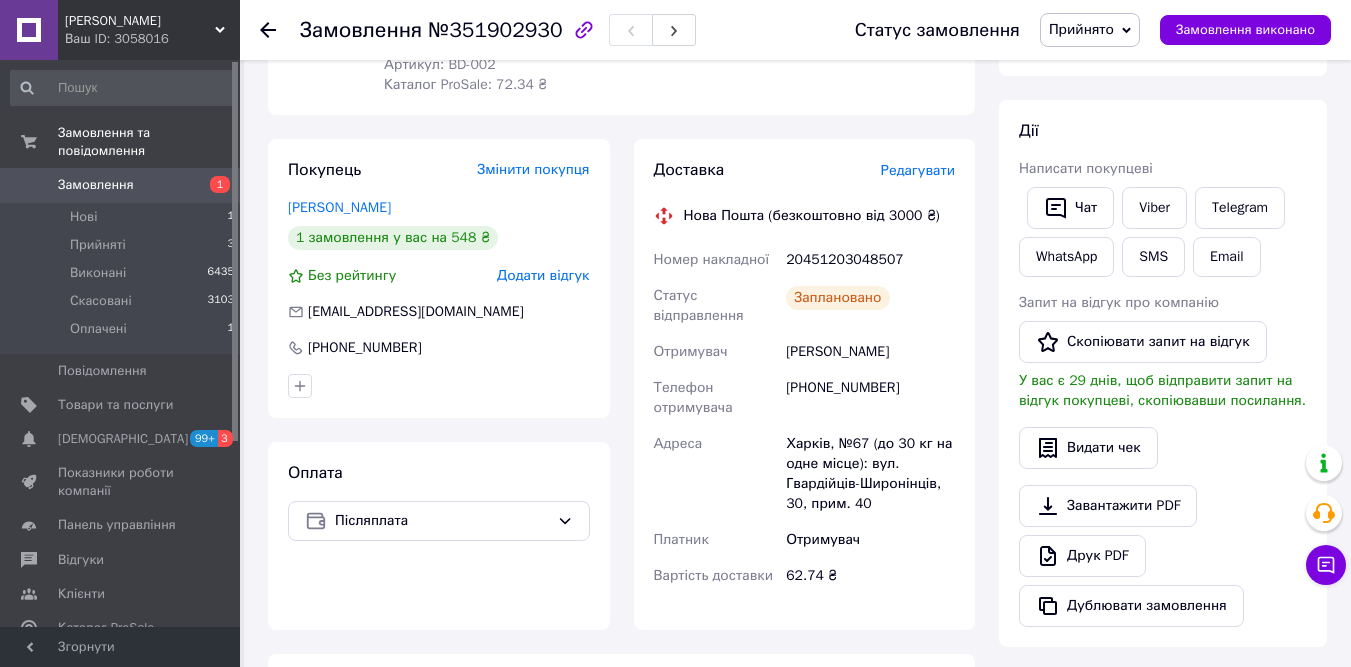 click on "Редагувати" at bounding box center [918, 170] 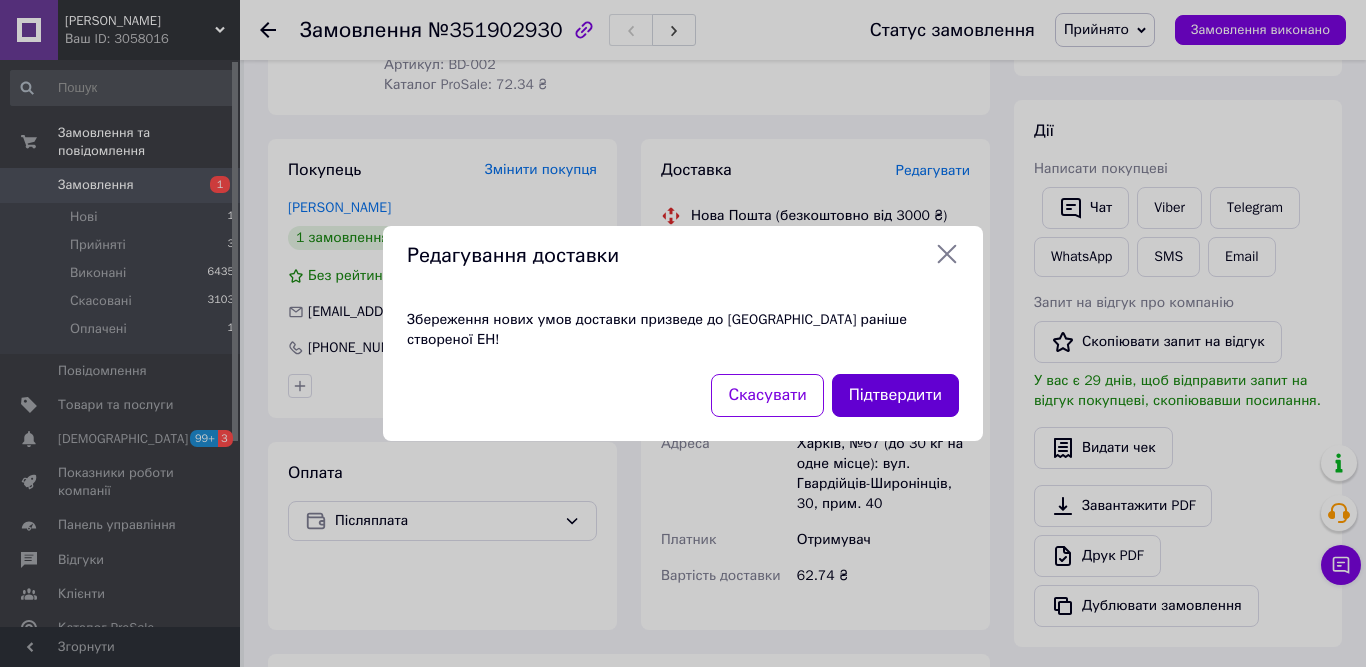 click on "Підтвердити" at bounding box center (895, 395) 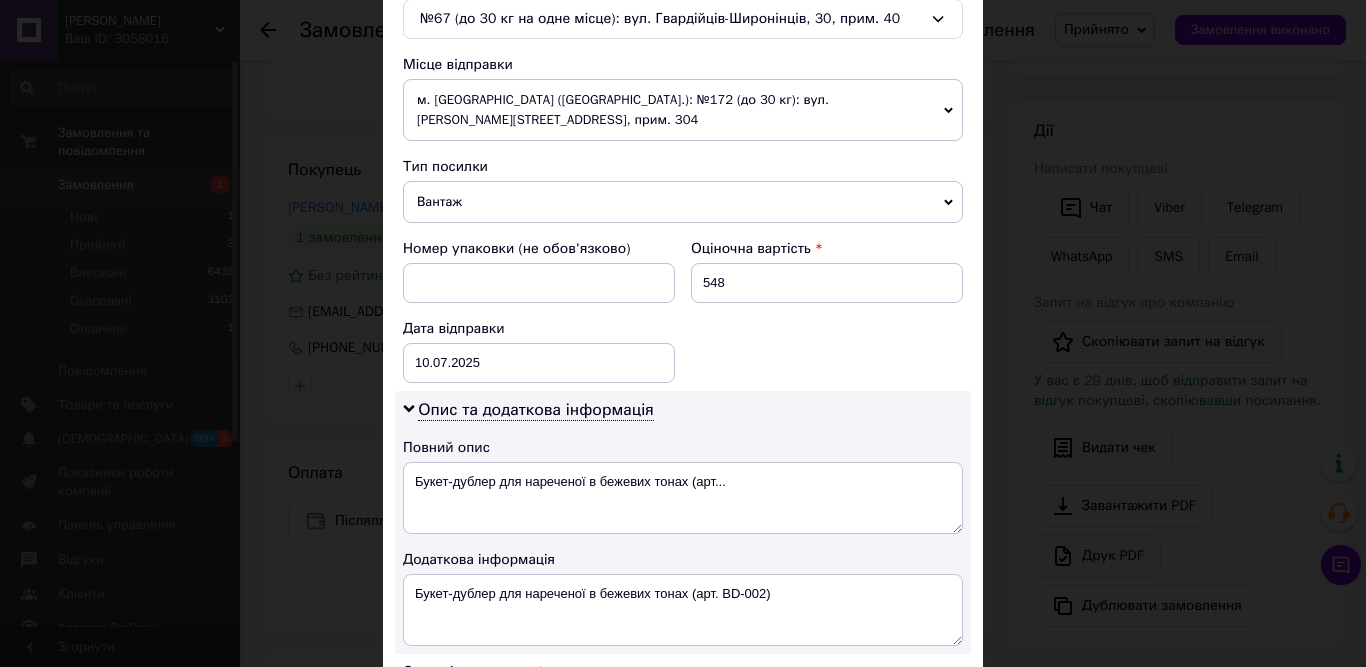 scroll, scrollTop: 700, scrollLeft: 0, axis: vertical 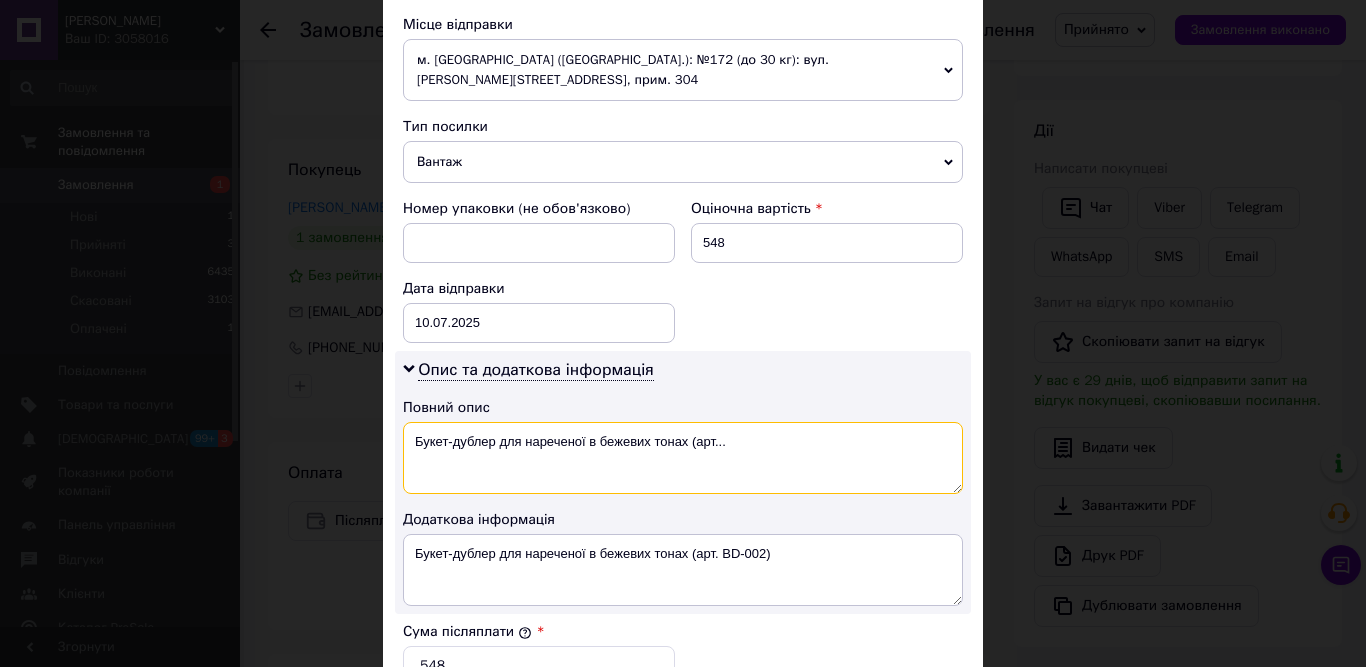 drag, startPoint x: 736, startPoint y: 414, endPoint x: 686, endPoint y: 414, distance: 50 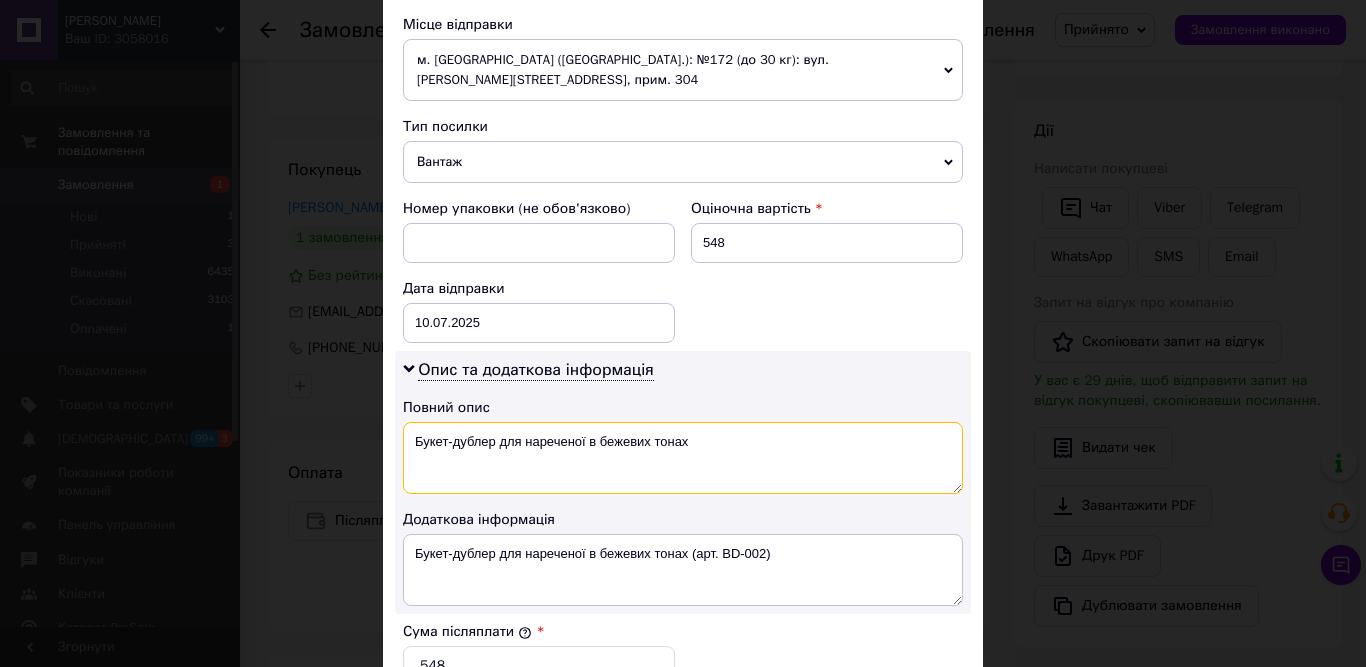 type on "Букет-дублер для нареченої в бежевих тонах" 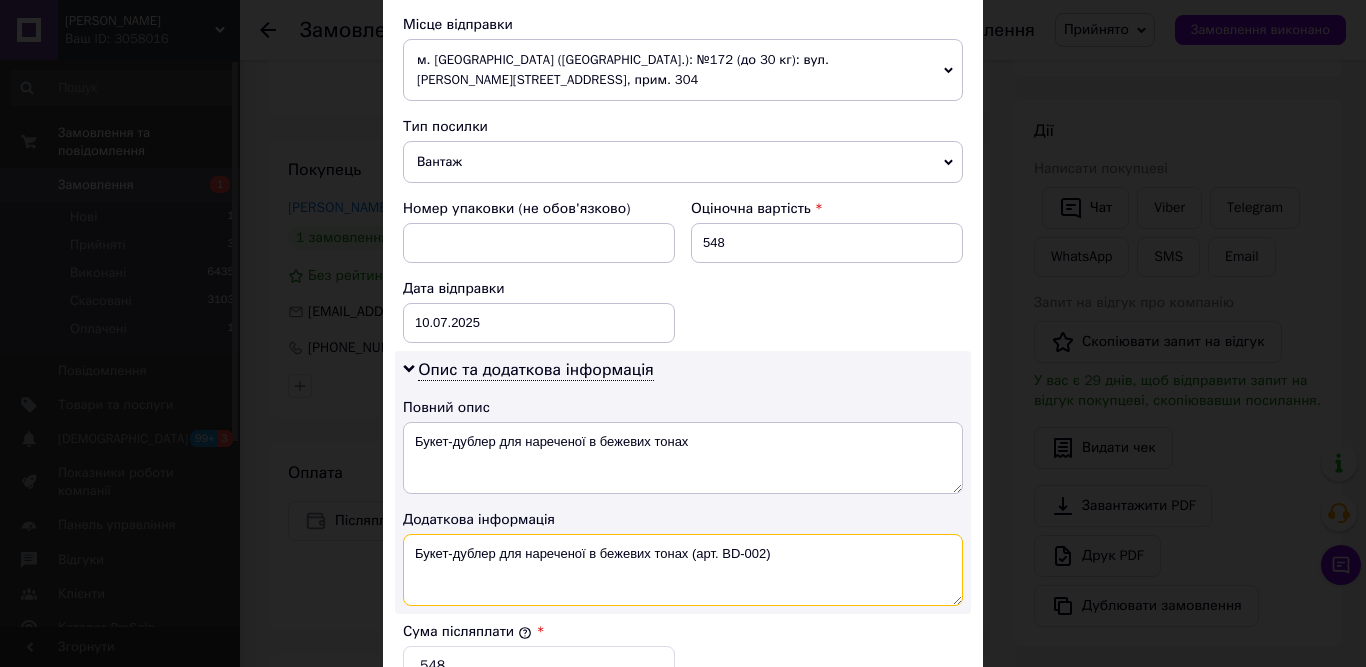 drag, startPoint x: 776, startPoint y: 533, endPoint x: 689, endPoint y: 527, distance: 87.20665 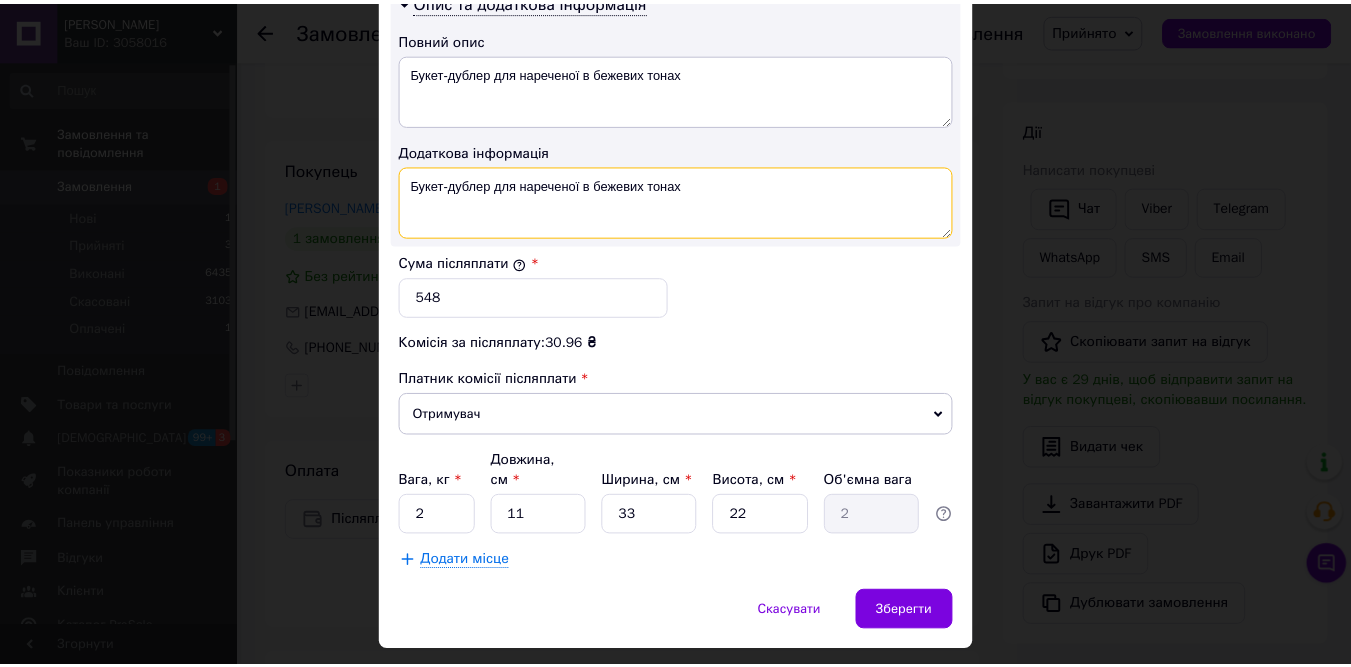 scroll, scrollTop: 1083, scrollLeft: 0, axis: vertical 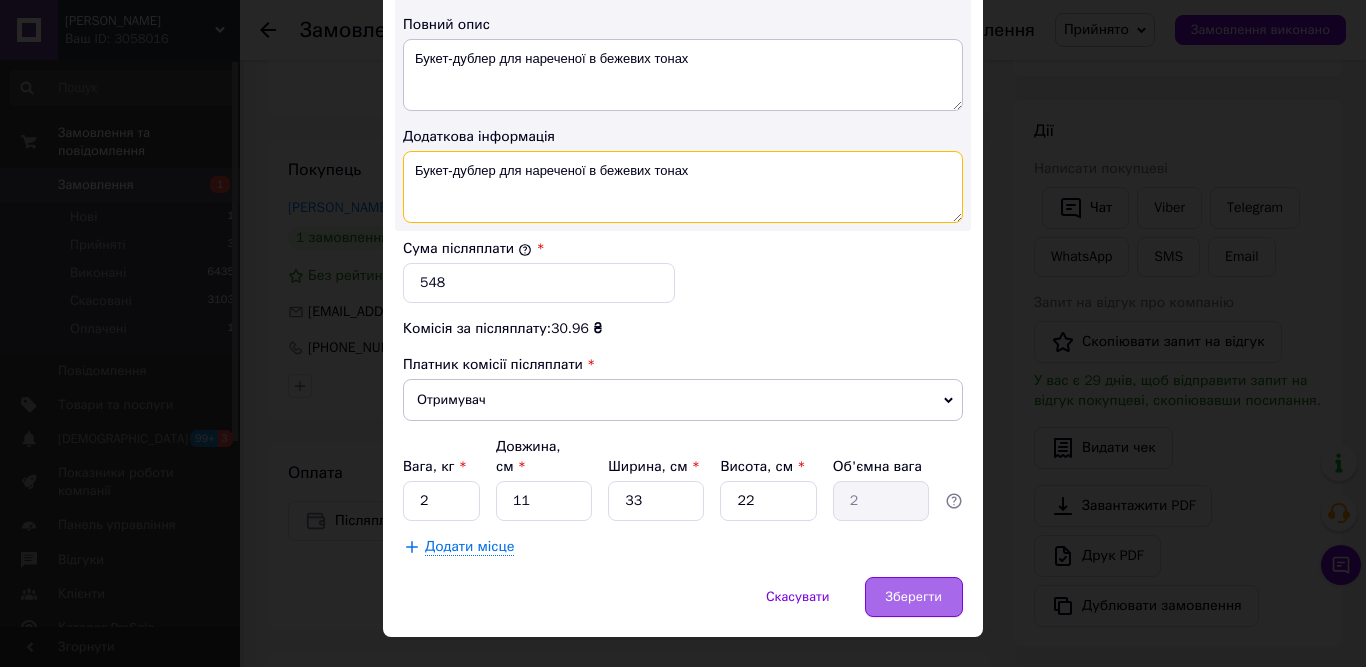 type on "Букет-дублер для нареченої в бежевих тонах" 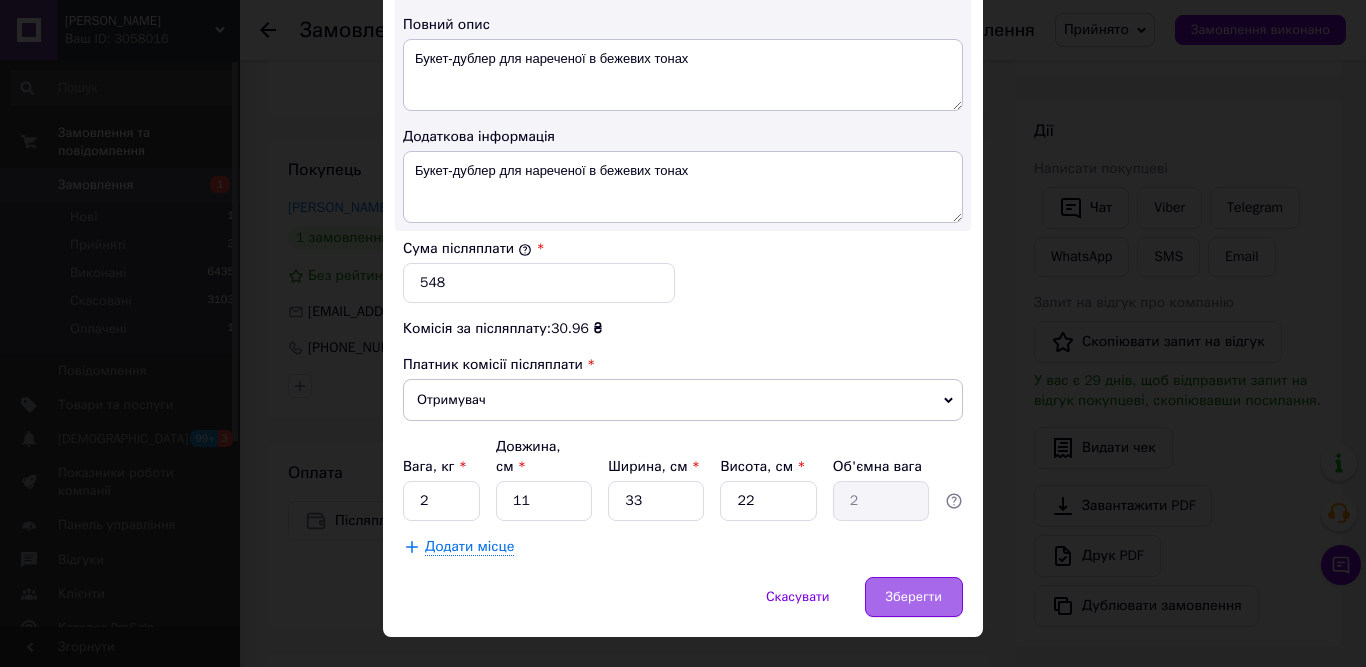 click on "Зберегти" at bounding box center (914, 597) 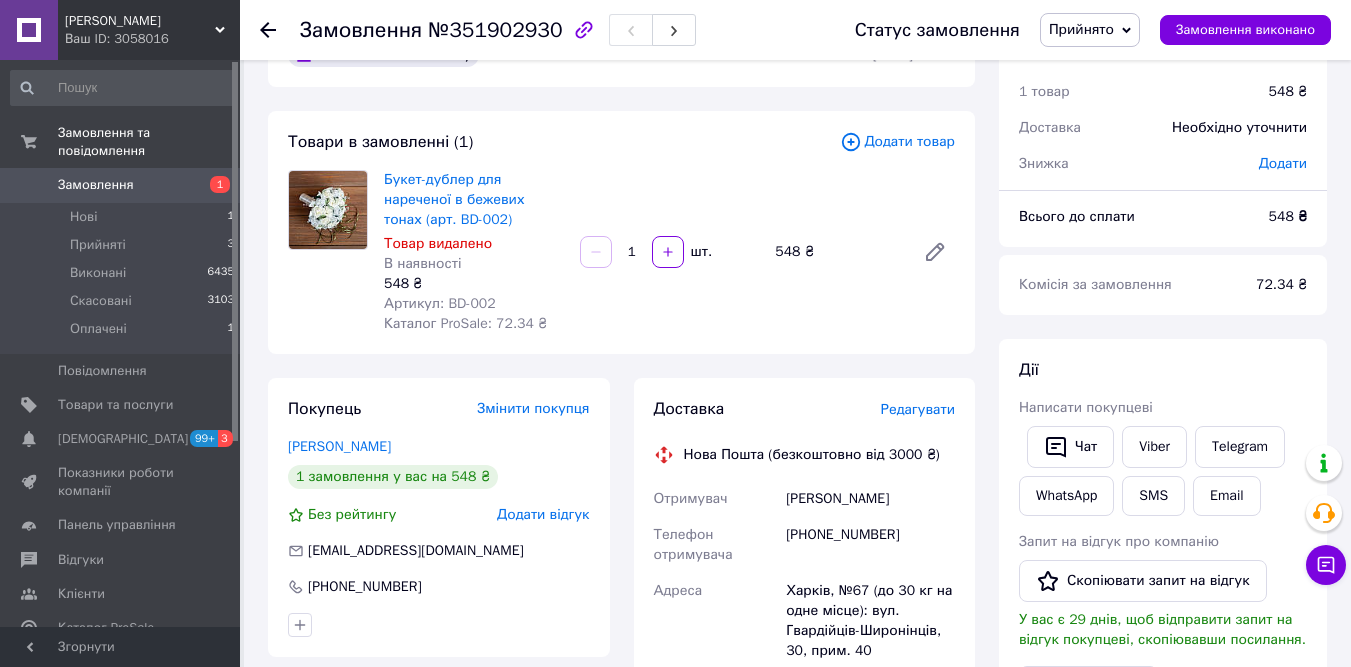scroll, scrollTop: 0, scrollLeft: 0, axis: both 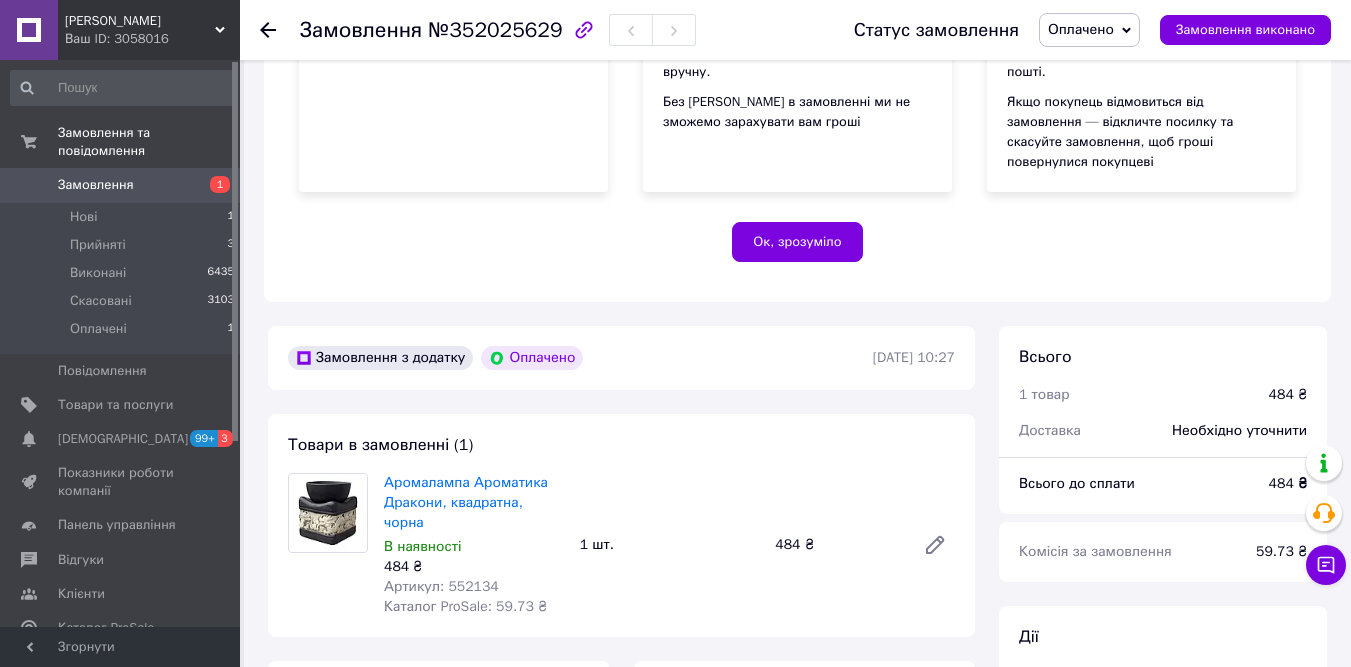 click on "Артикул: 552134" at bounding box center [441, 586] 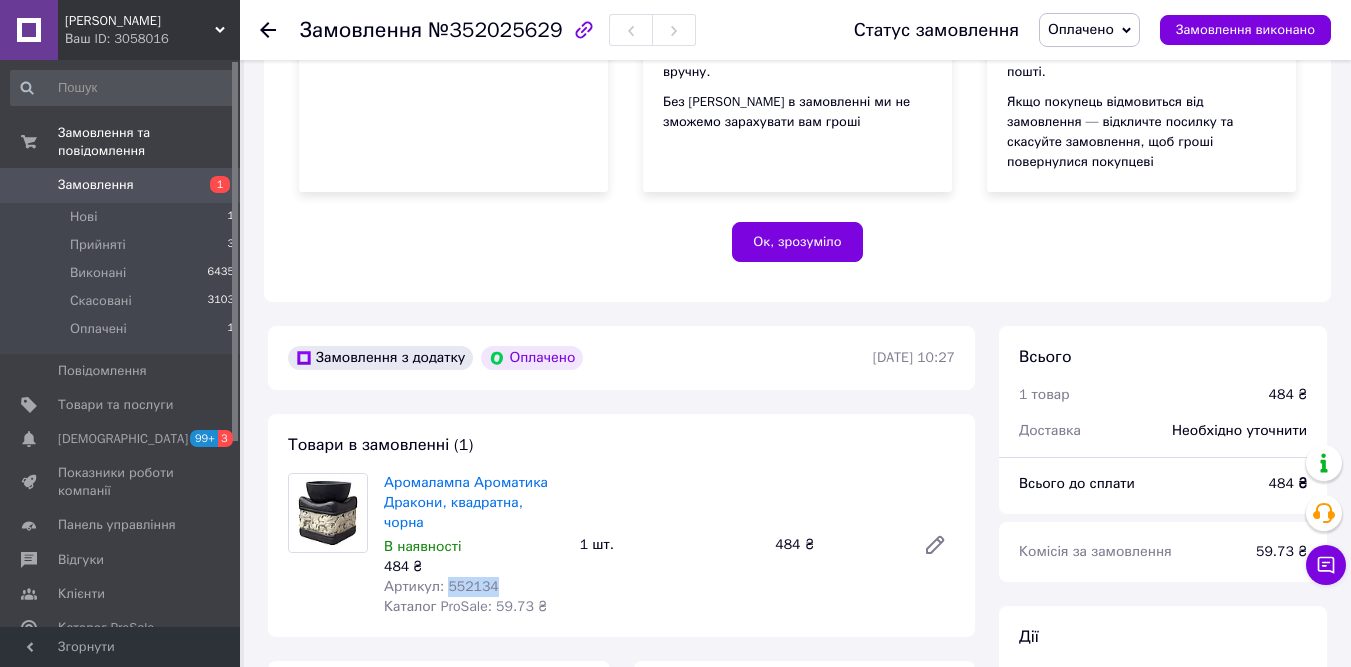 click on "Артикул: 552134" at bounding box center [441, 586] 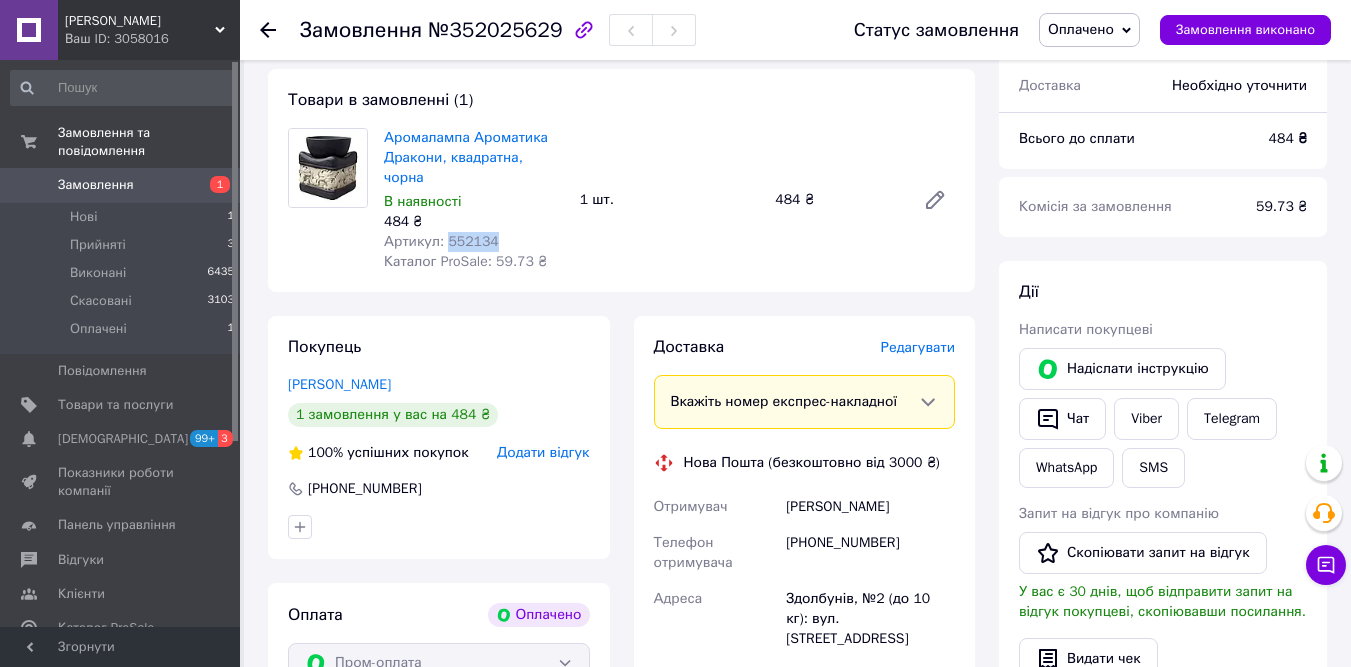 scroll, scrollTop: 900, scrollLeft: 0, axis: vertical 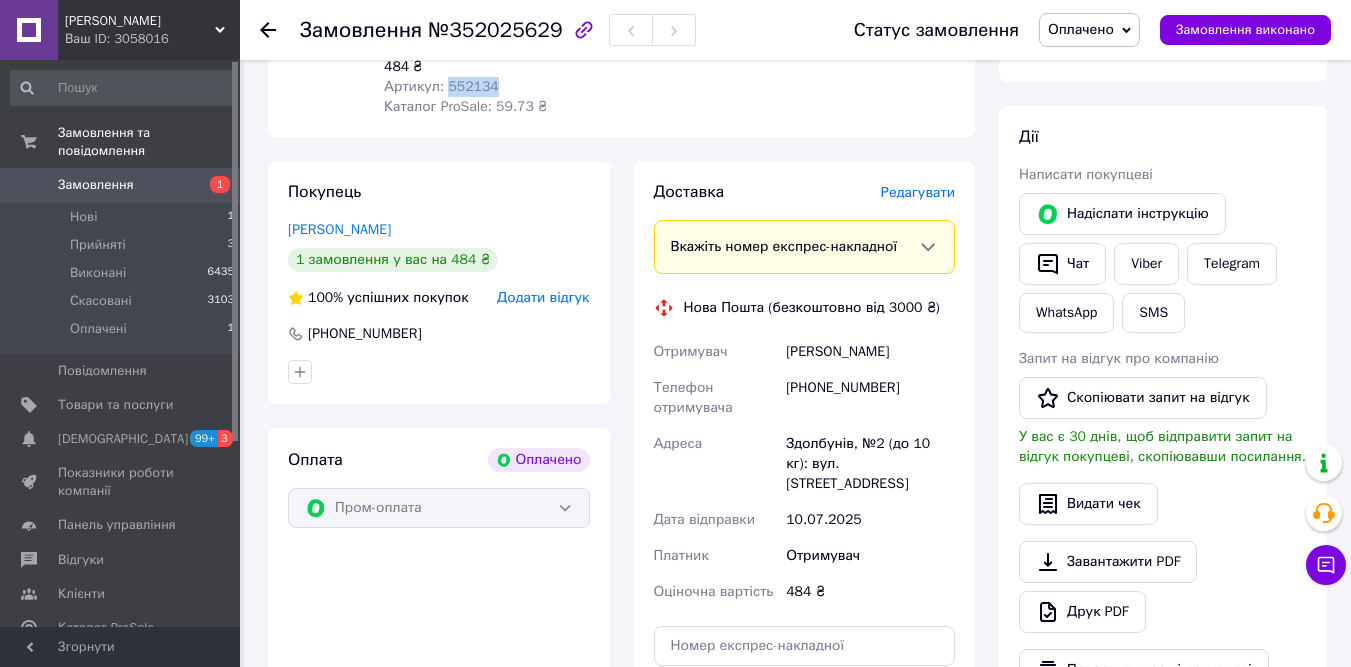 click on "Оплачено" at bounding box center [1081, 29] 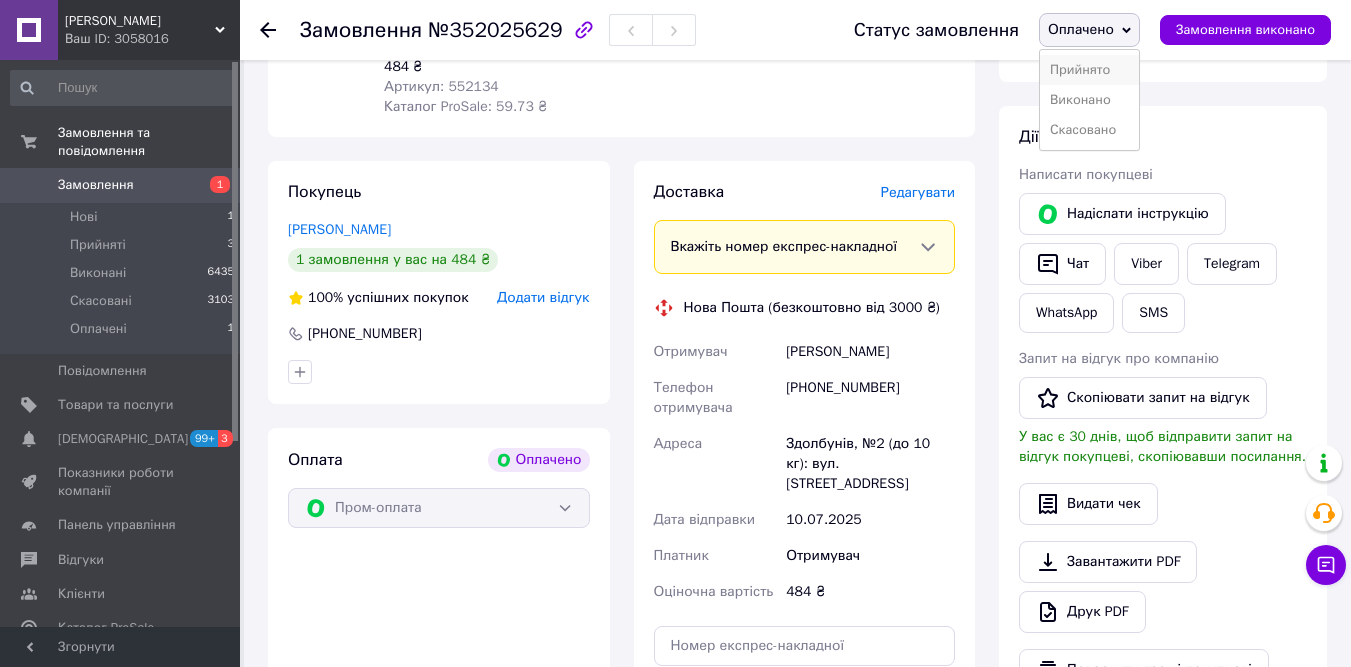 click on "Прийнято" at bounding box center [1089, 70] 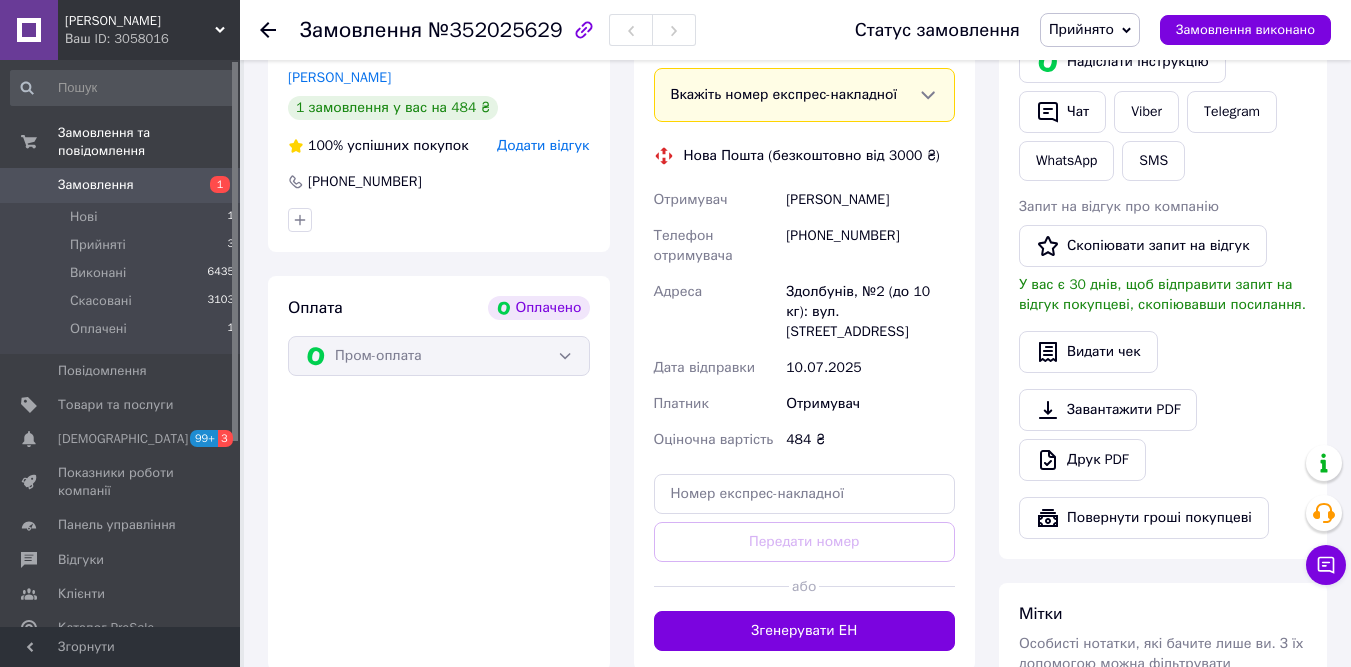 scroll, scrollTop: 1200, scrollLeft: 0, axis: vertical 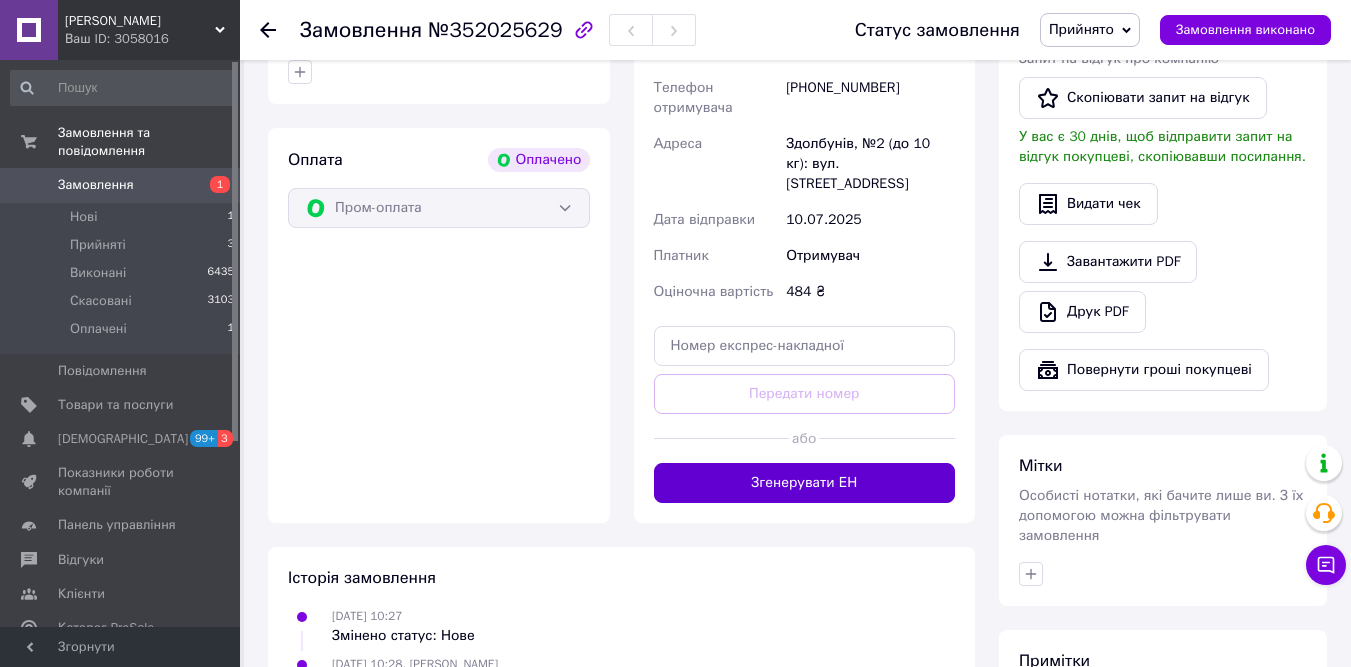 click on "Згенерувати ЕН" at bounding box center [805, 483] 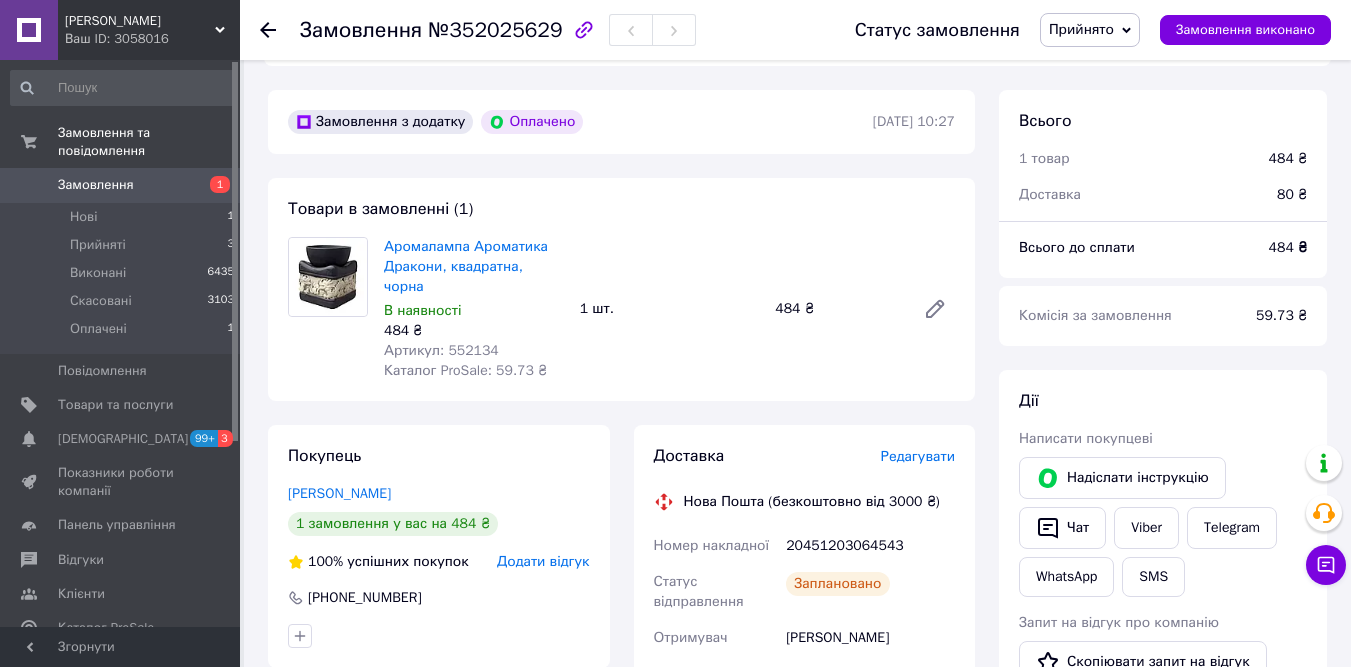 scroll, scrollTop: 800, scrollLeft: 0, axis: vertical 